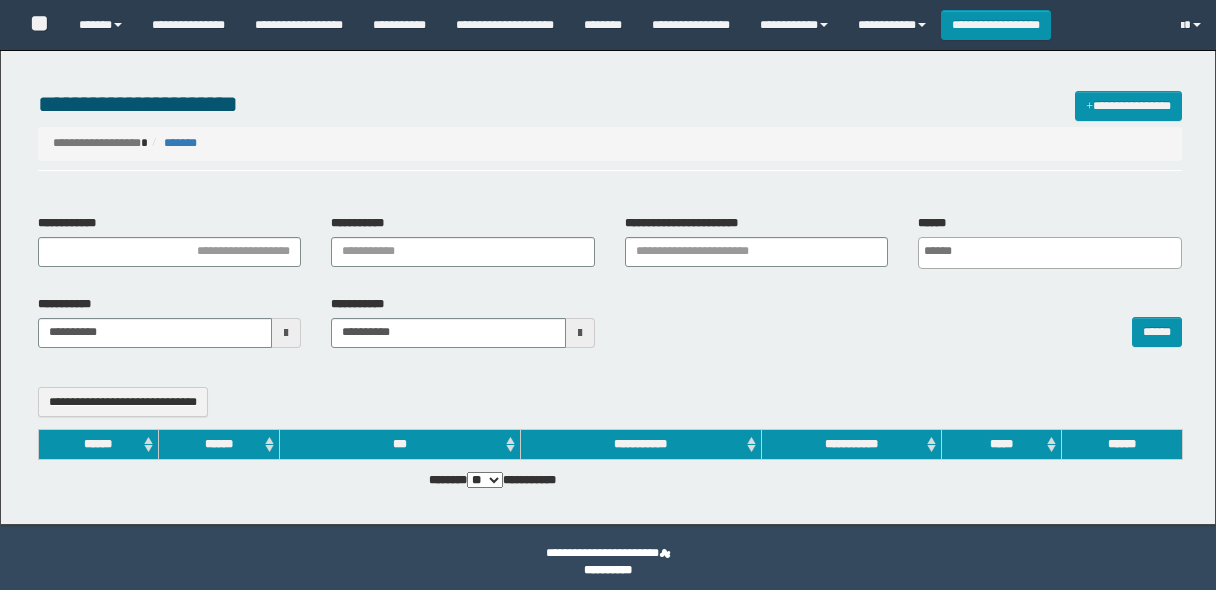 select 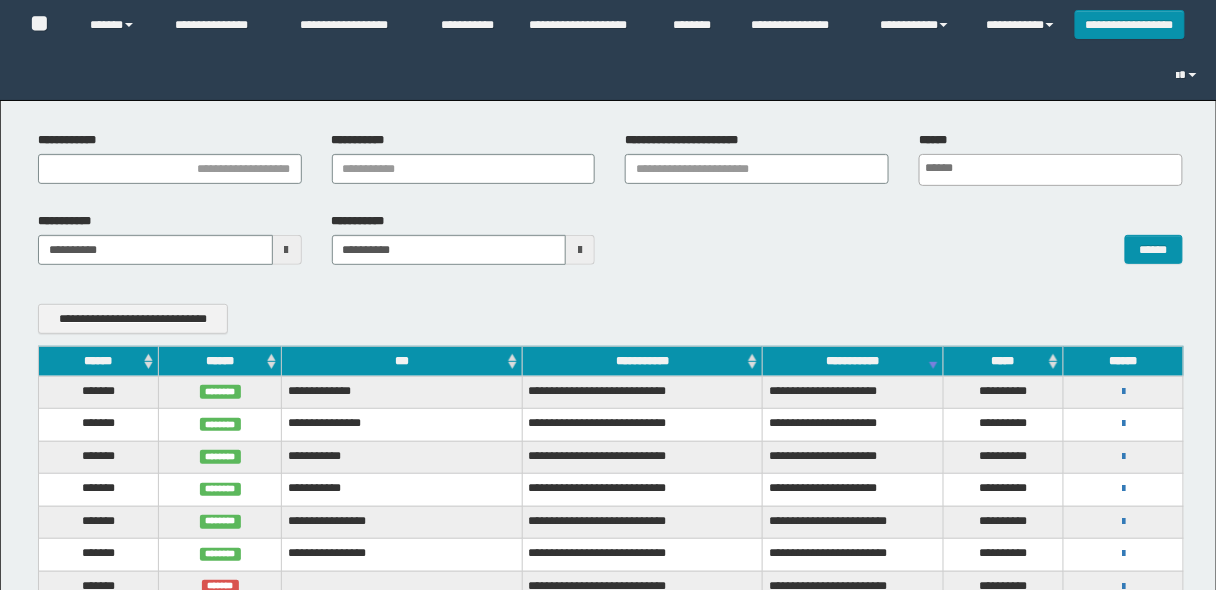 scroll, scrollTop: 0, scrollLeft: 0, axis: both 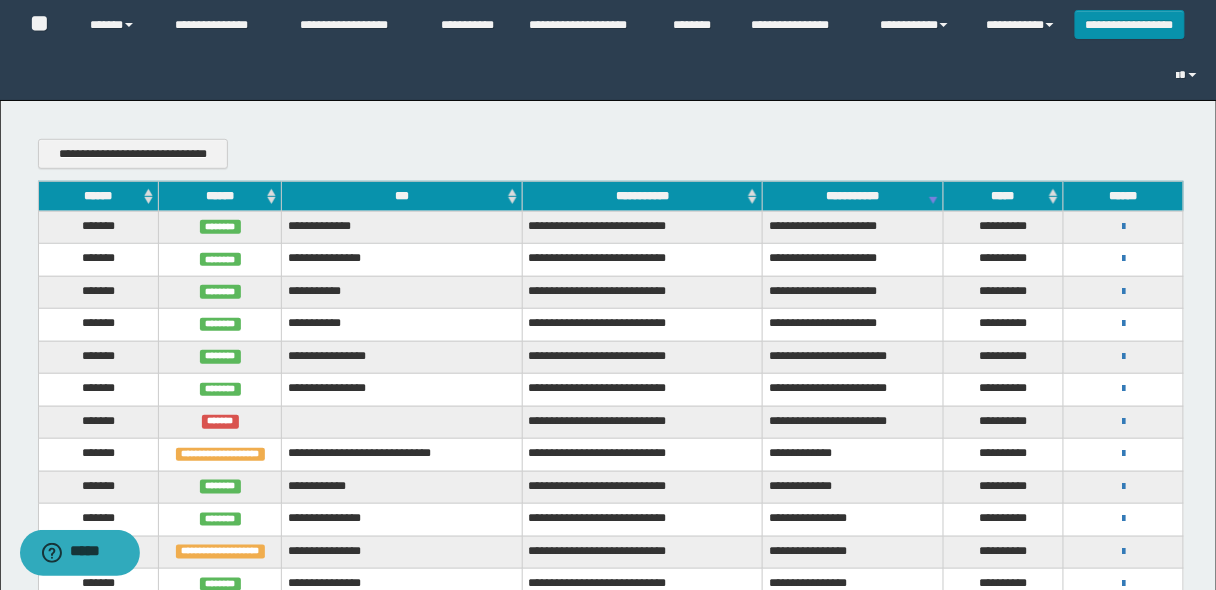 click on "******" at bounding box center [98, 196] 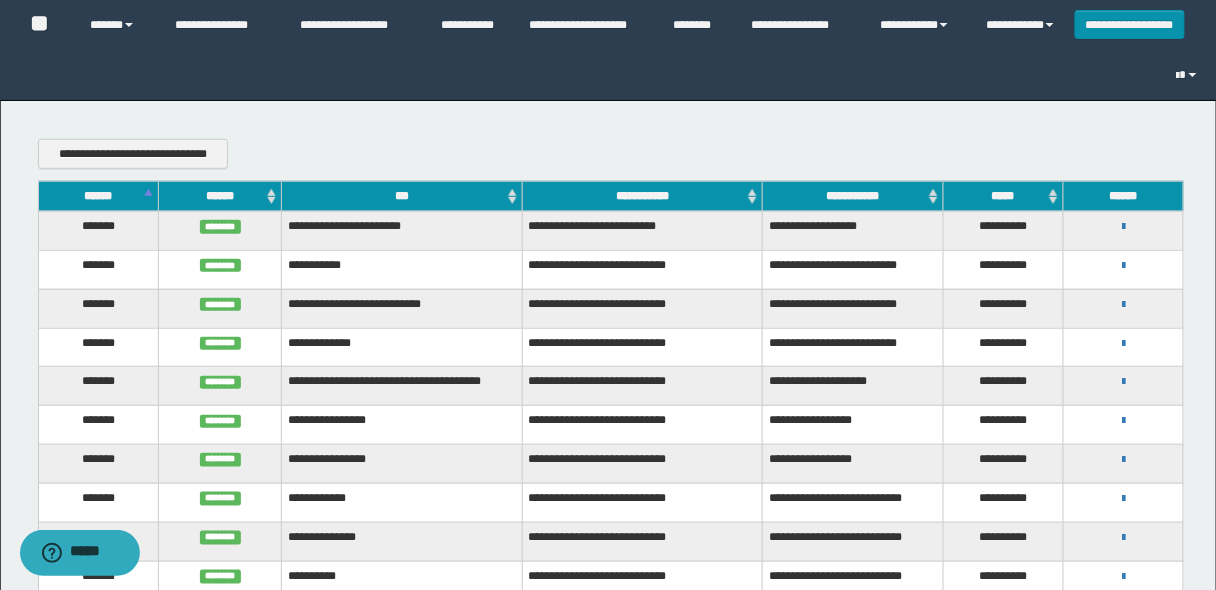 click on "******" at bounding box center (98, 196) 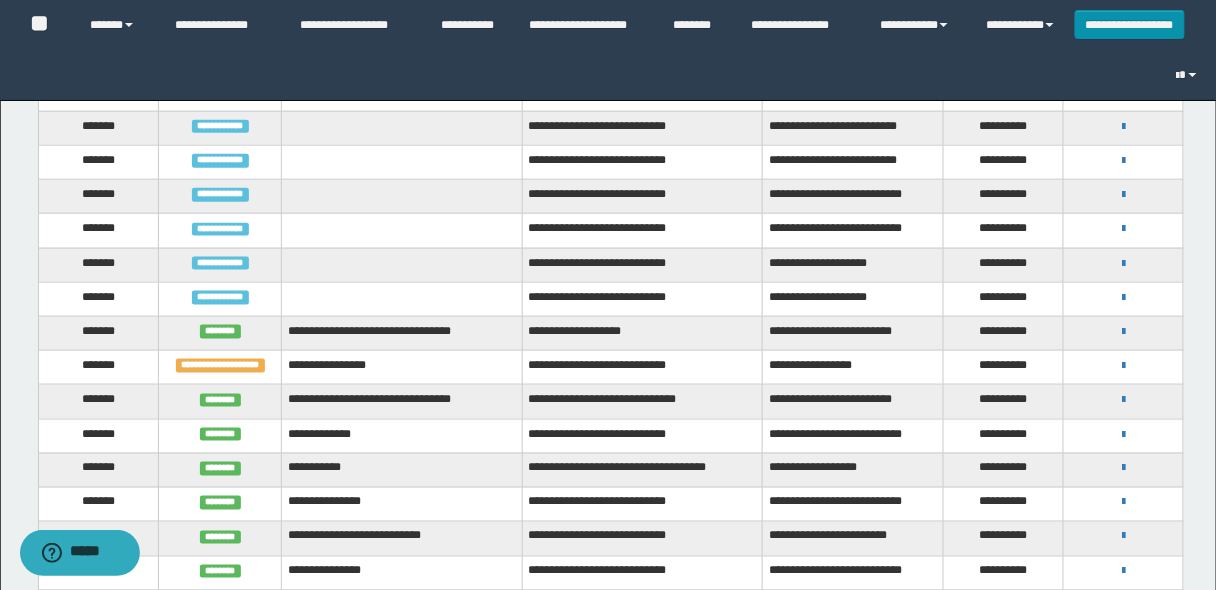 scroll, scrollTop: 327, scrollLeft: 0, axis: vertical 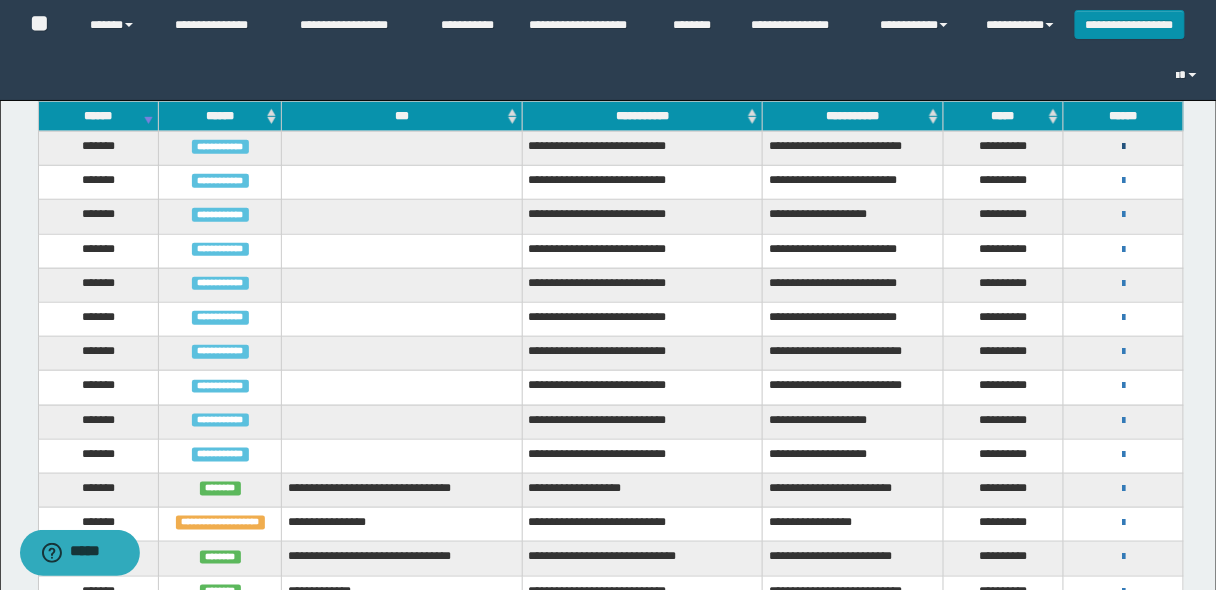click at bounding box center (1123, 147) 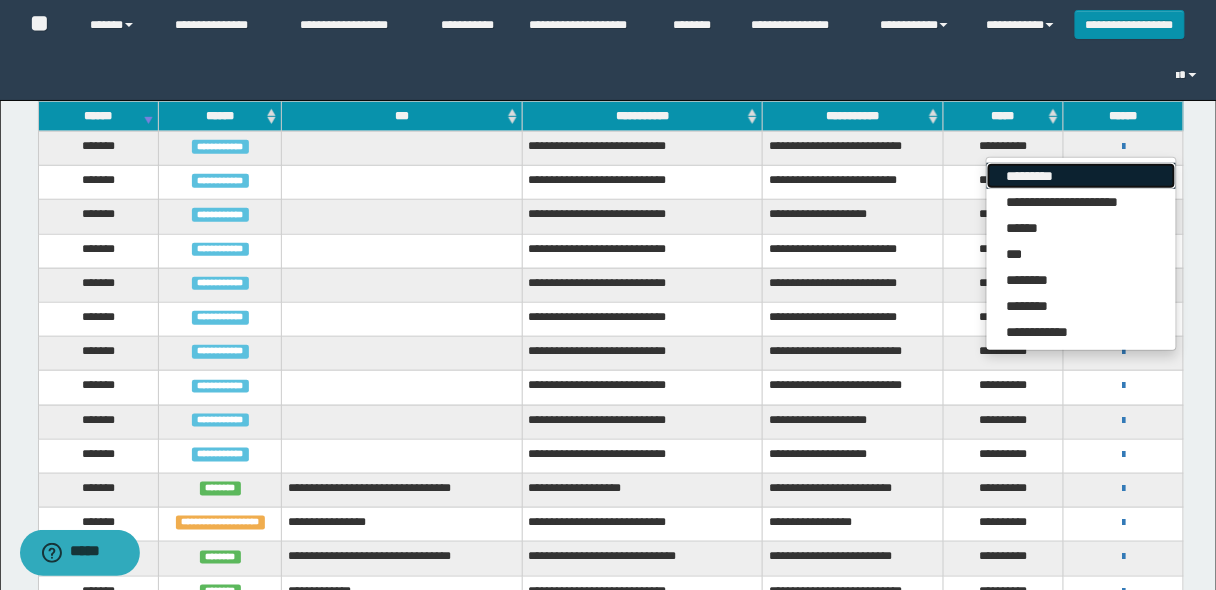 click on "*********" at bounding box center (1081, 176) 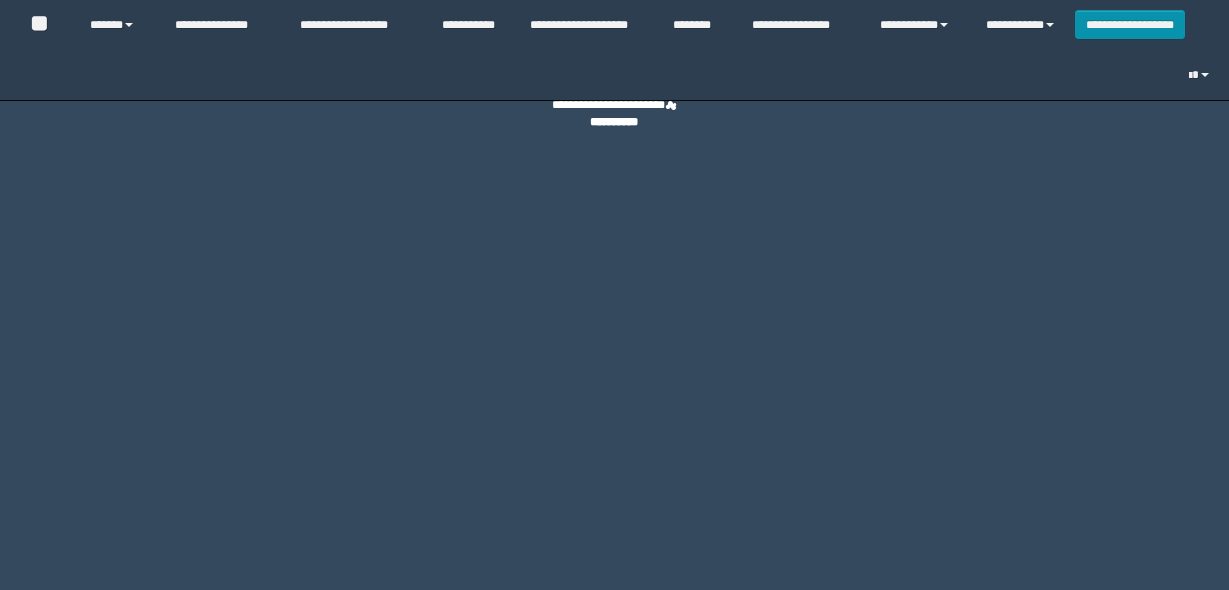 scroll, scrollTop: 0, scrollLeft: 0, axis: both 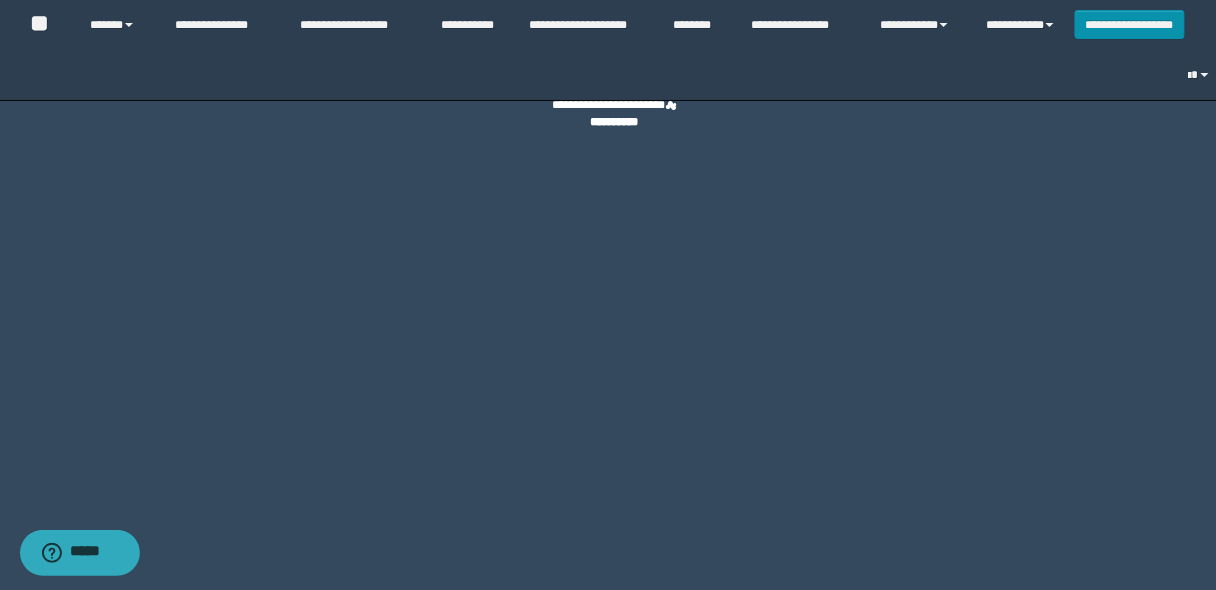 select on "**" 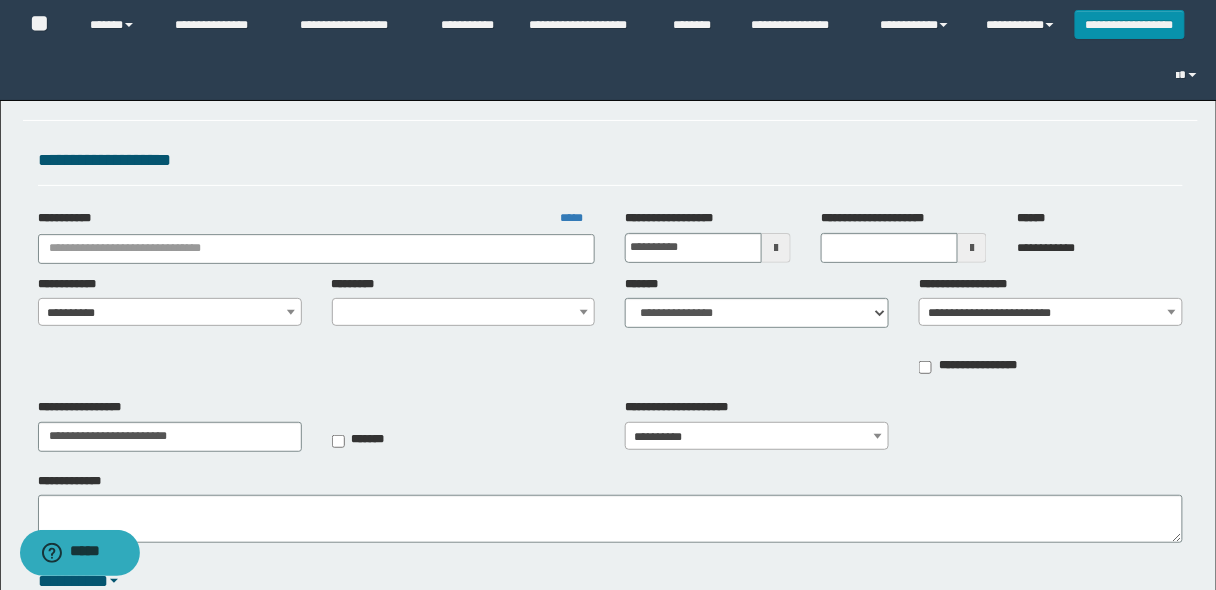 type on "**********" 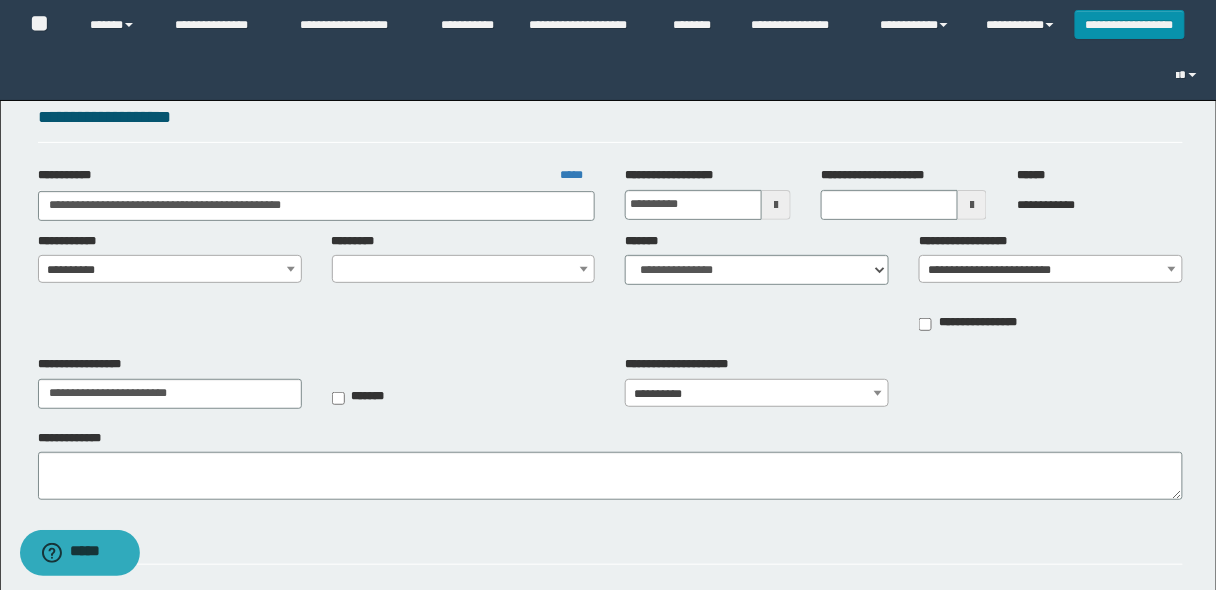 select on "****" 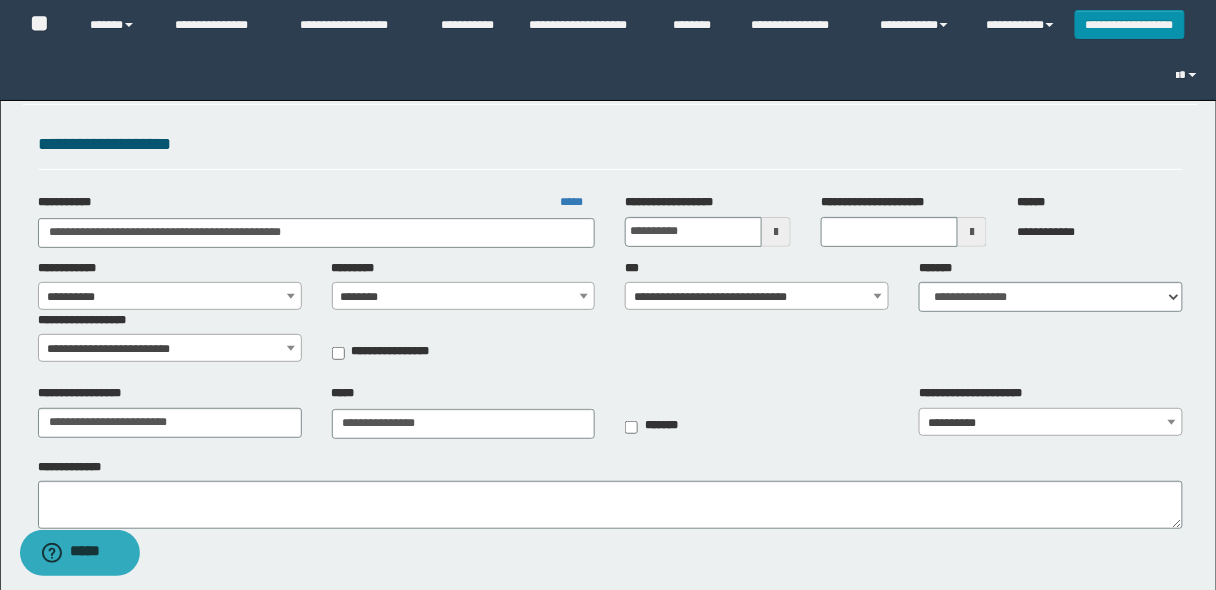 scroll, scrollTop: 0, scrollLeft: 0, axis: both 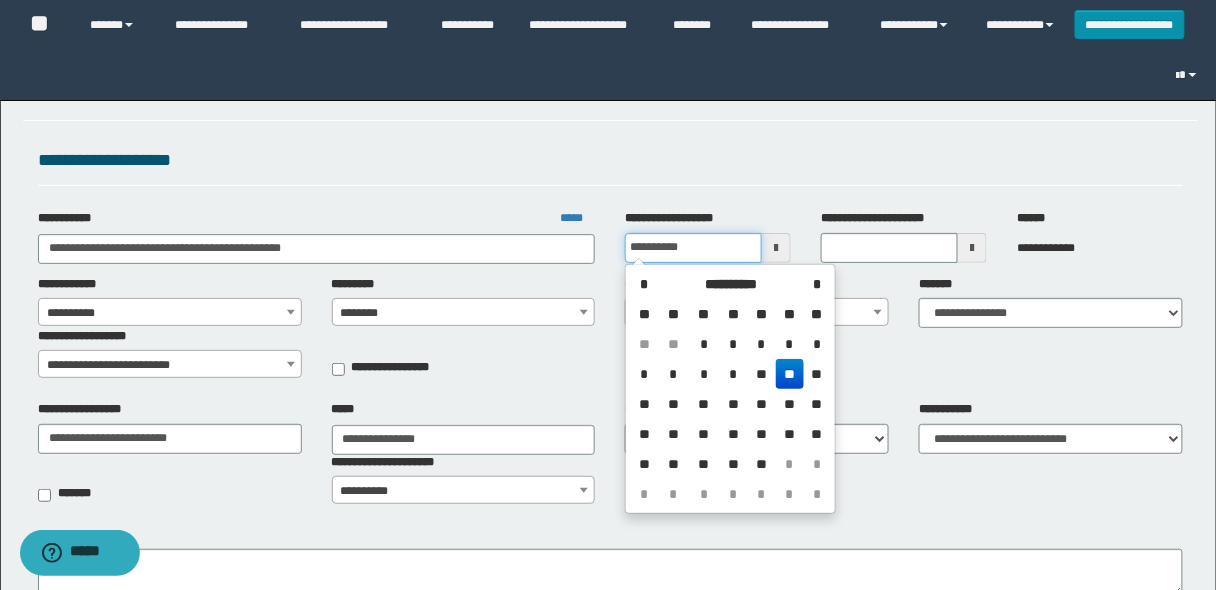 click on "**********" at bounding box center [693, 248] 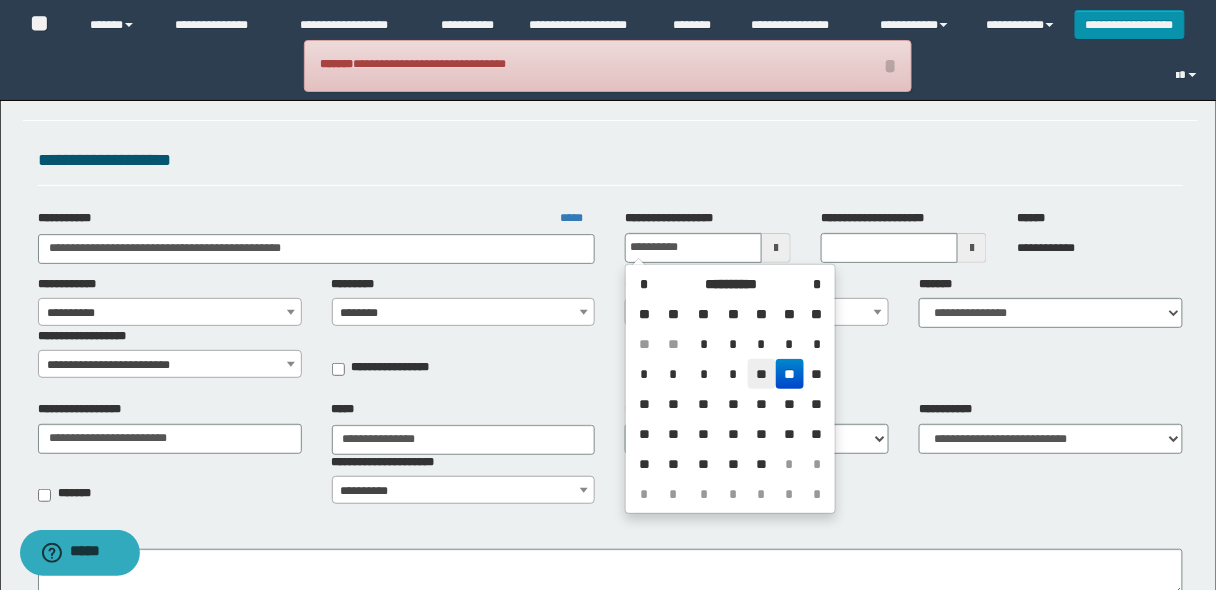 click on "**" at bounding box center [762, 374] 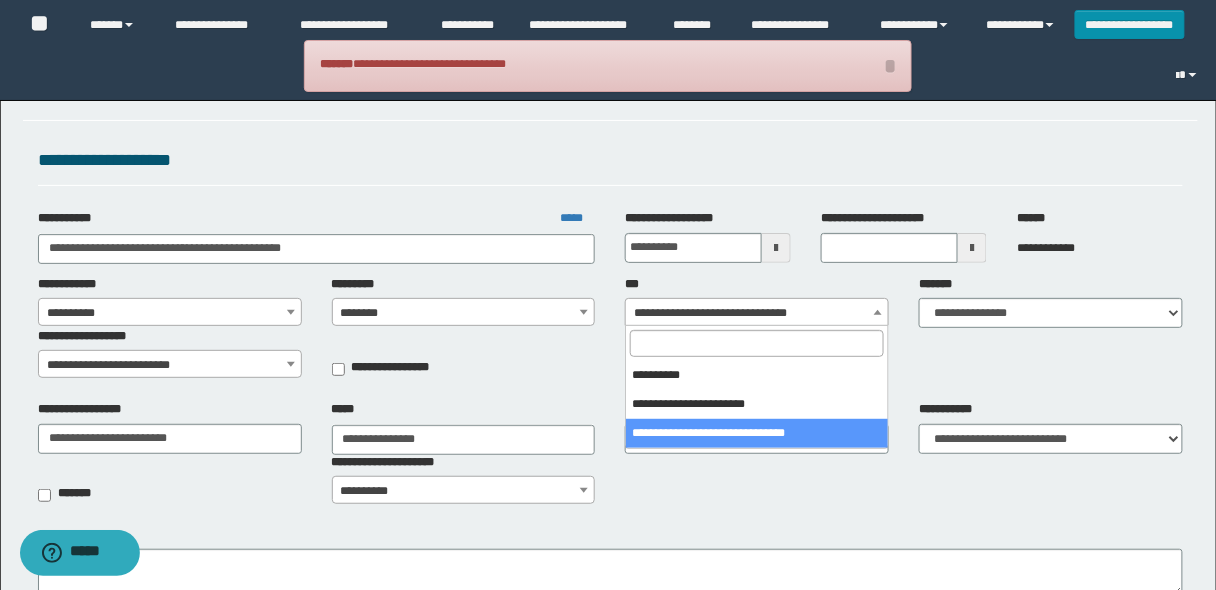 click on "**********" at bounding box center [757, 313] 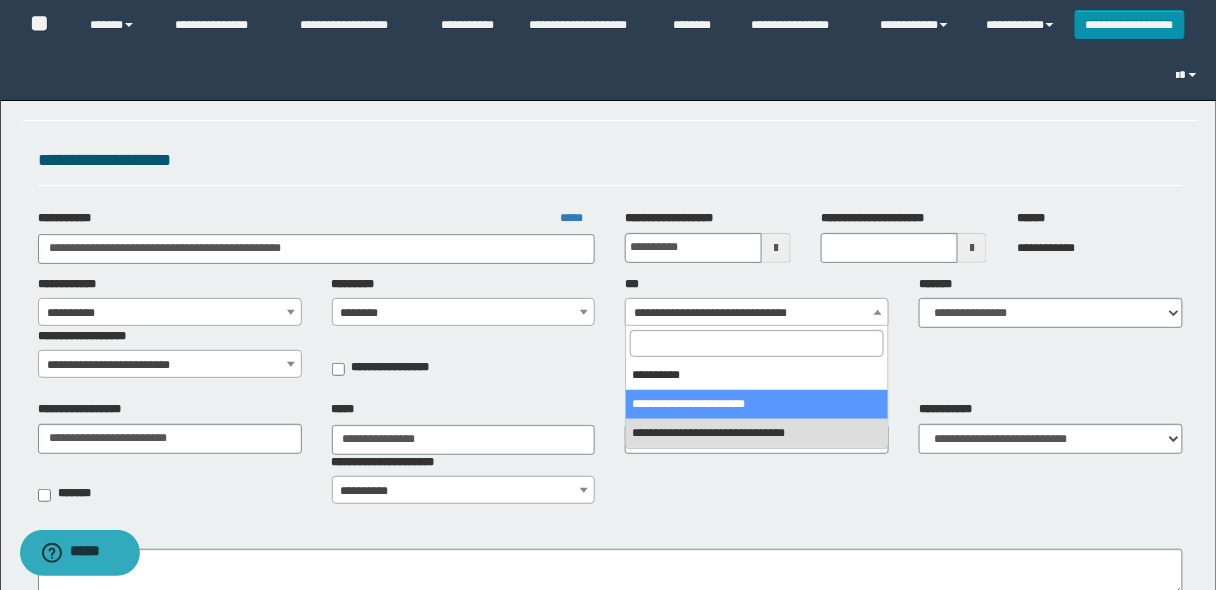 select on "***" 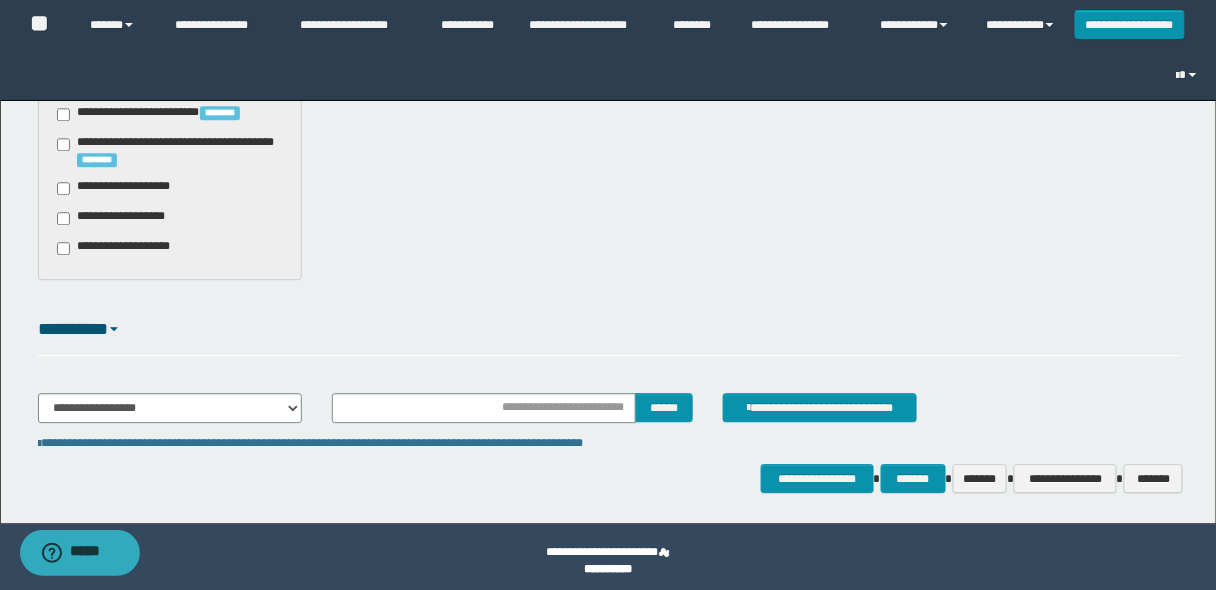scroll, scrollTop: 1207, scrollLeft: 0, axis: vertical 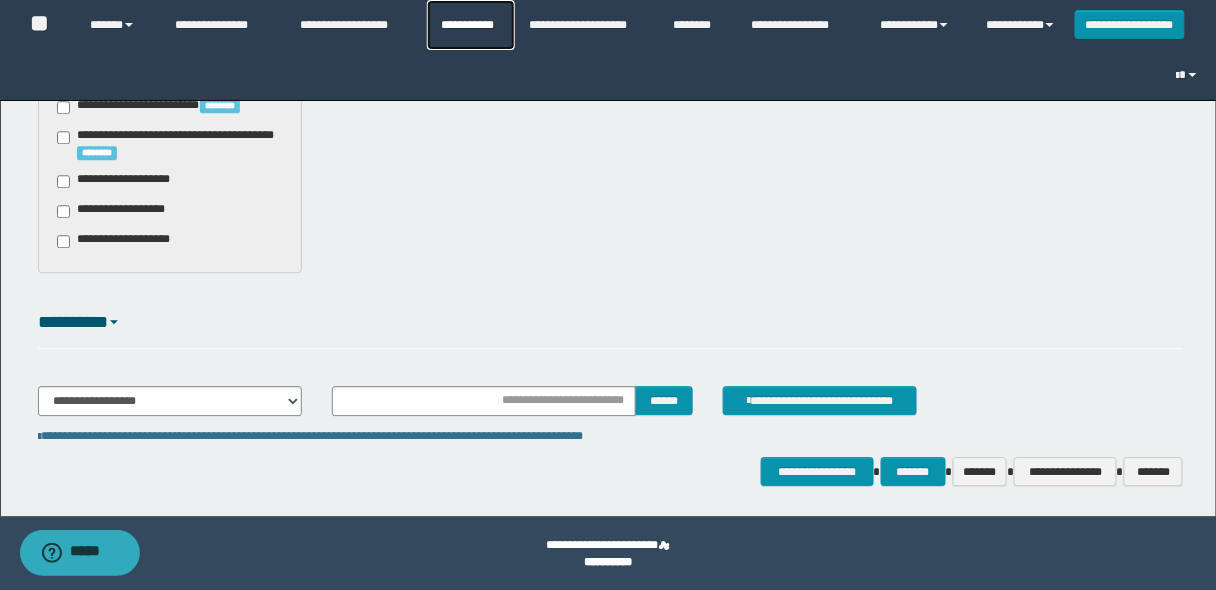 click on "**********" at bounding box center (471, 25) 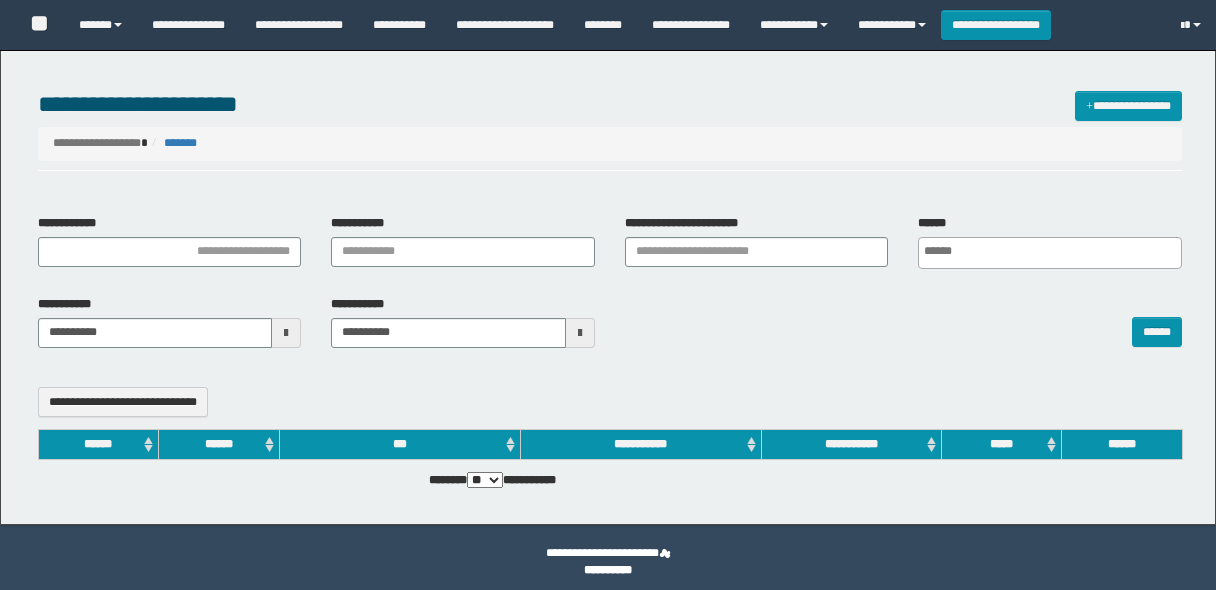 select 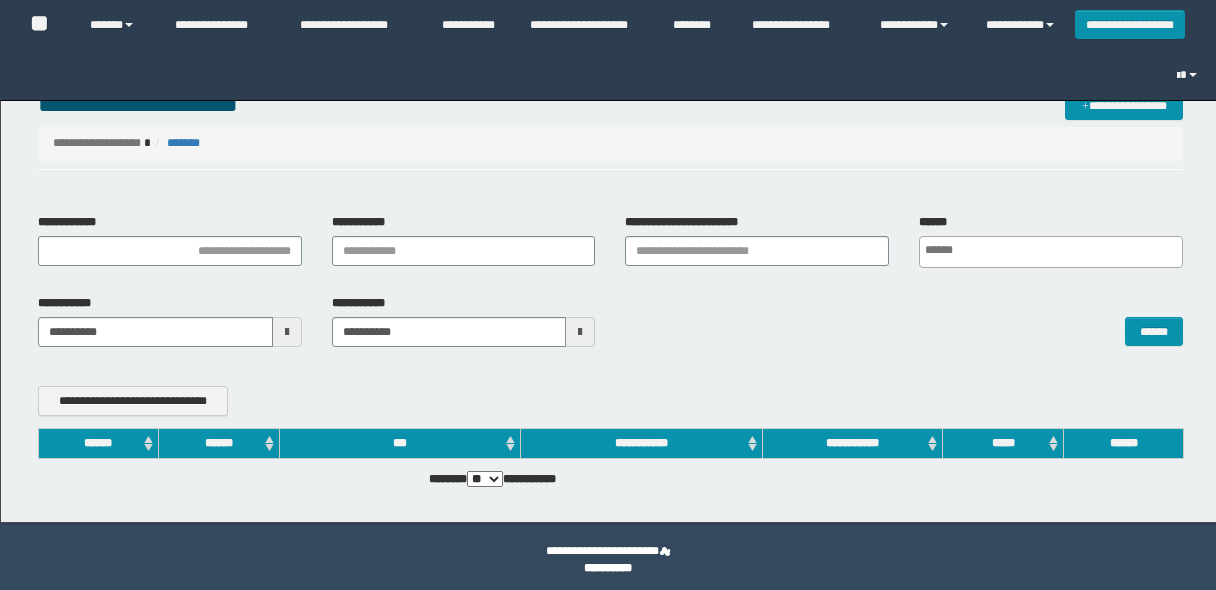 scroll, scrollTop: 0, scrollLeft: 0, axis: both 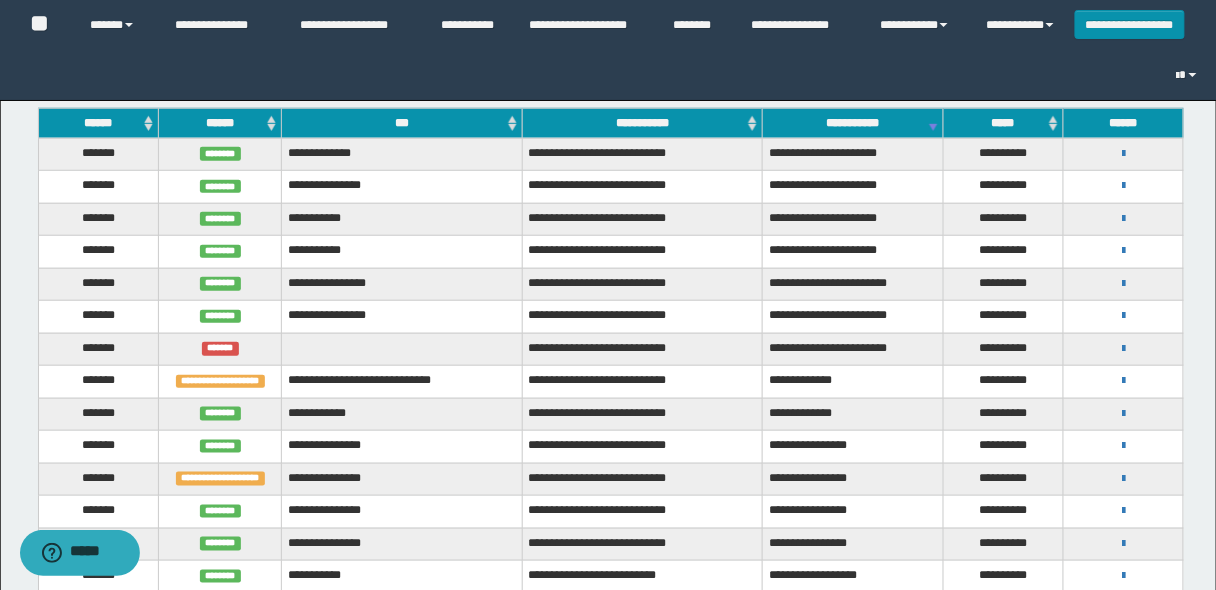 click on "******" at bounding box center [98, 123] 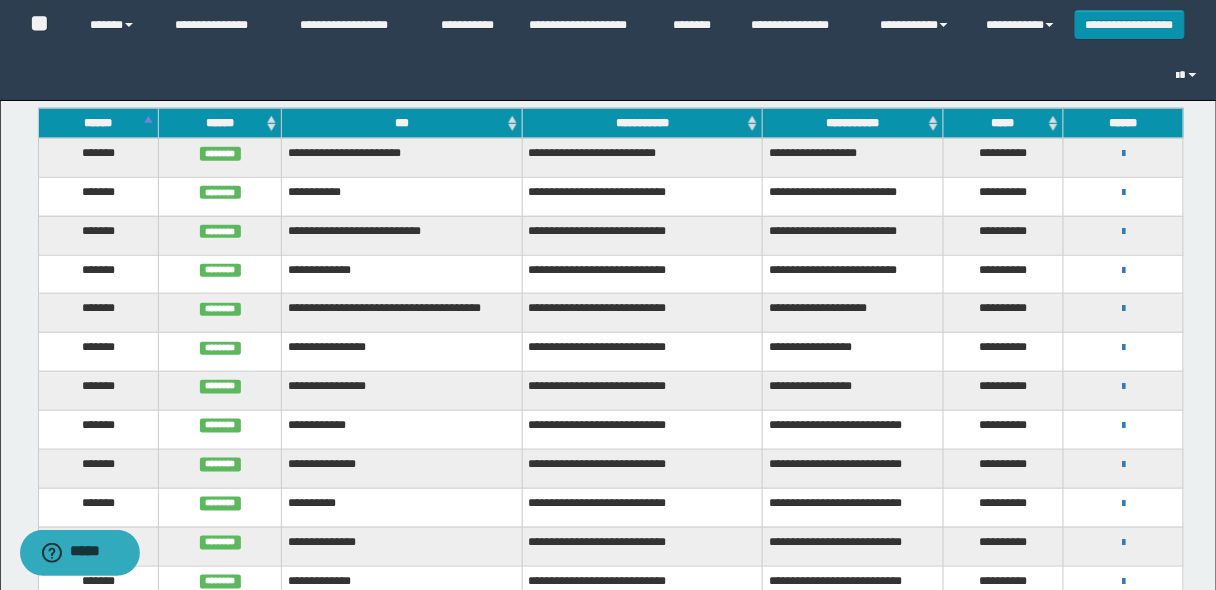 click on "******" at bounding box center (98, 123) 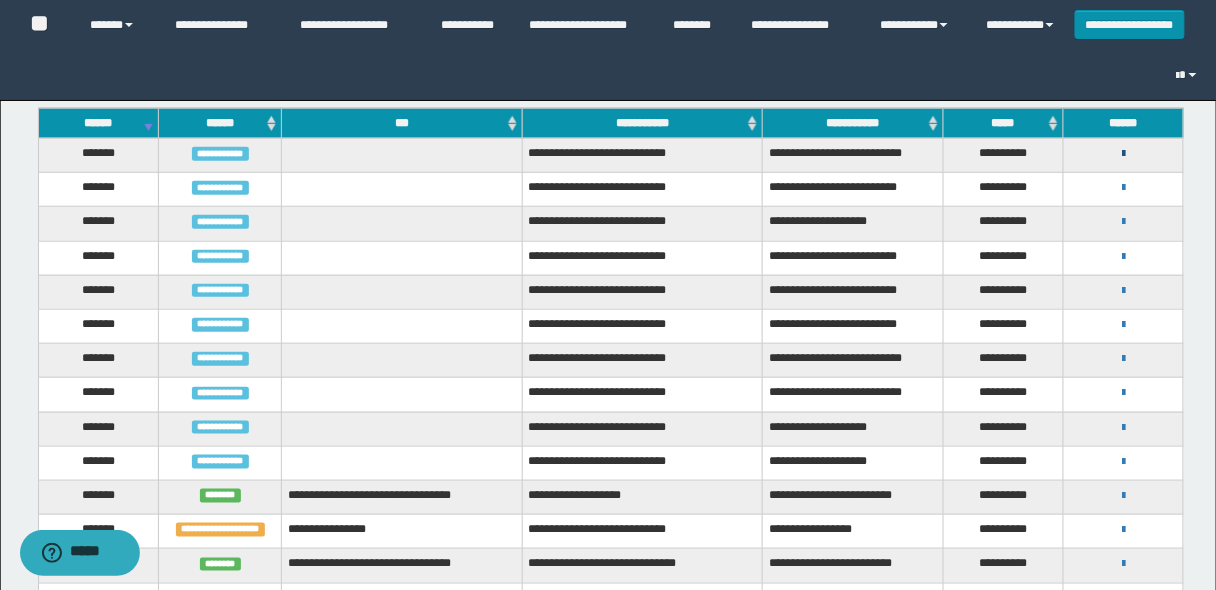 click at bounding box center (1123, 154) 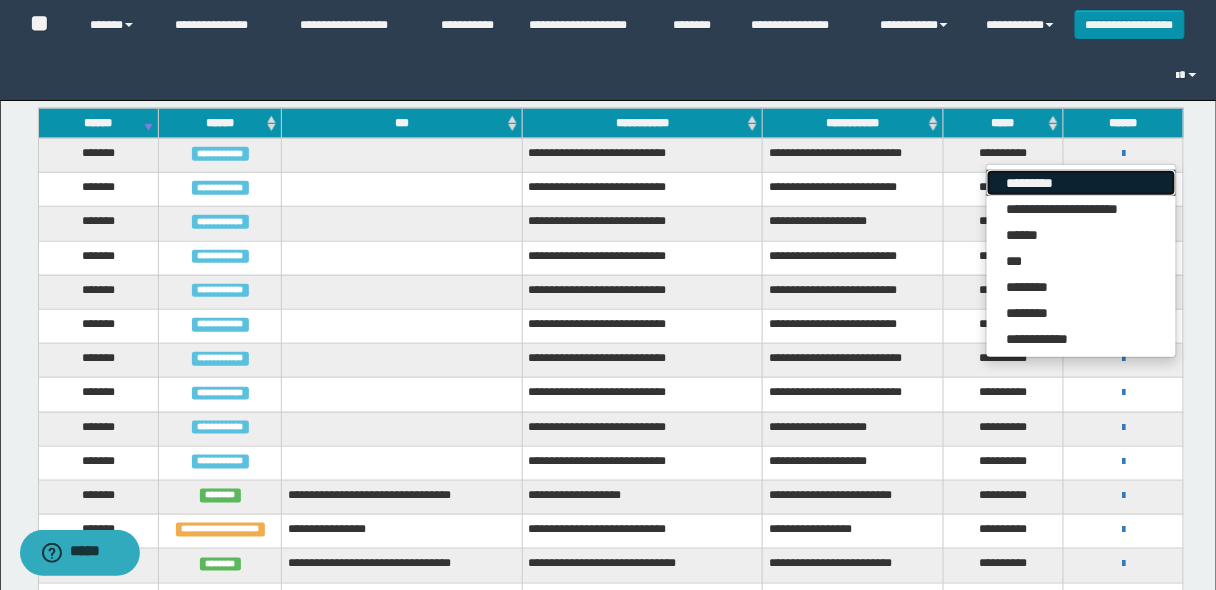 click on "*********" at bounding box center [1081, 183] 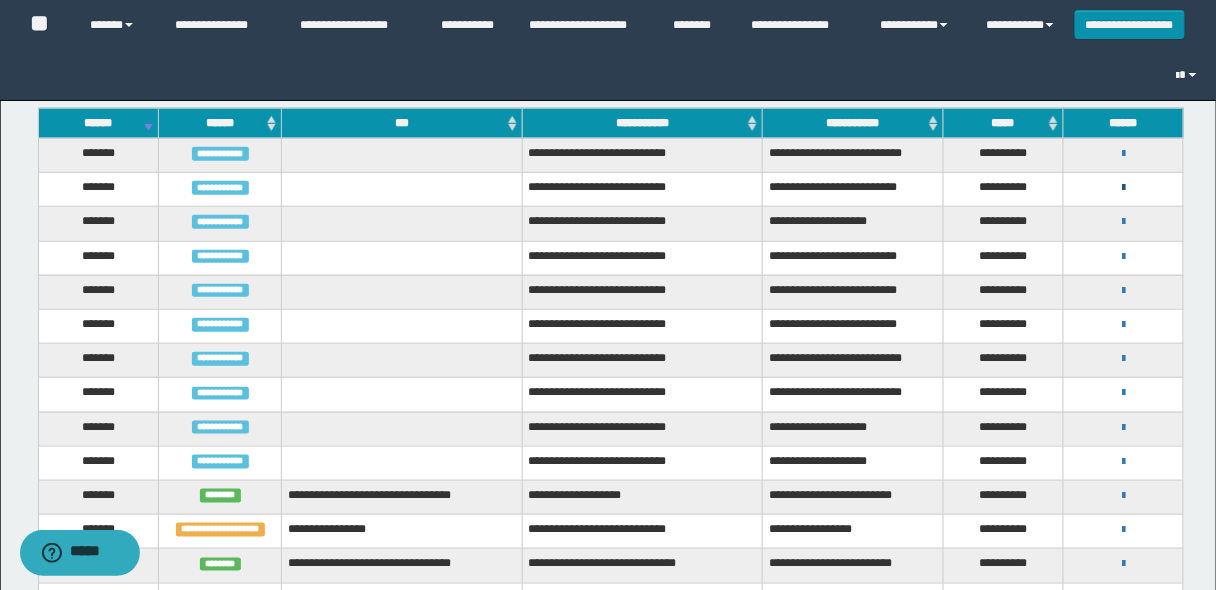 click at bounding box center (1123, 188) 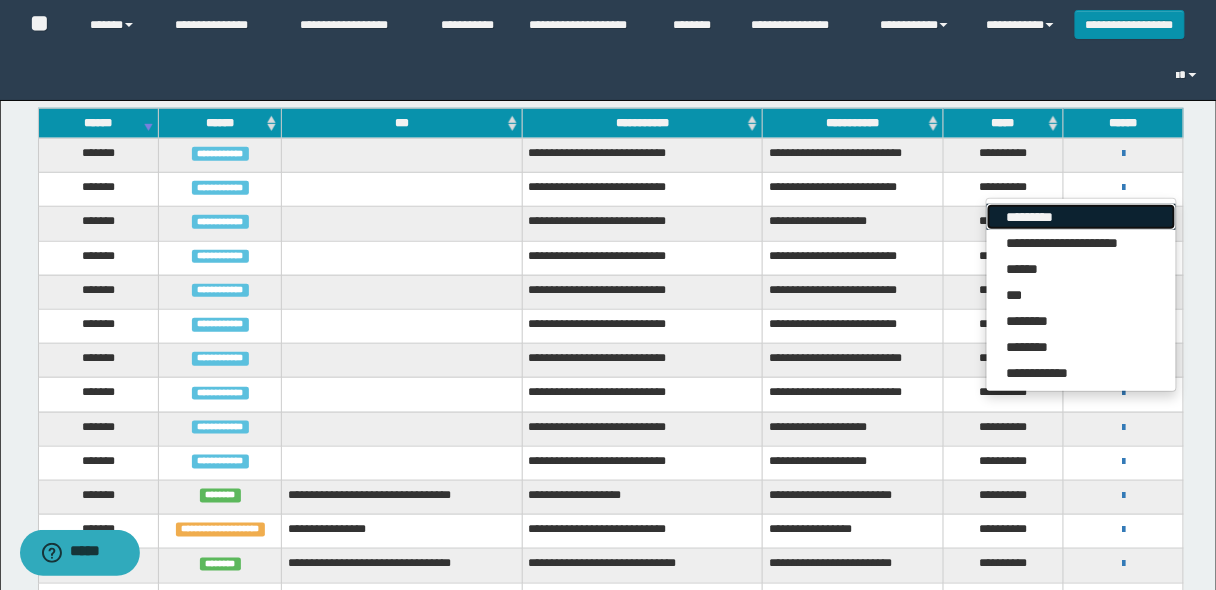 click on "*********" at bounding box center (1081, 217) 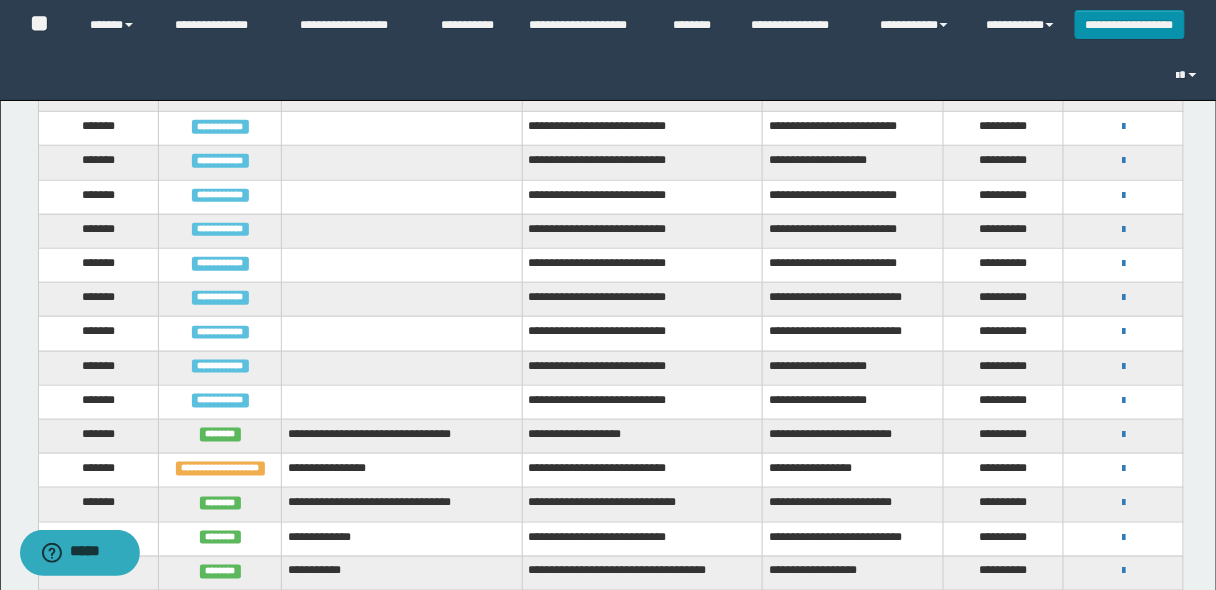 scroll, scrollTop: 480, scrollLeft: 0, axis: vertical 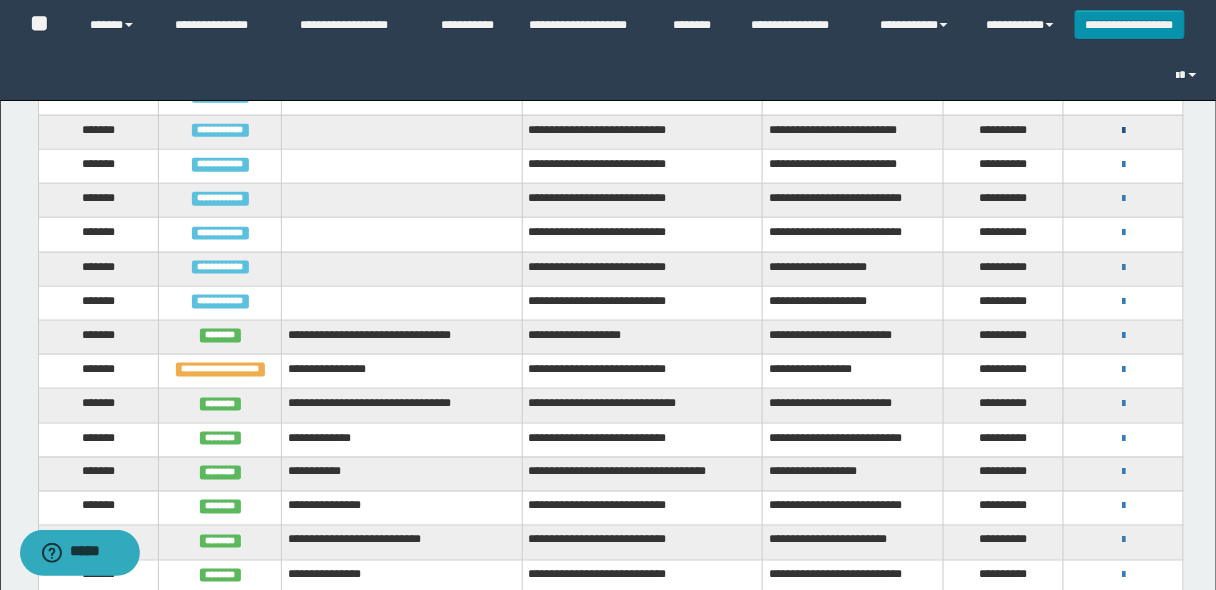 click at bounding box center [1123, 131] 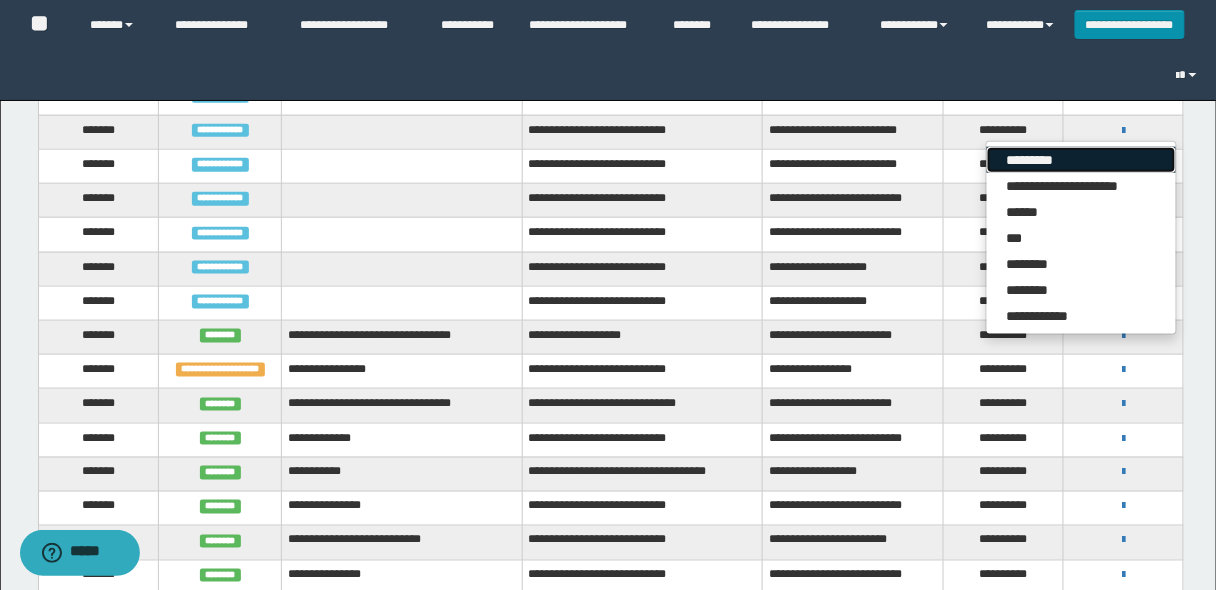 click on "*********" at bounding box center [1081, 160] 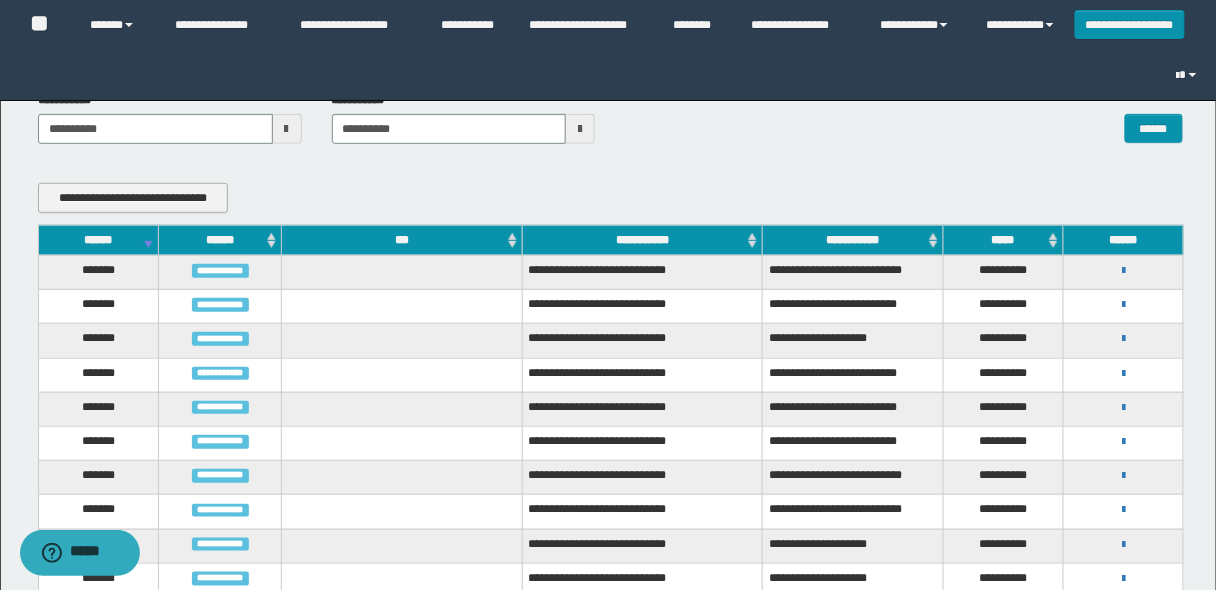 scroll, scrollTop: 240, scrollLeft: 0, axis: vertical 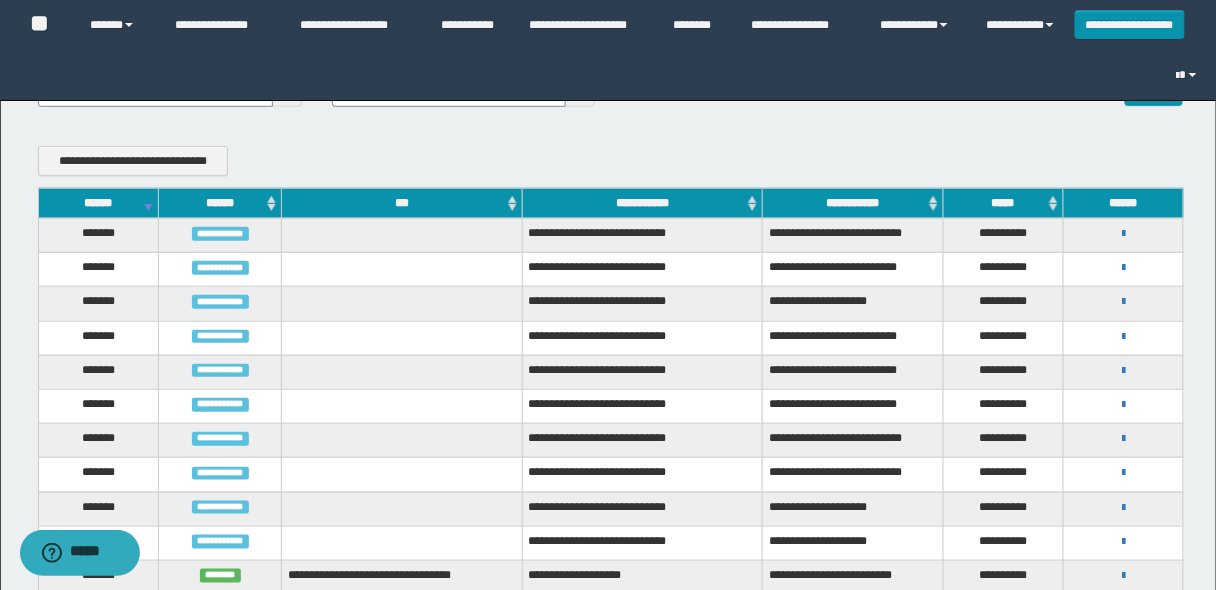 click on "******" at bounding box center (98, 203) 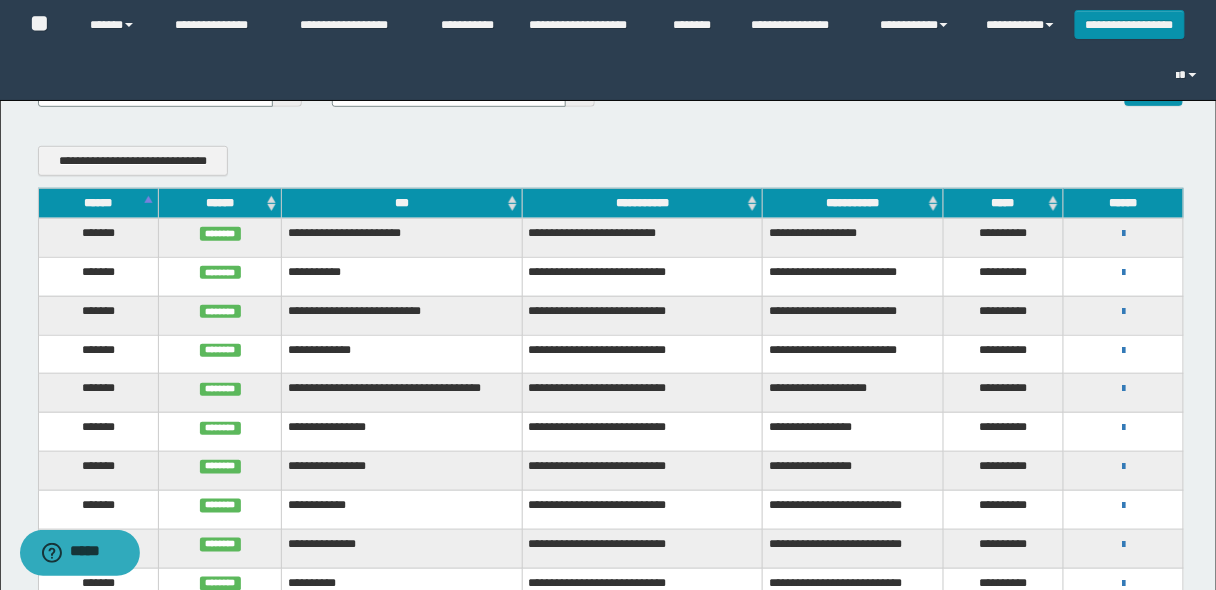 click on "******" at bounding box center (98, 203) 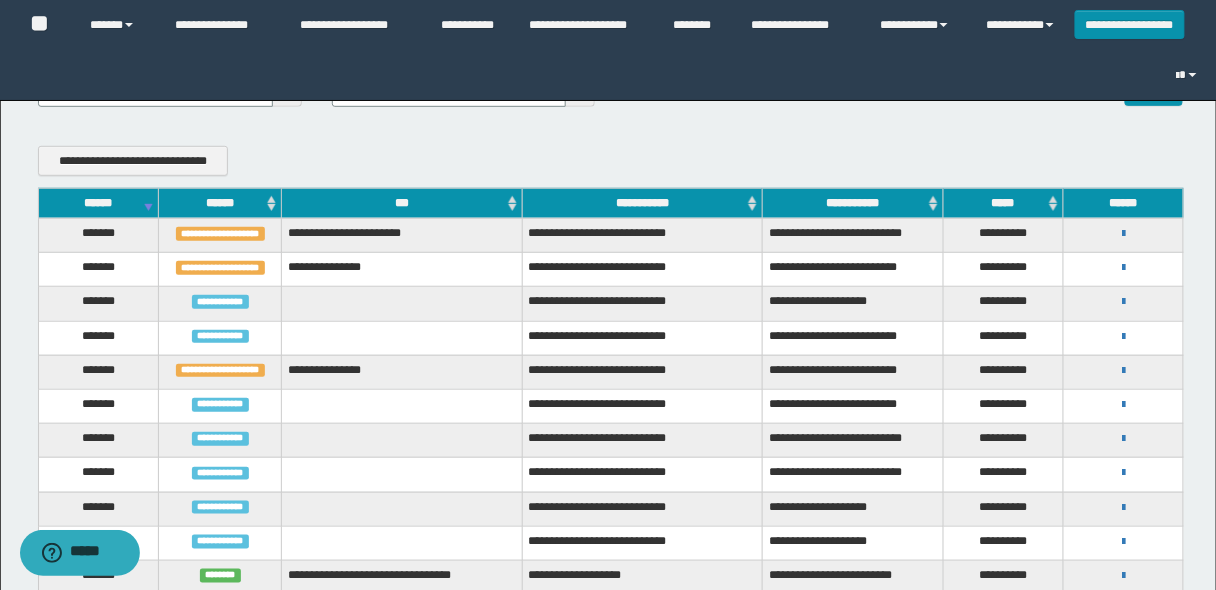 scroll, scrollTop: 320, scrollLeft: 0, axis: vertical 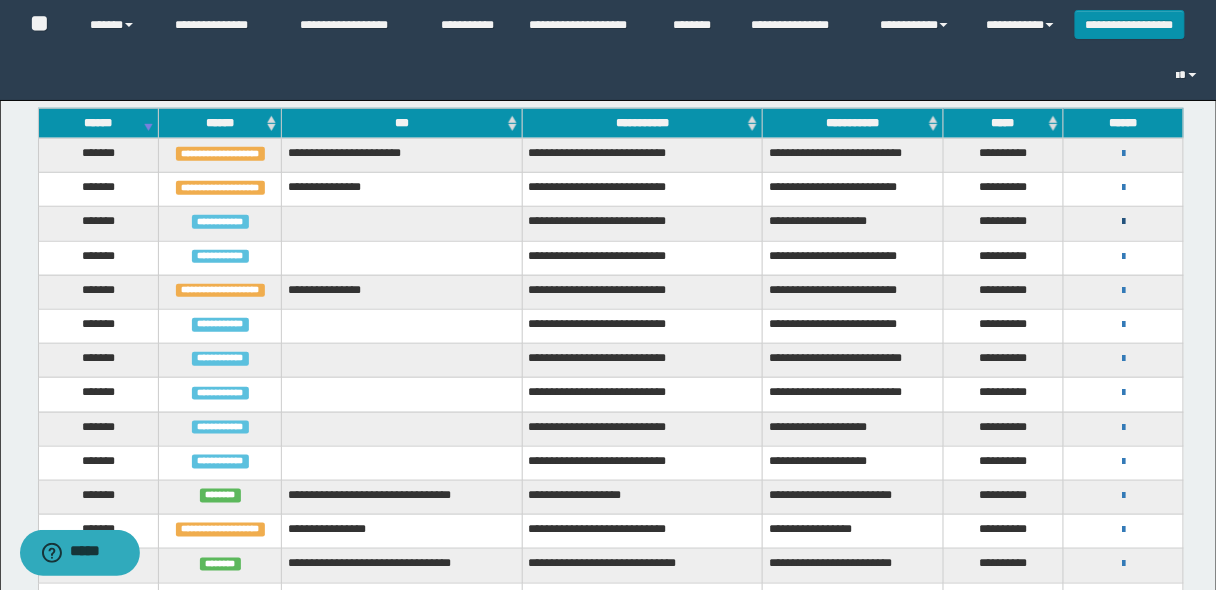 click at bounding box center [1123, 222] 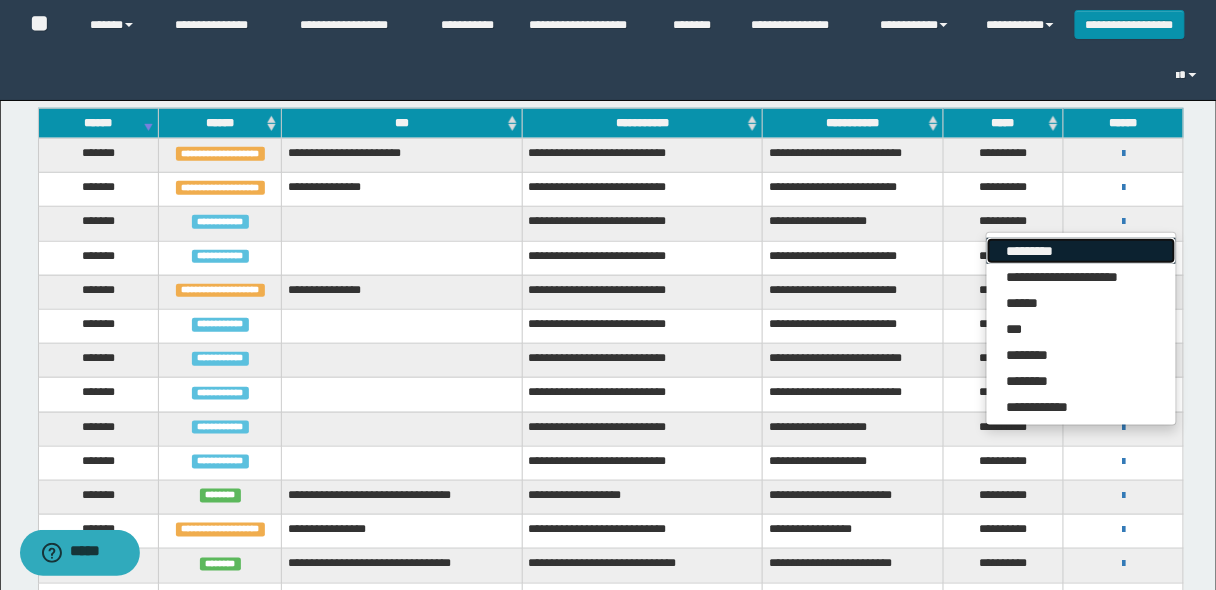 click on "*********" at bounding box center [1081, 251] 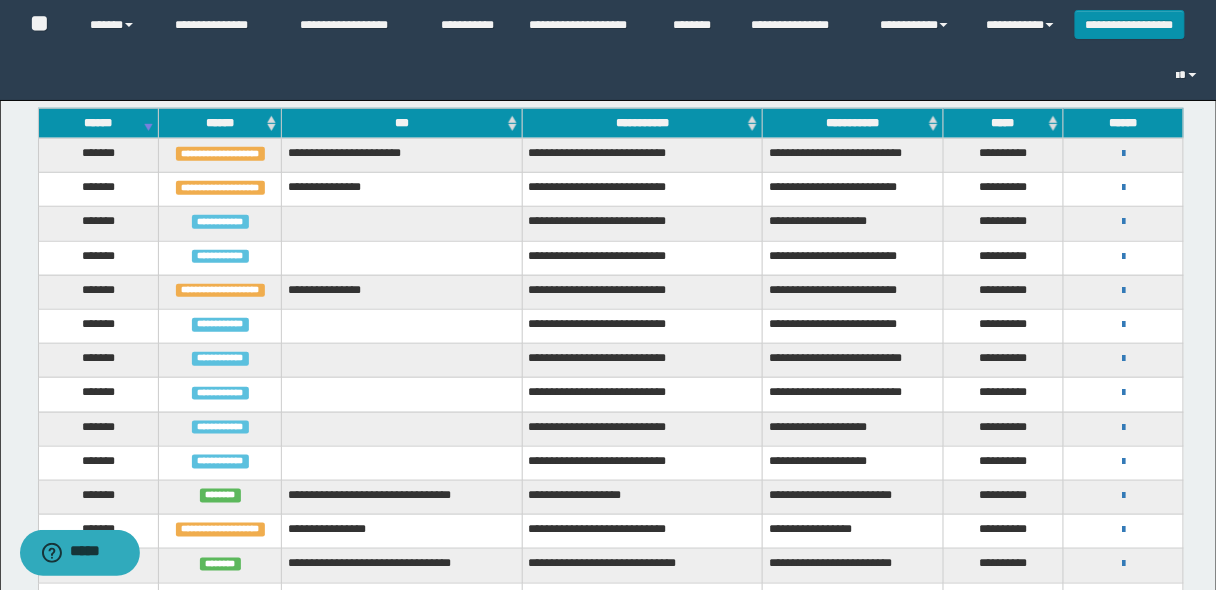 click on "******" at bounding box center [98, 123] 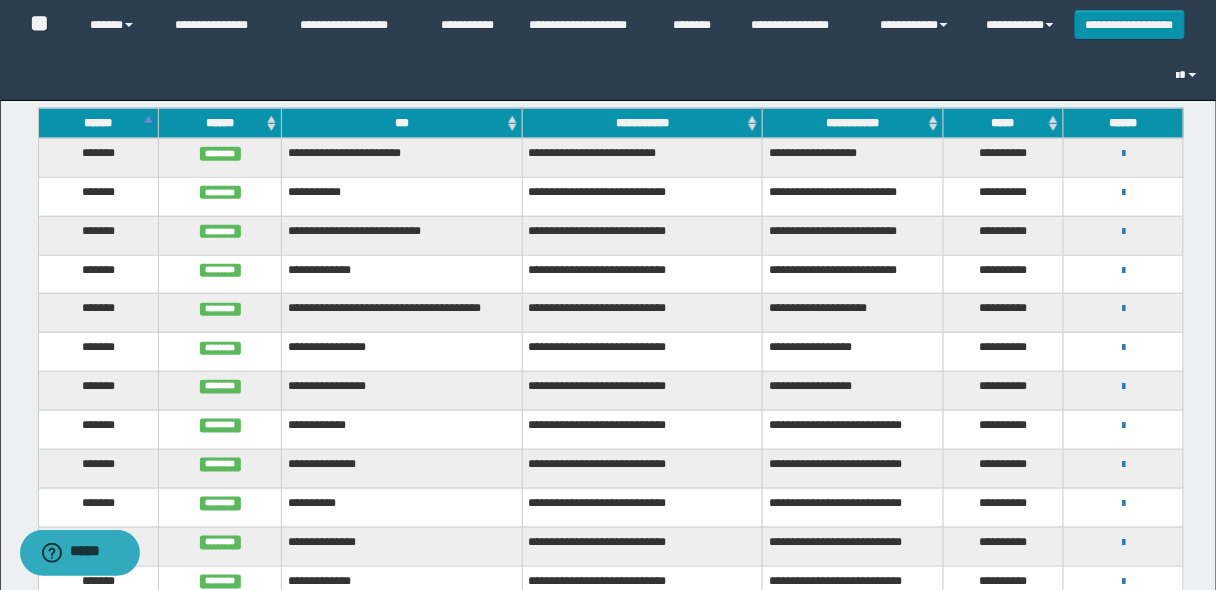 click on "******" at bounding box center [98, 123] 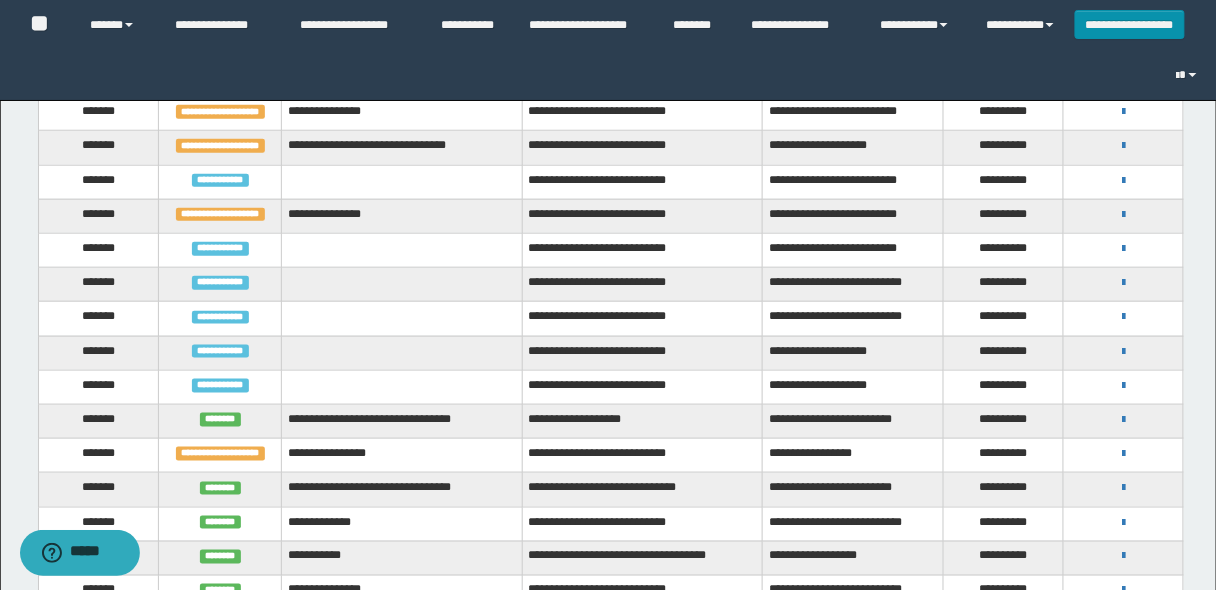 scroll, scrollTop: 400, scrollLeft: 0, axis: vertical 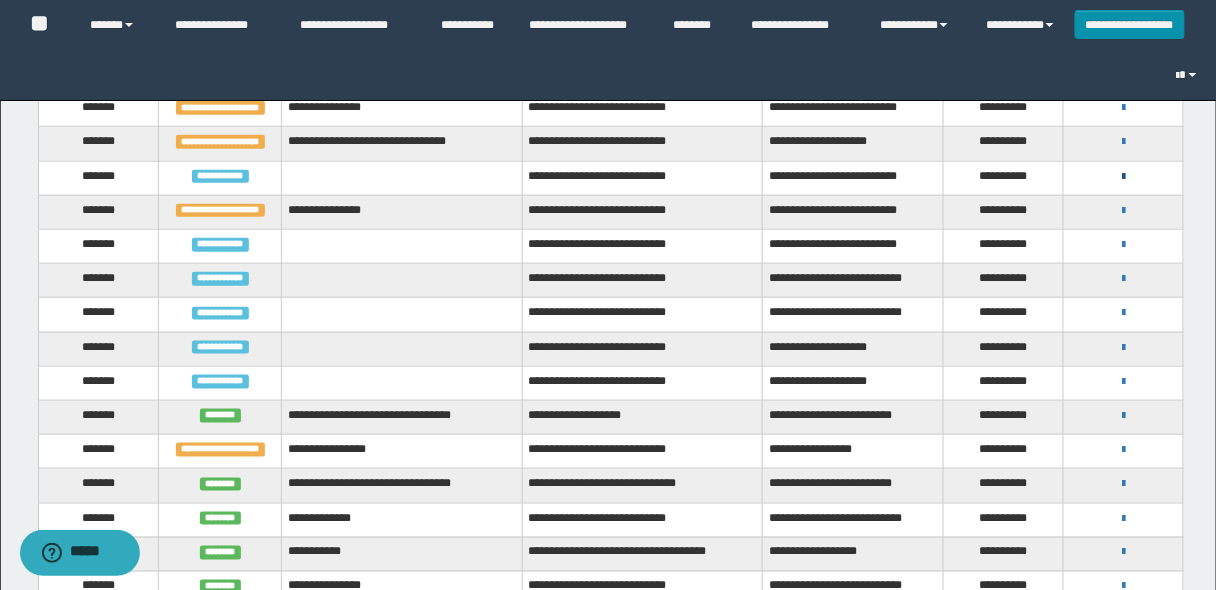 click at bounding box center [1123, 177] 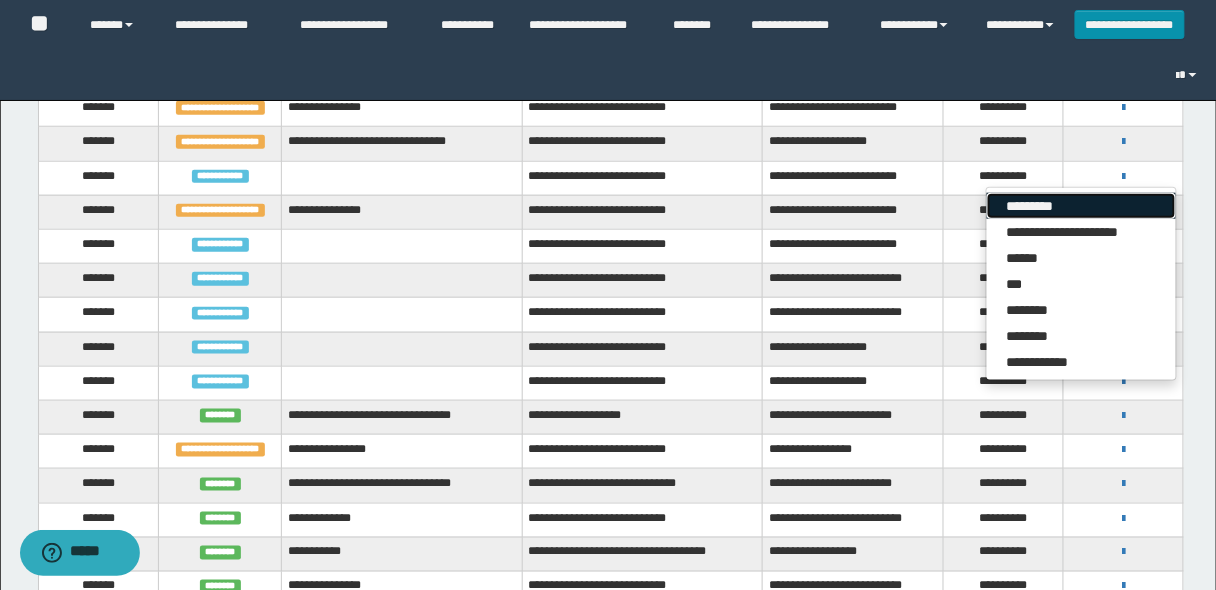 click on "*********" at bounding box center [1081, 206] 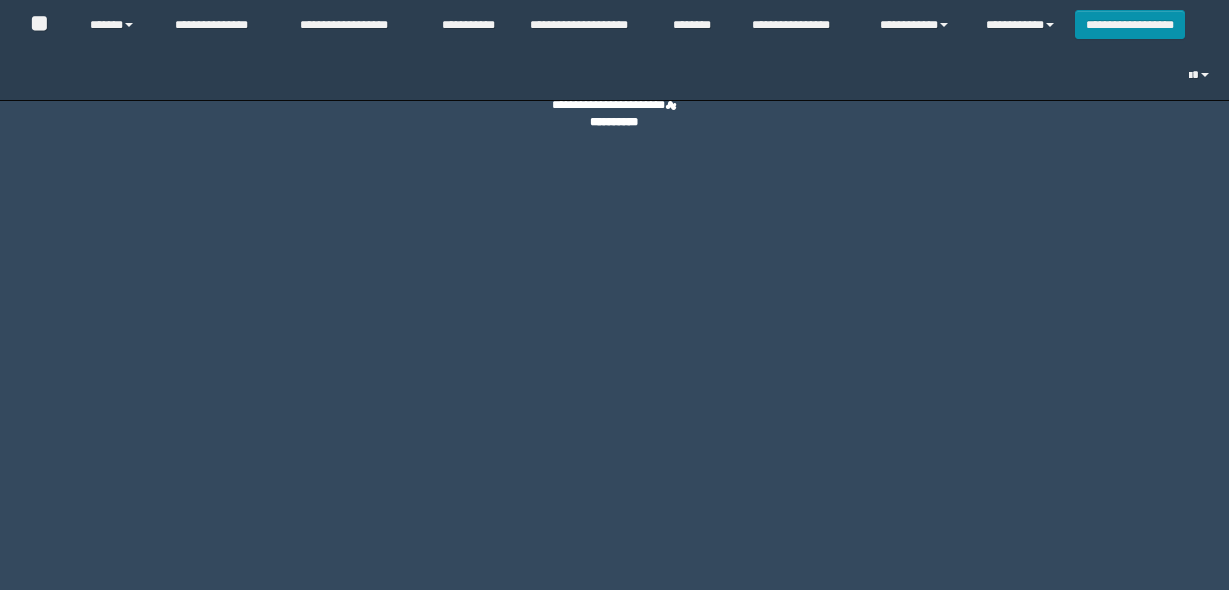 scroll, scrollTop: 0, scrollLeft: 0, axis: both 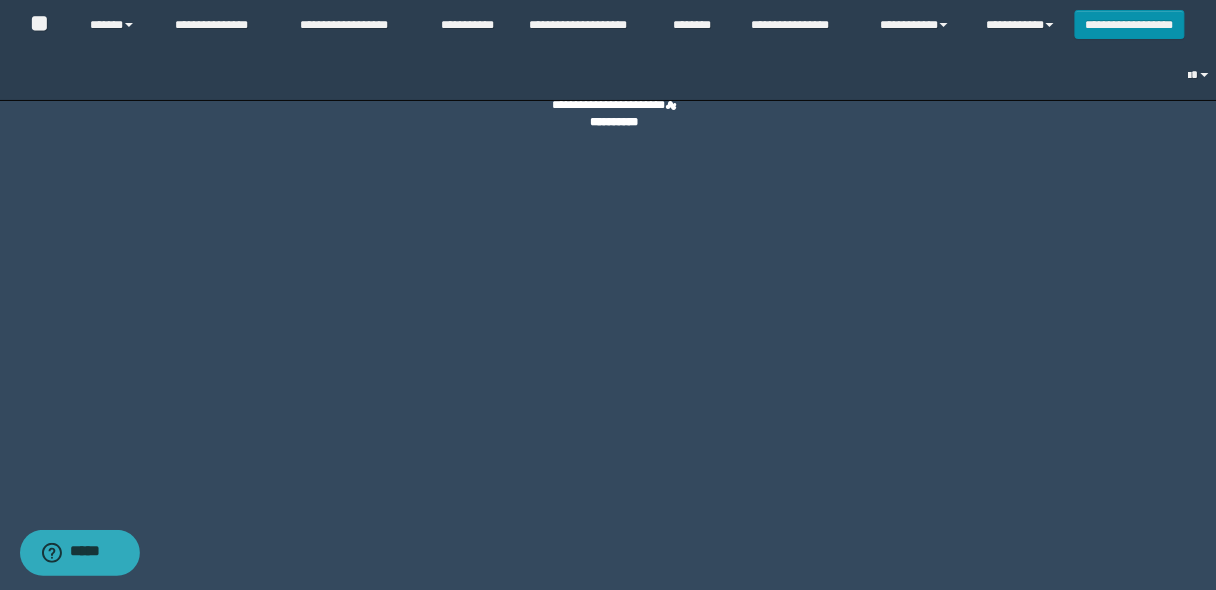 select on "*" 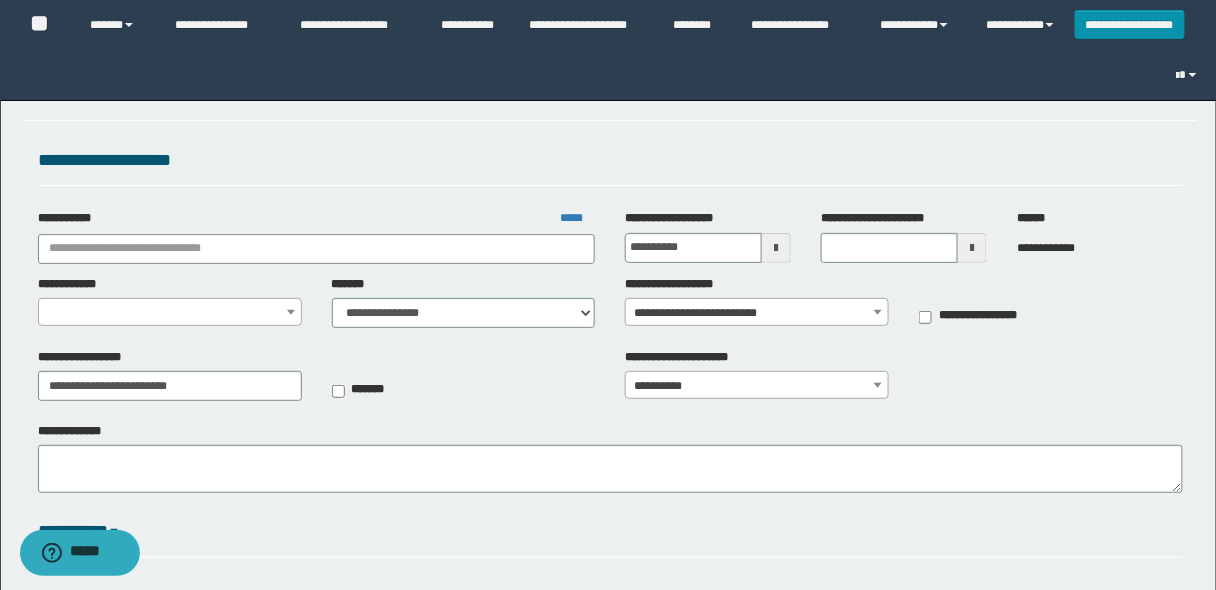 select on "**" 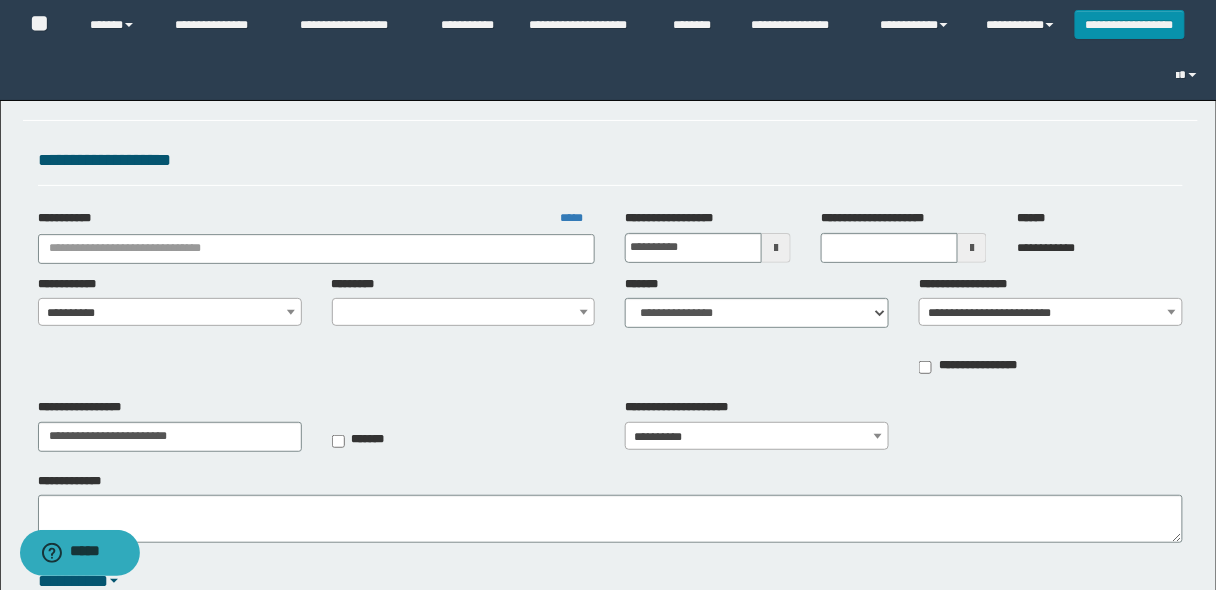 type on "**********" 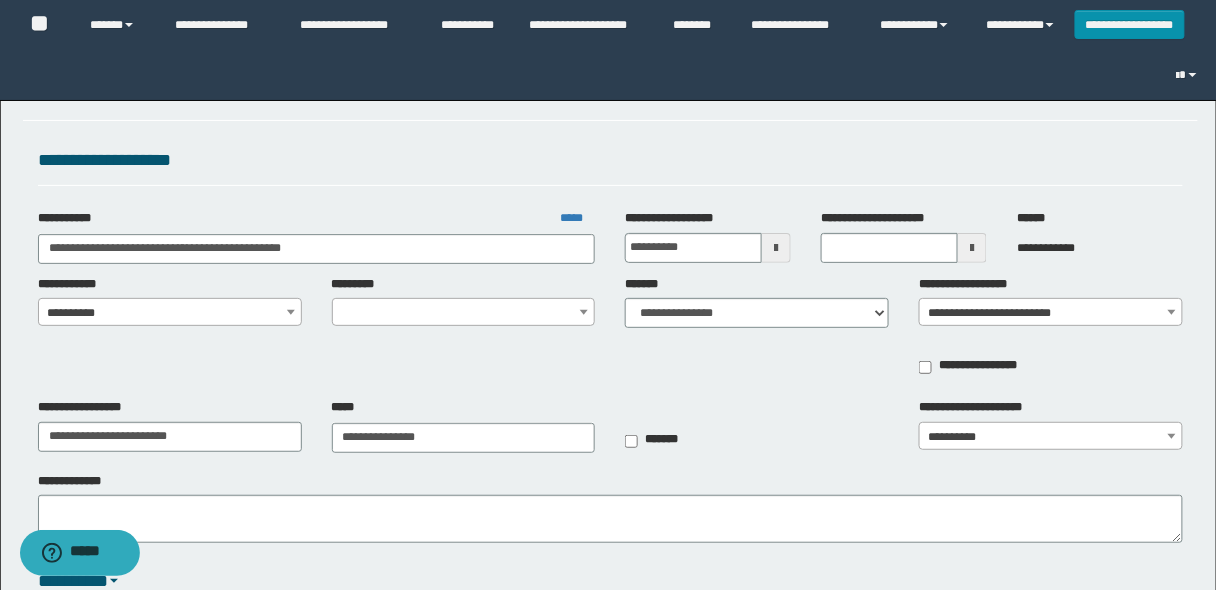 select on "****" 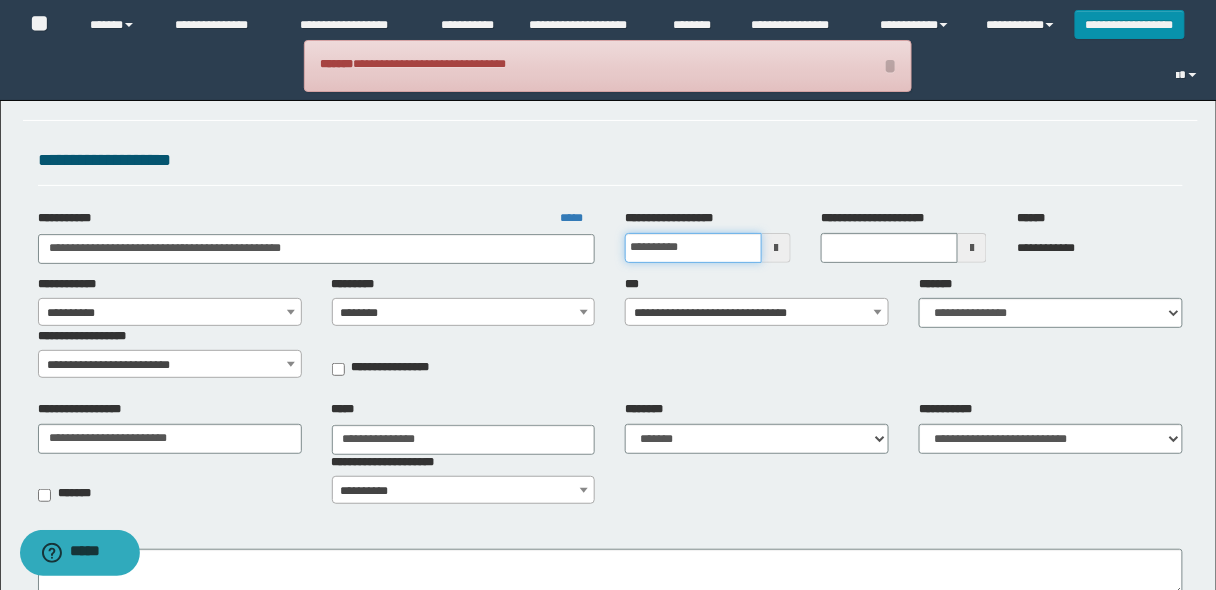 click on "**********" at bounding box center (693, 248) 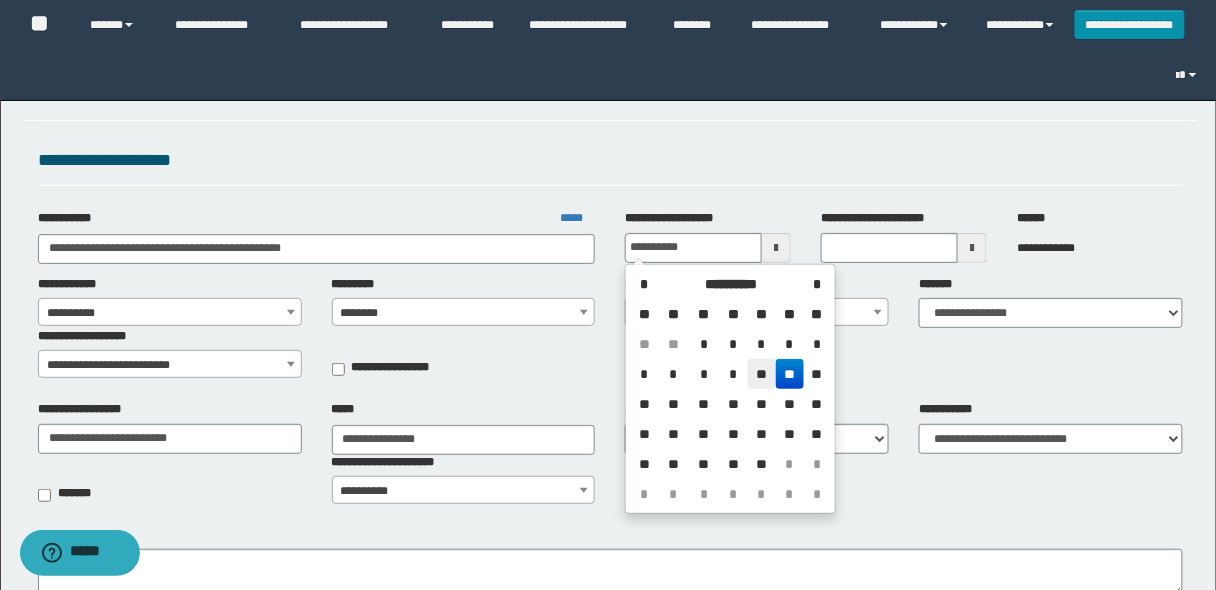 click on "**" at bounding box center [762, 374] 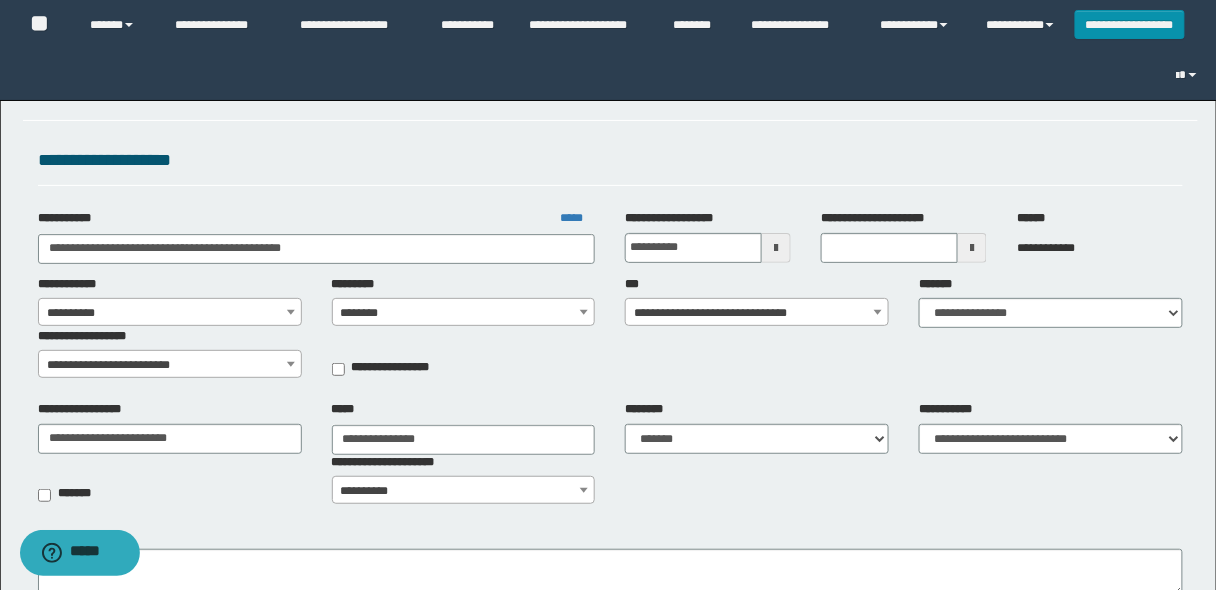 click on "**********" at bounding box center [757, 313] 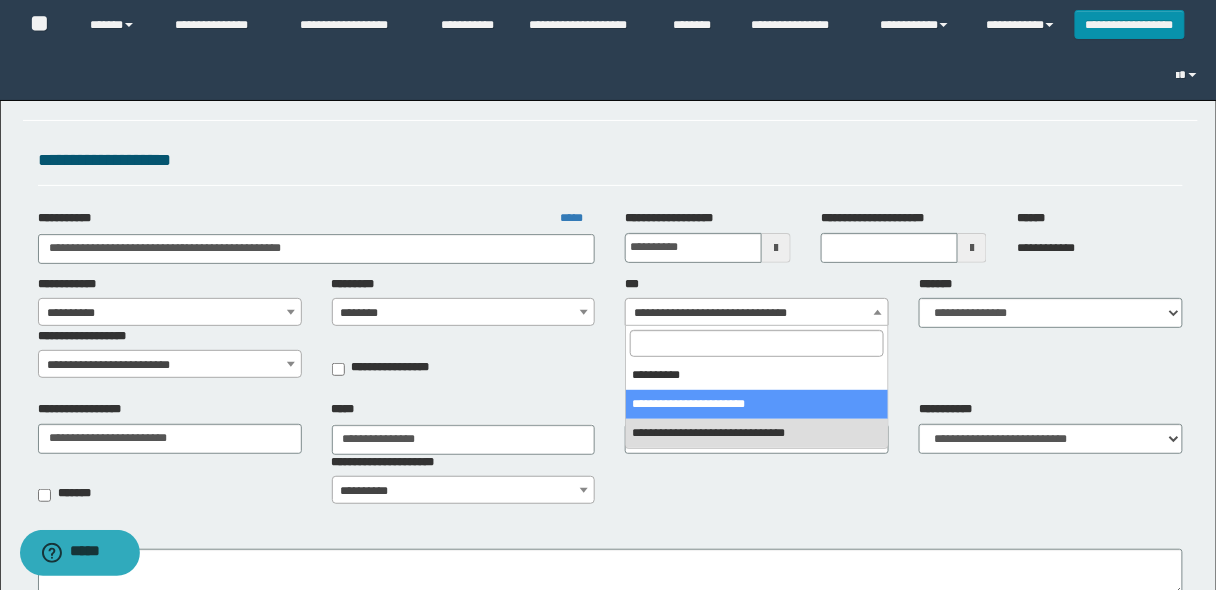 select on "***" 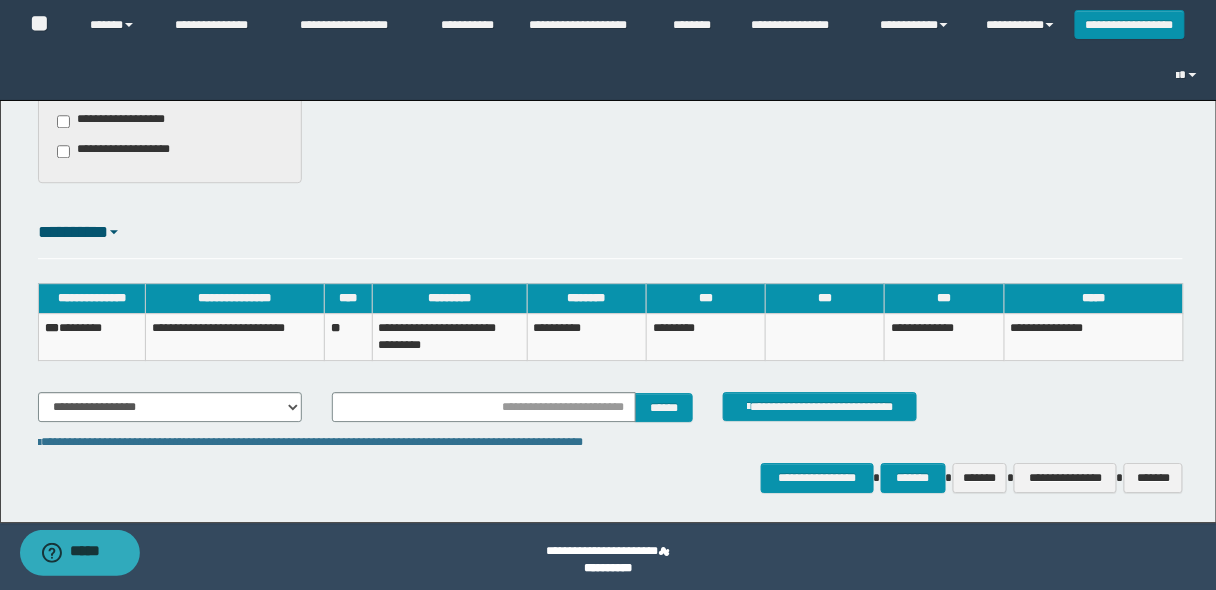 scroll, scrollTop: 1304, scrollLeft: 0, axis: vertical 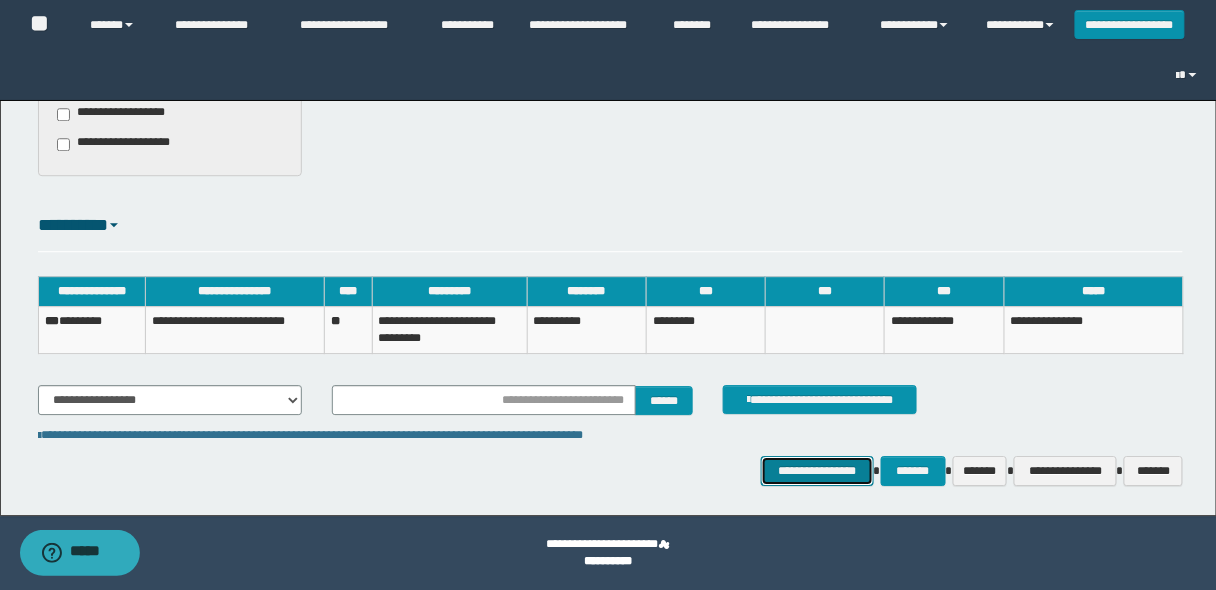 click on "**********" at bounding box center [817, 470] 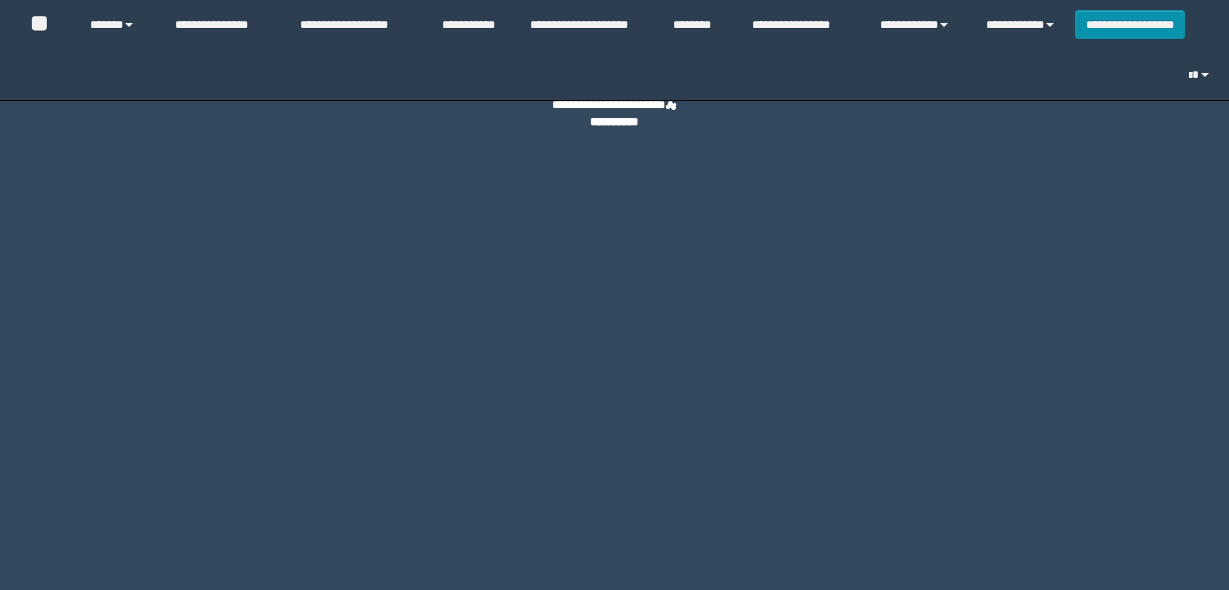 scroll, scrollTop: 0, scrollLeft: 0, axis: both 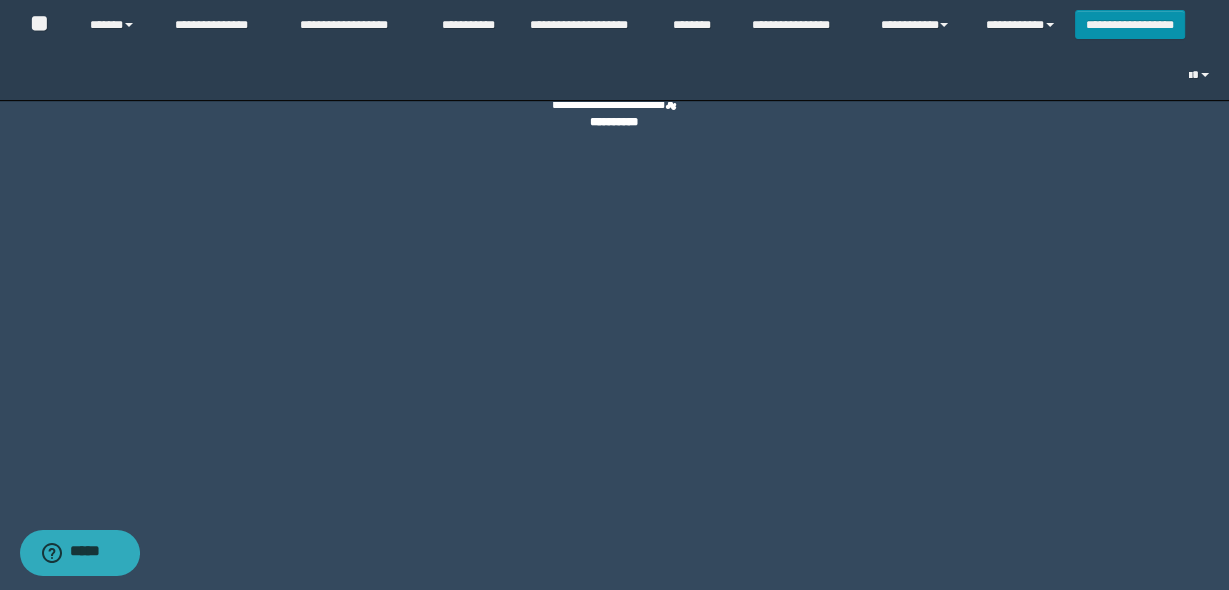 select on "*" 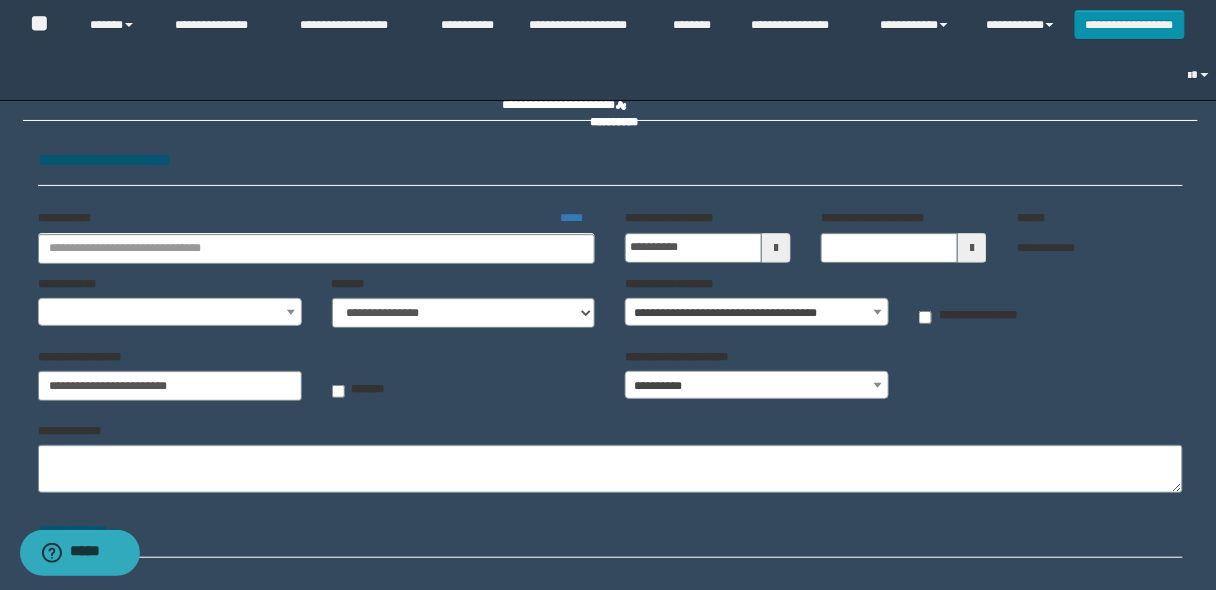 select on "*" 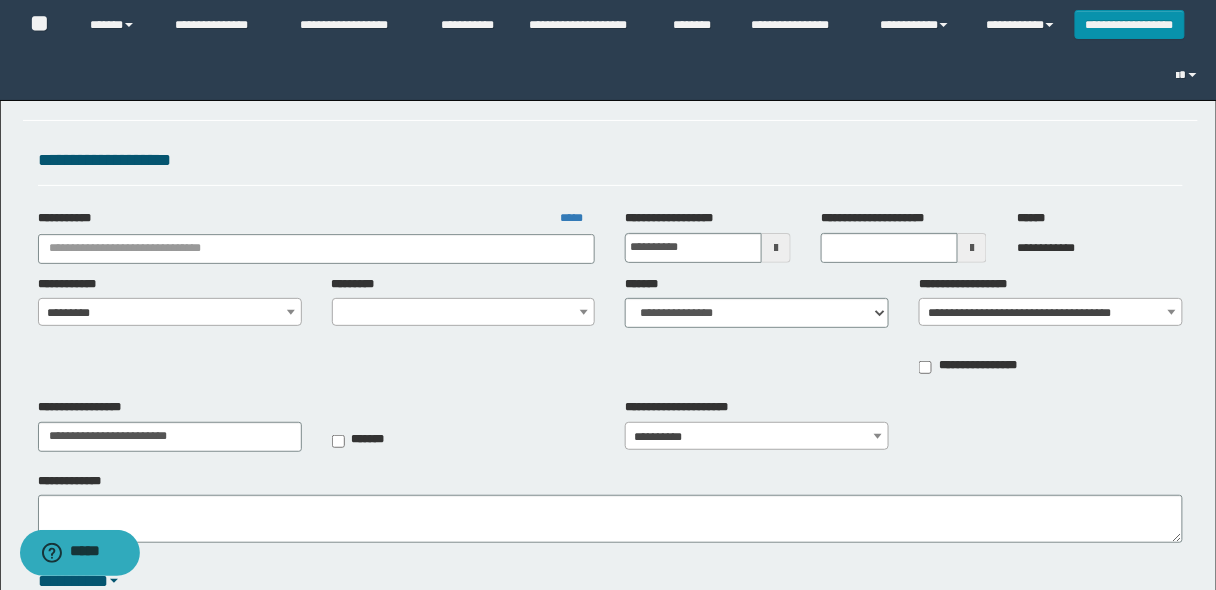 type on "**********" 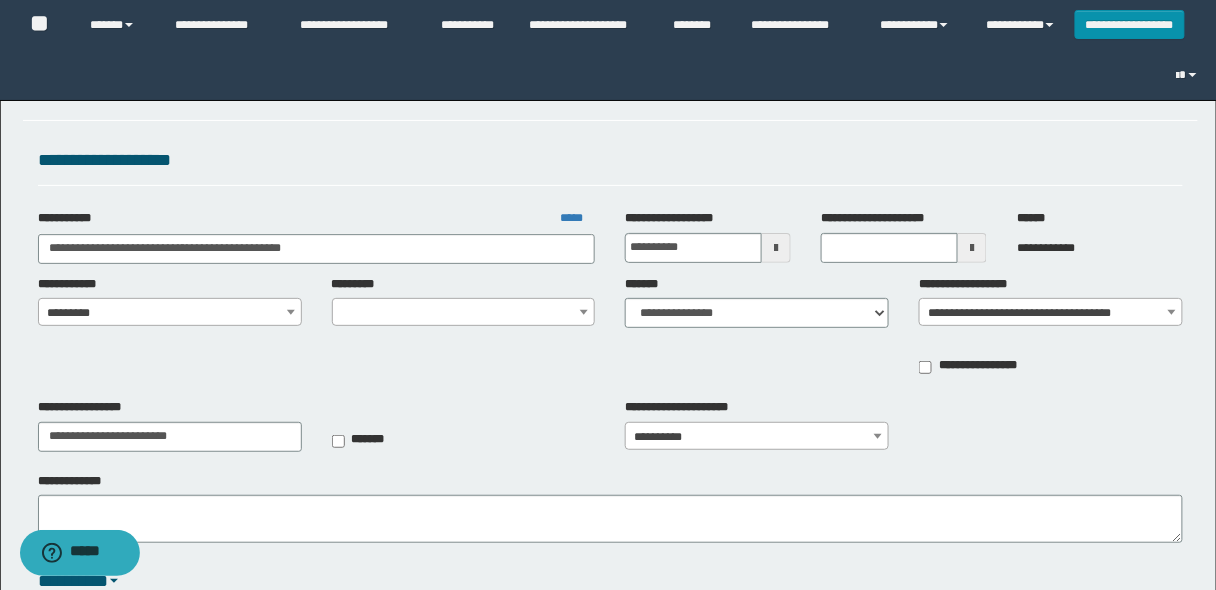select on "*" 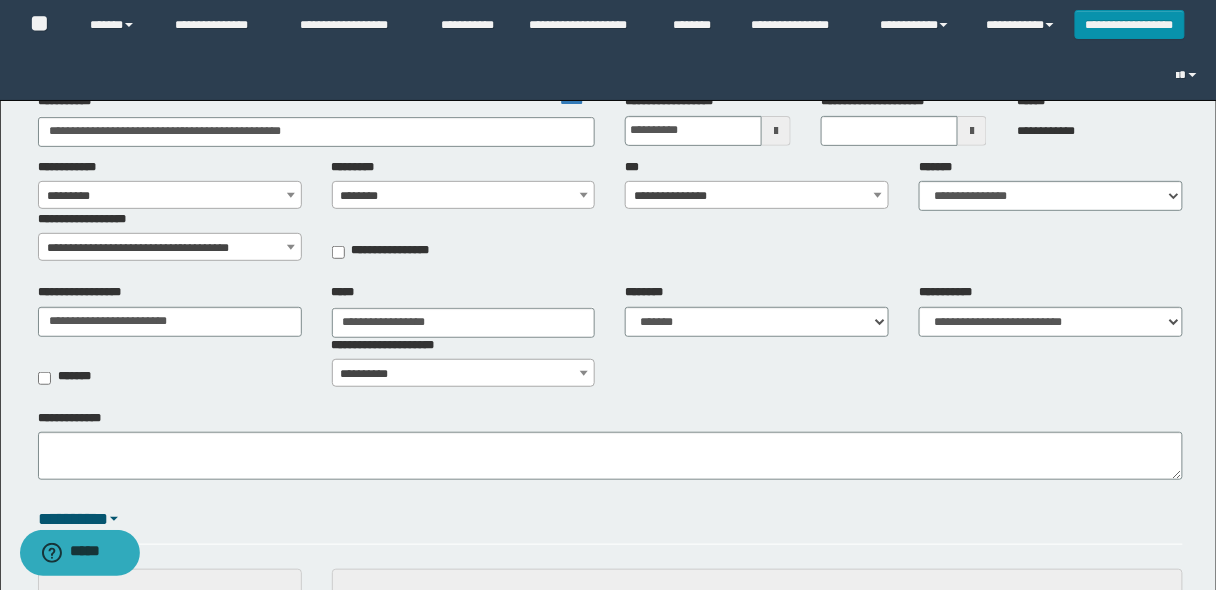 scroll, scrollTop: 80, scrollLeft: 0, axis: vertical 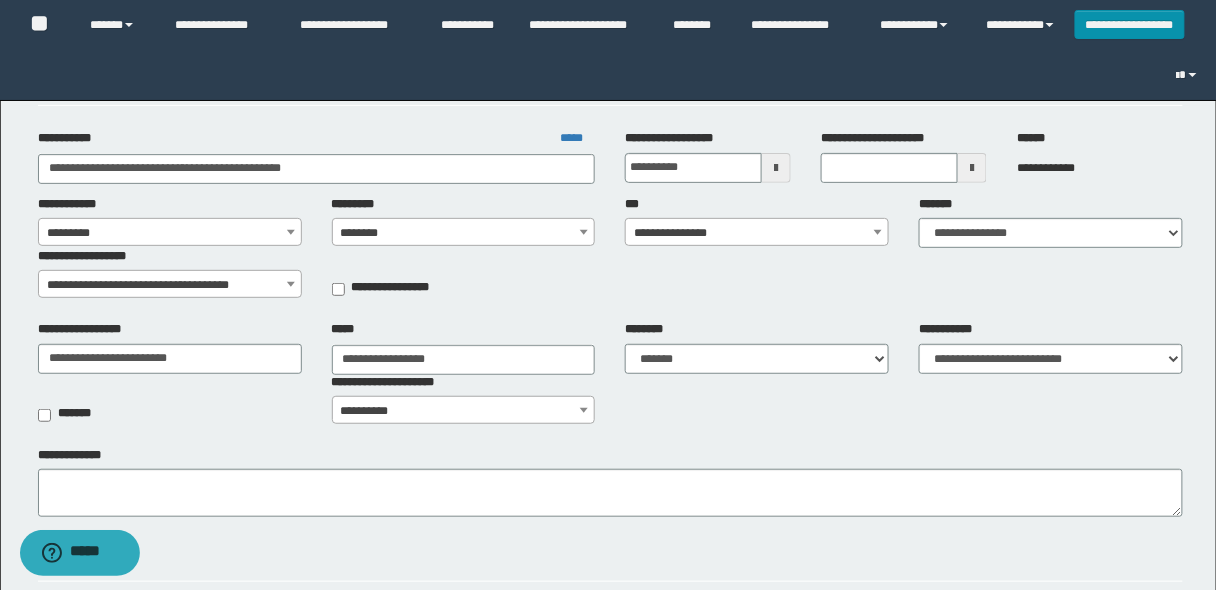 click on "**********" at bounding box center (757, 233) 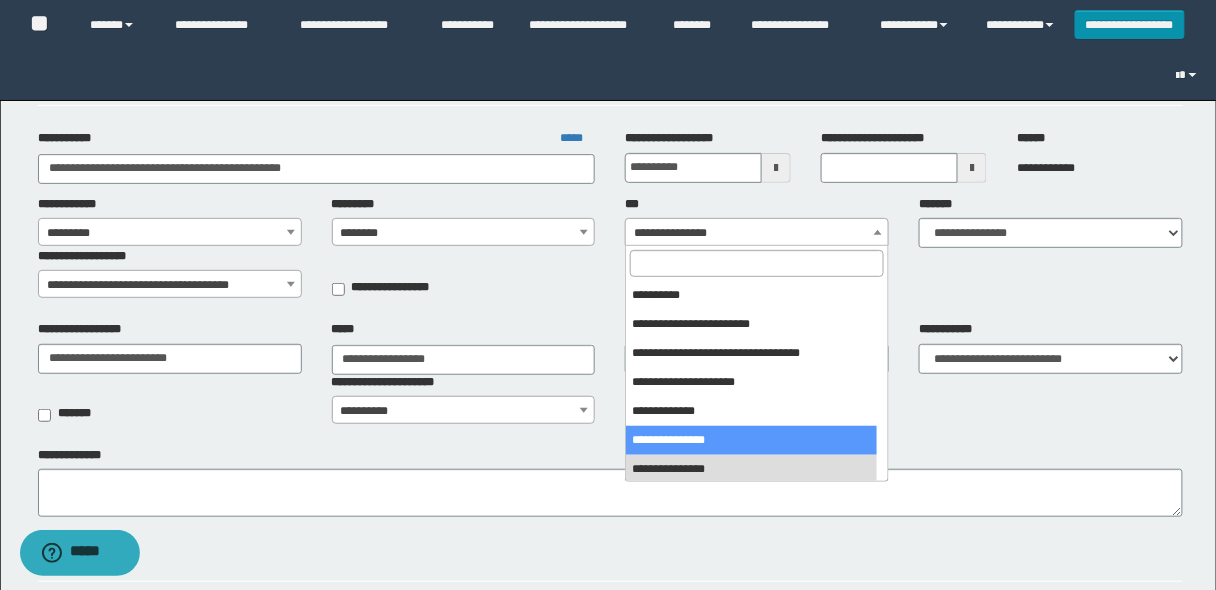 select on "***" 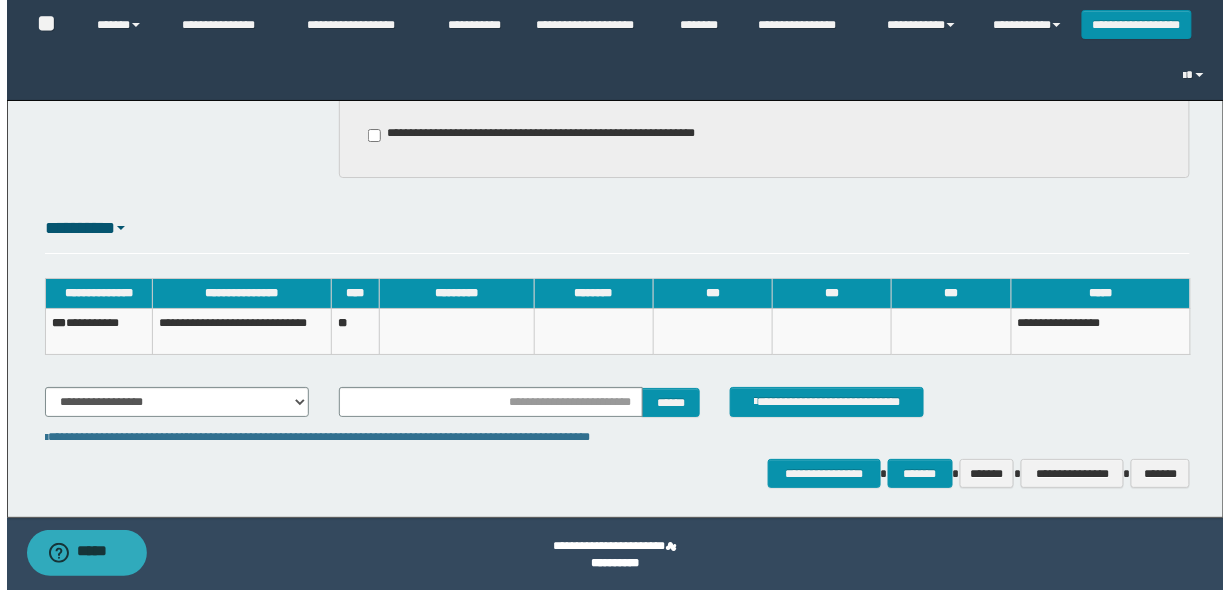 scroll, scrollTop: 1691, scrollLeft: 0, axis: vertical 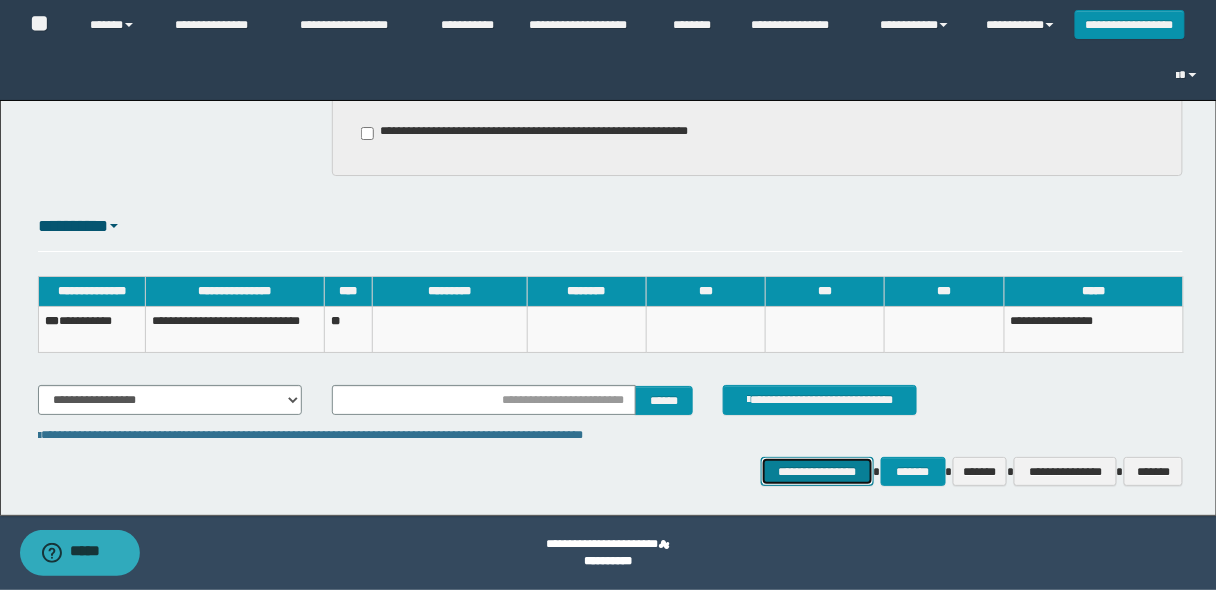 click on "**********" at bounding box center (817, 471) 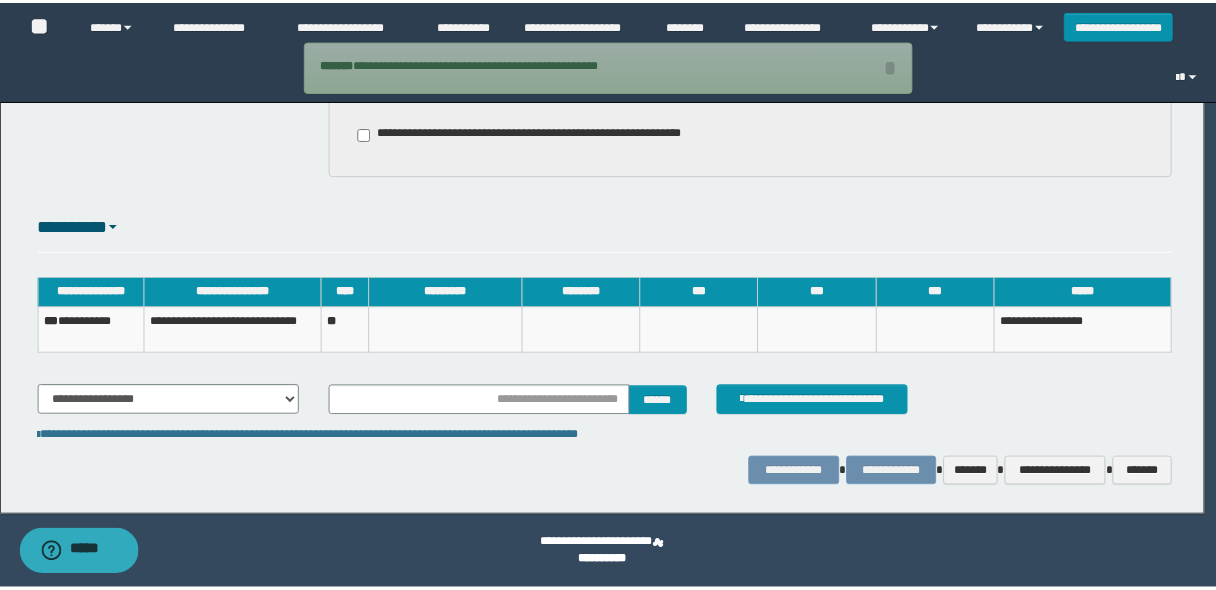 scroll, scrollTop: 1551, scrollLeft: 0, axis: vertical 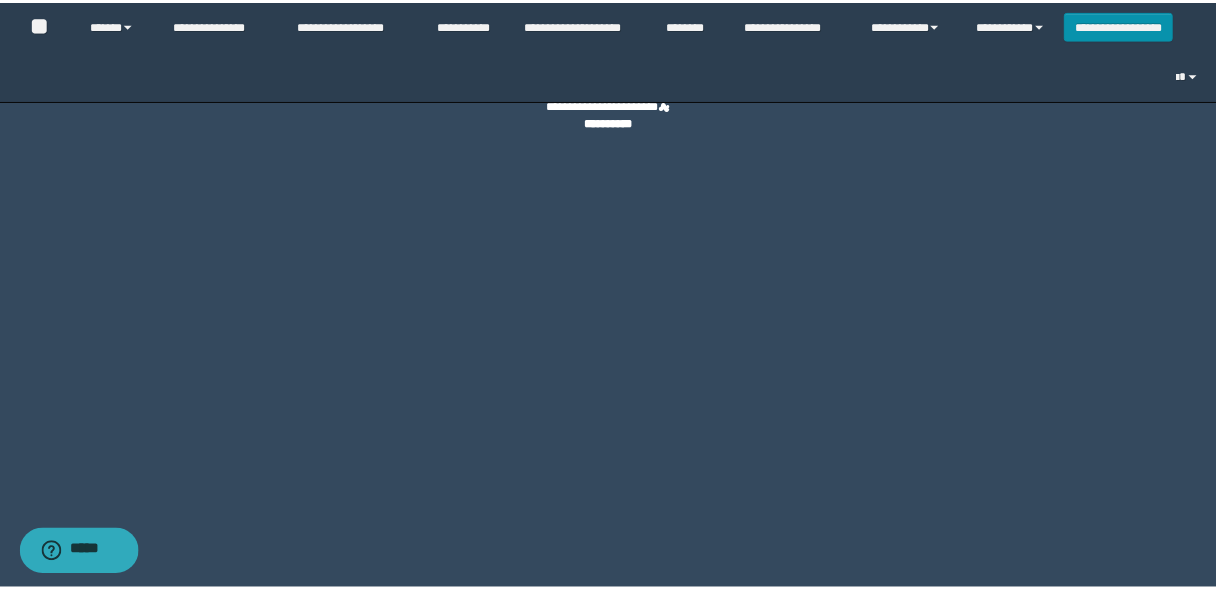 select on "*" 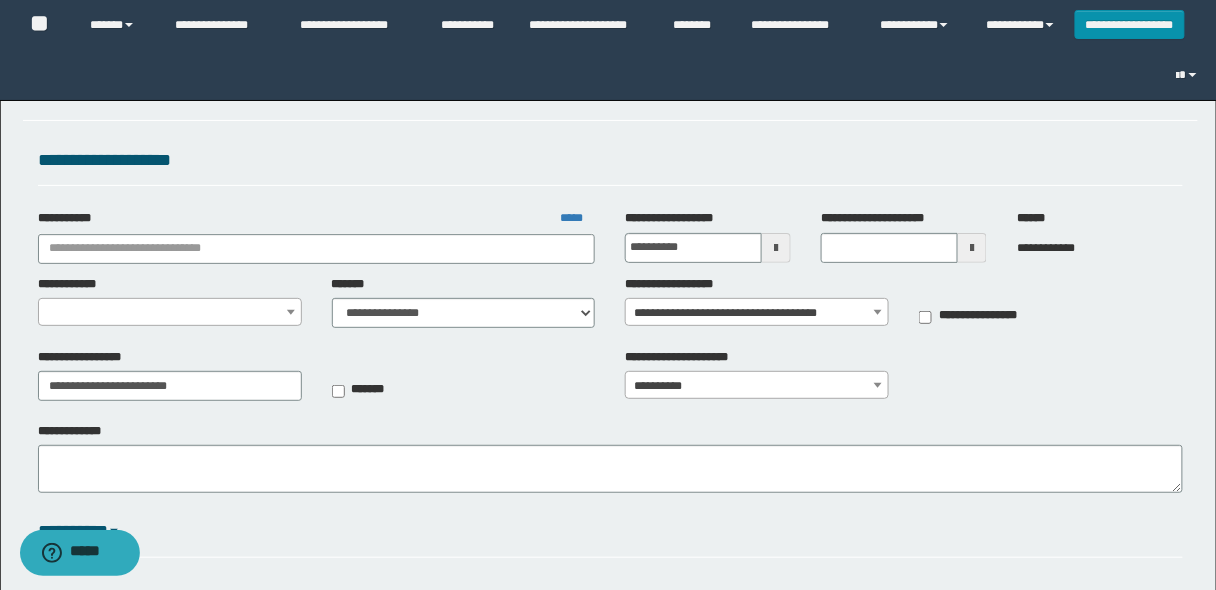 select on "*" 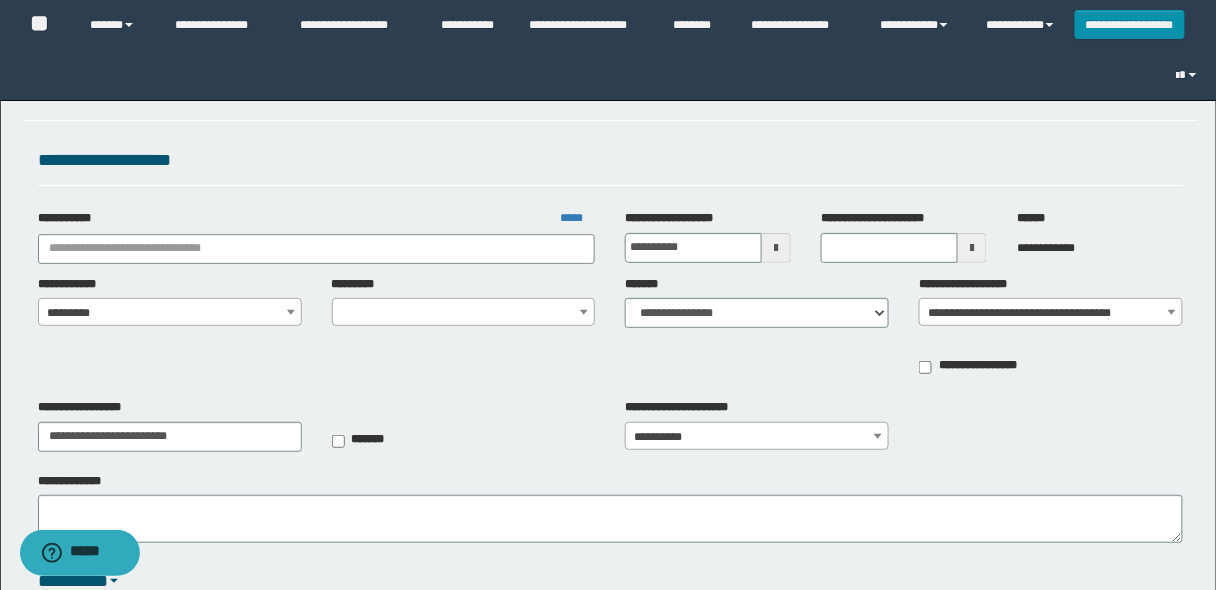 type on "**********" 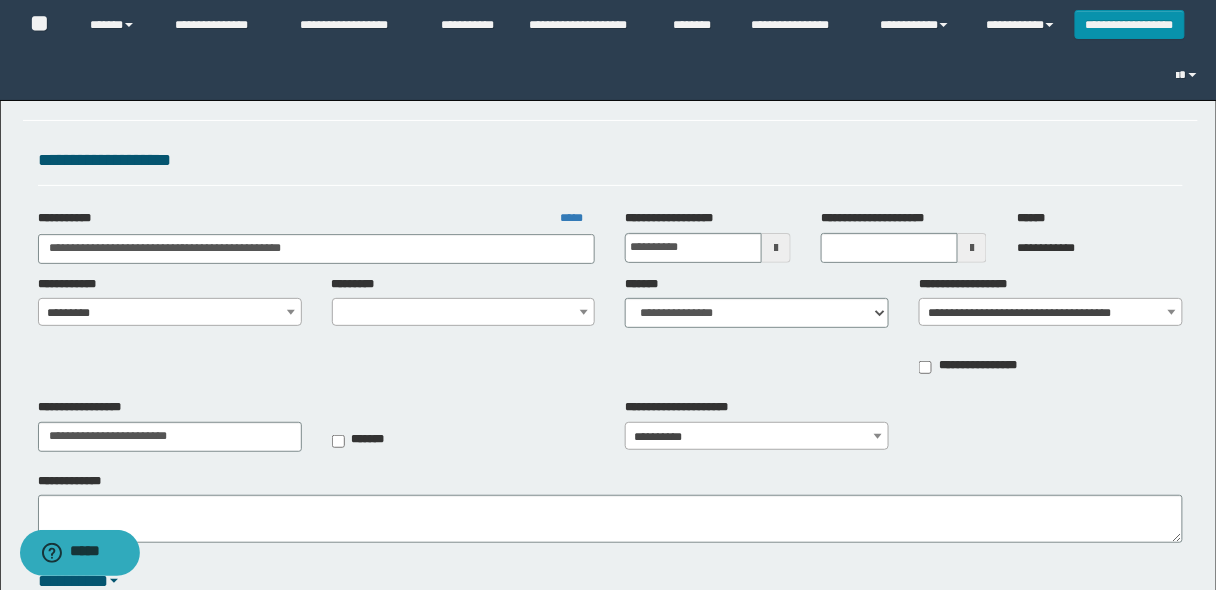 select on "*" 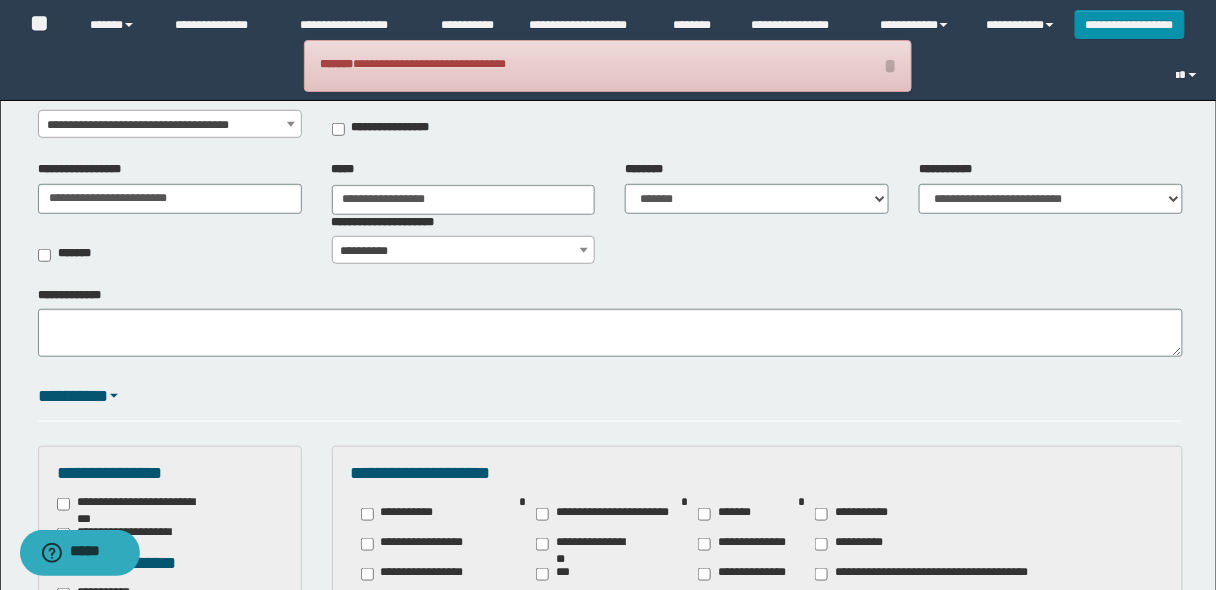scroll, scrollTop: 80, scrollLeft: 0, axis: vertical 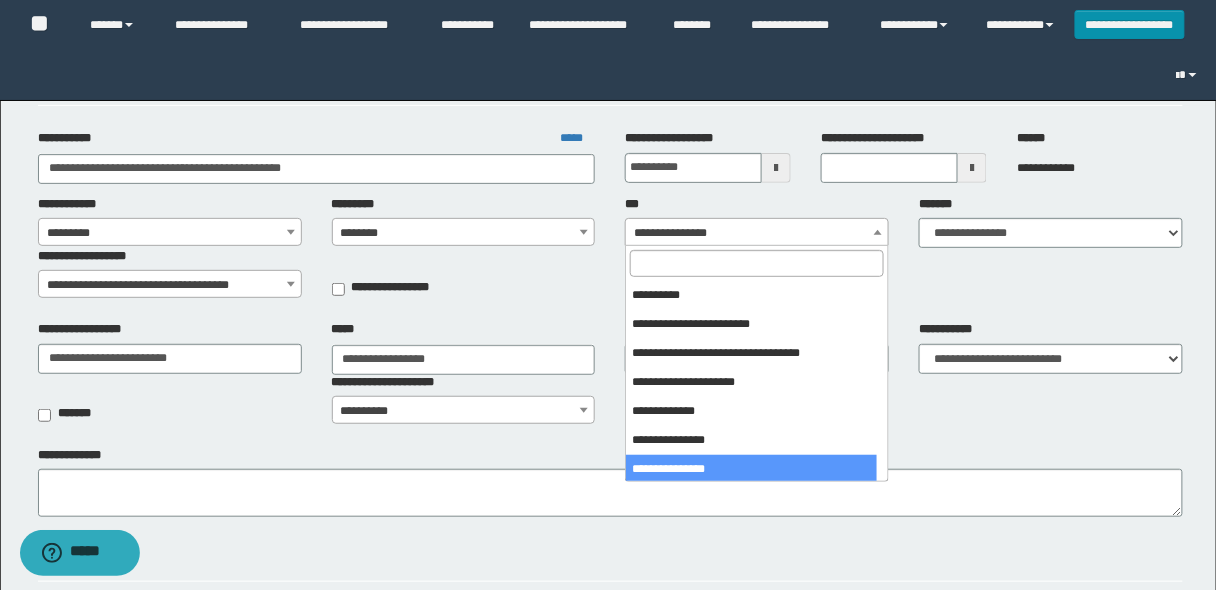 click on "**********" at bounding box center (757, 233) 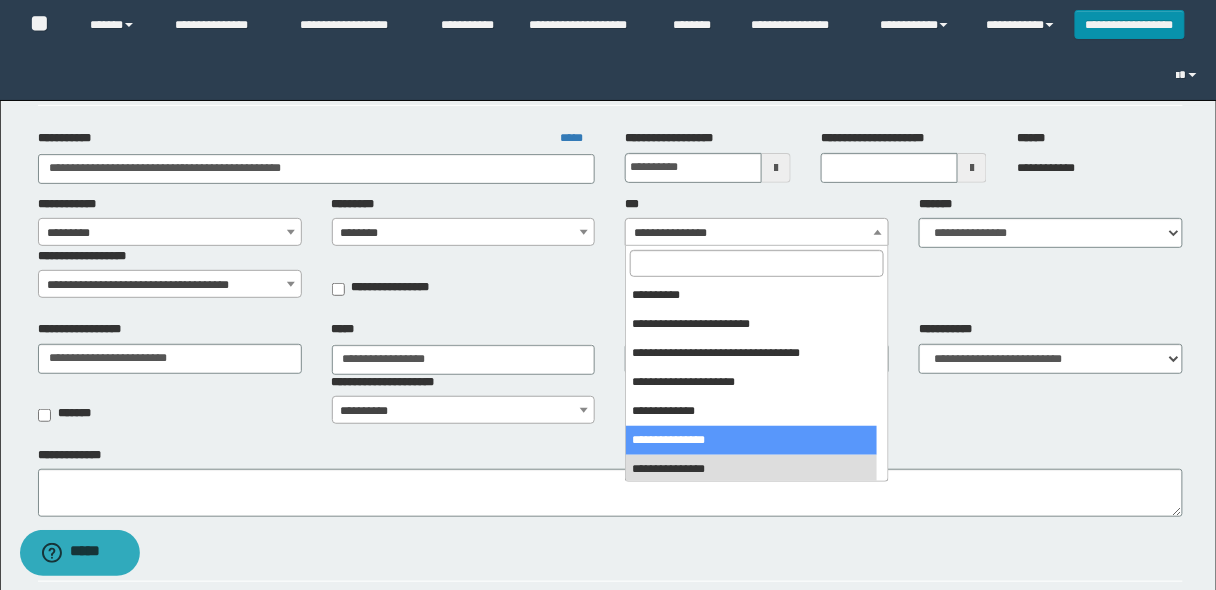 select on "***" 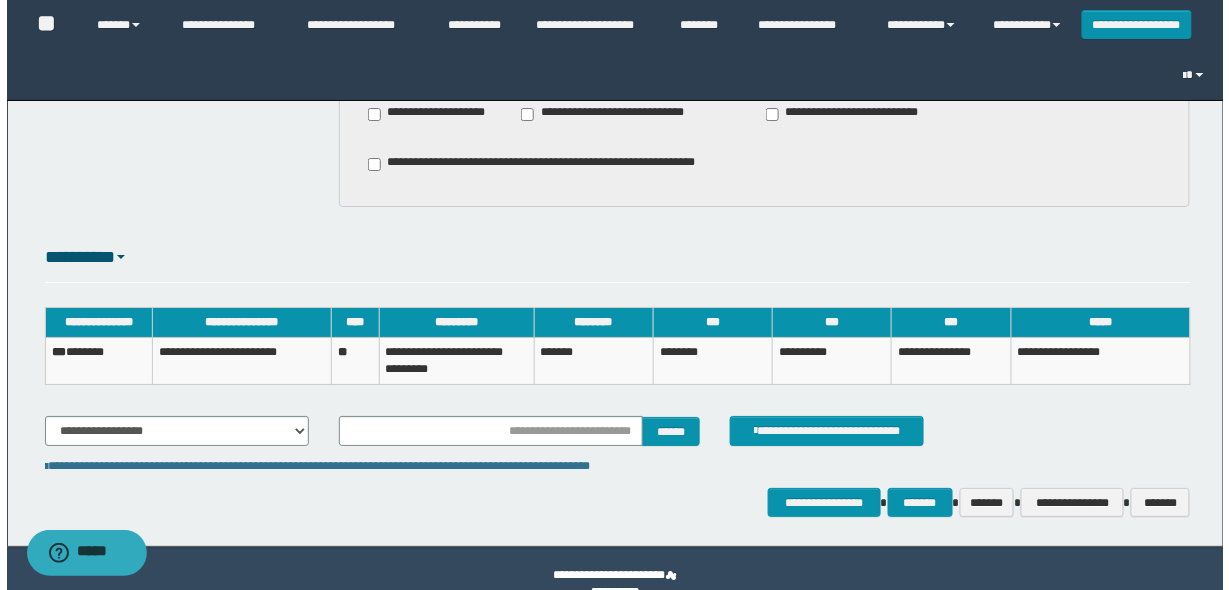 scroll, scrollTop: 1691, scrollLeft: 0, axis: vertical 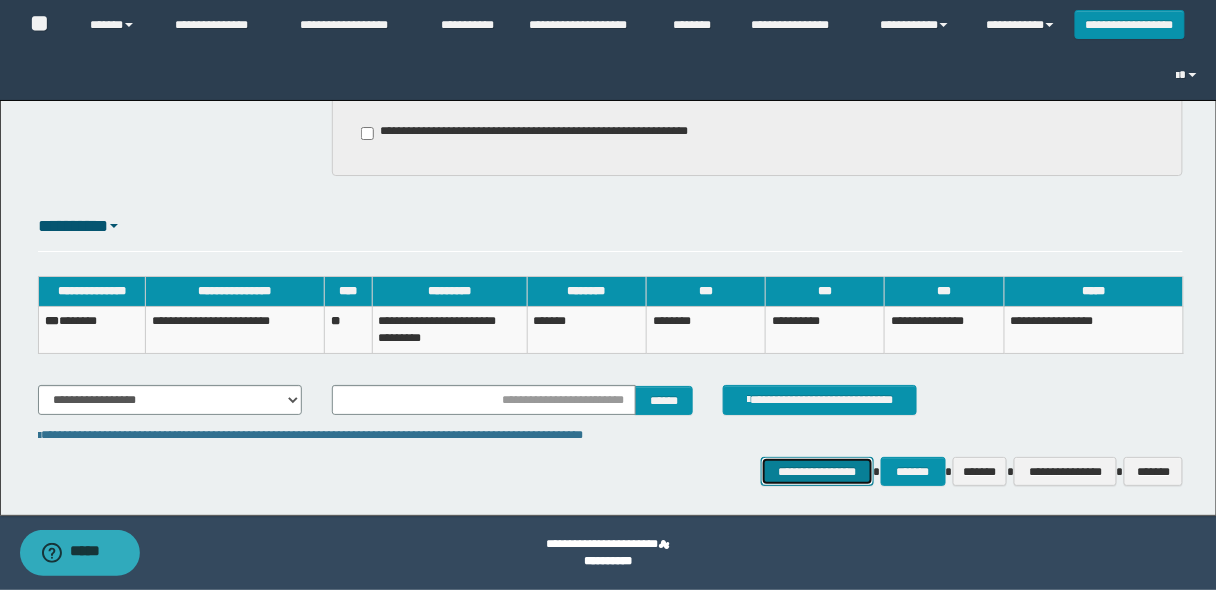 click on "**********" at bounding box center (817, 471) 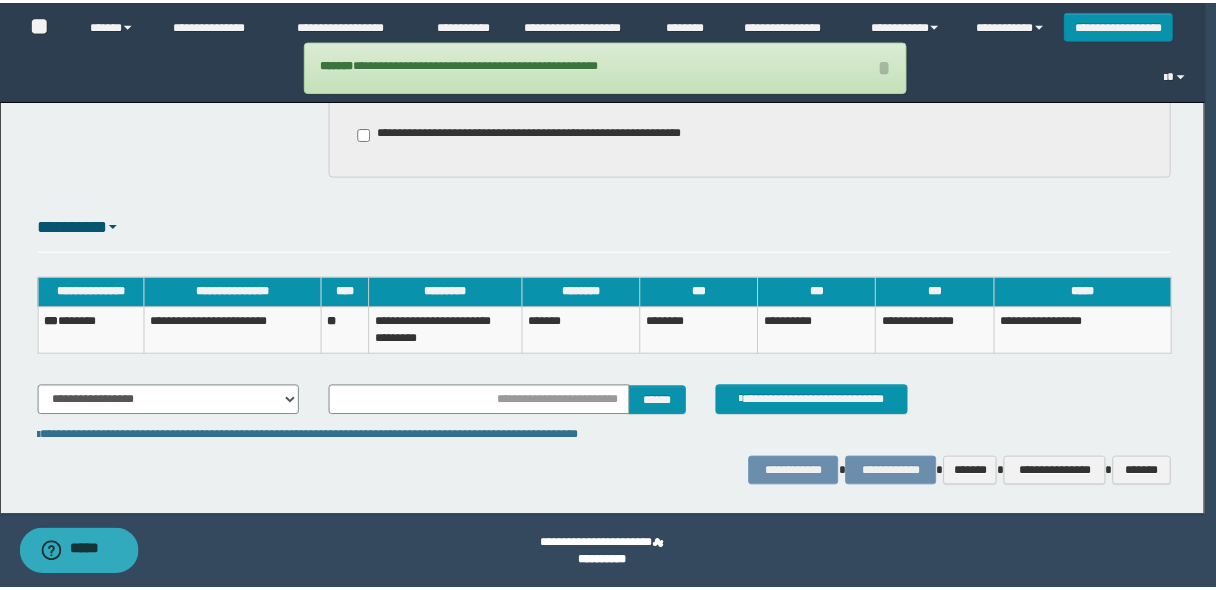 scroll, scrollTop: 1551, scrollLeft: 0, axis: vertical 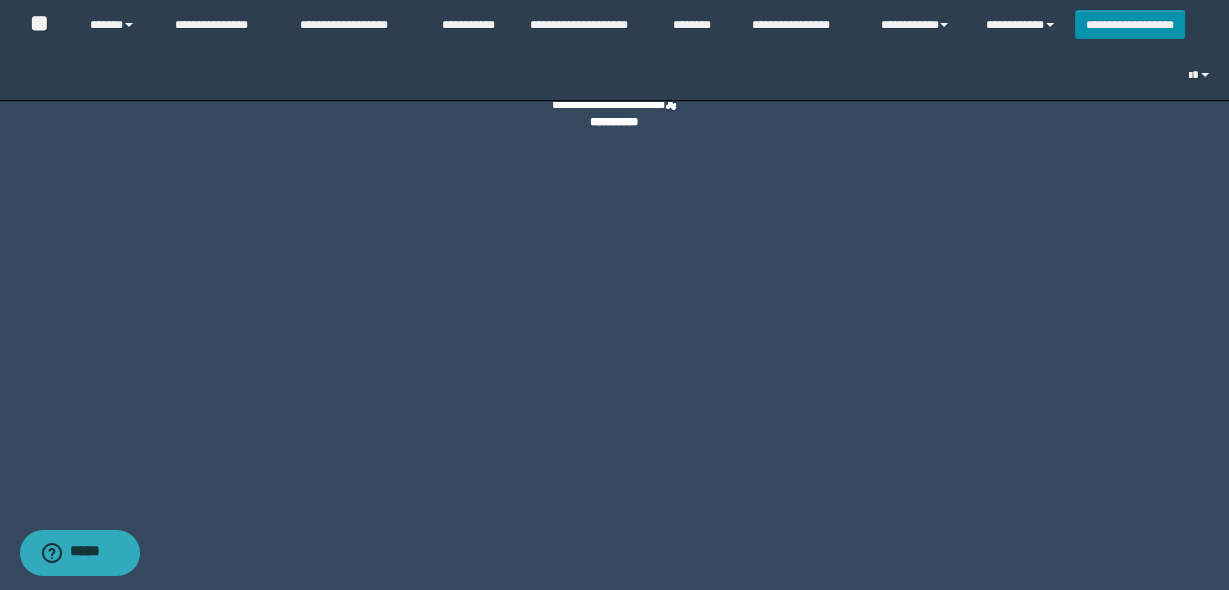 select on "***" 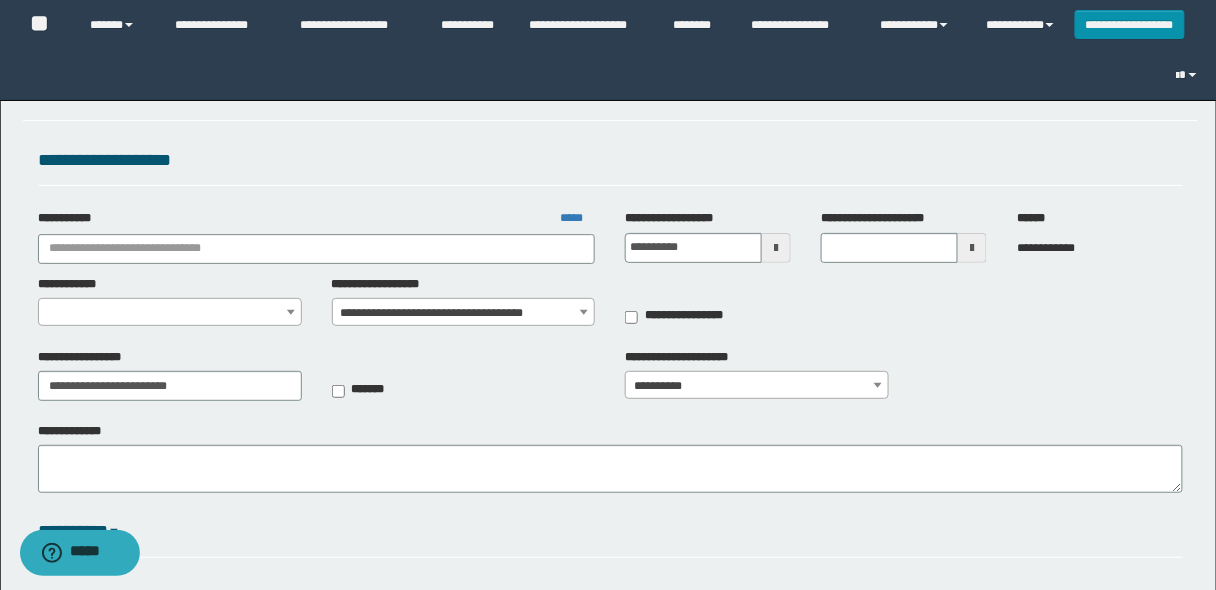 type on "**********" 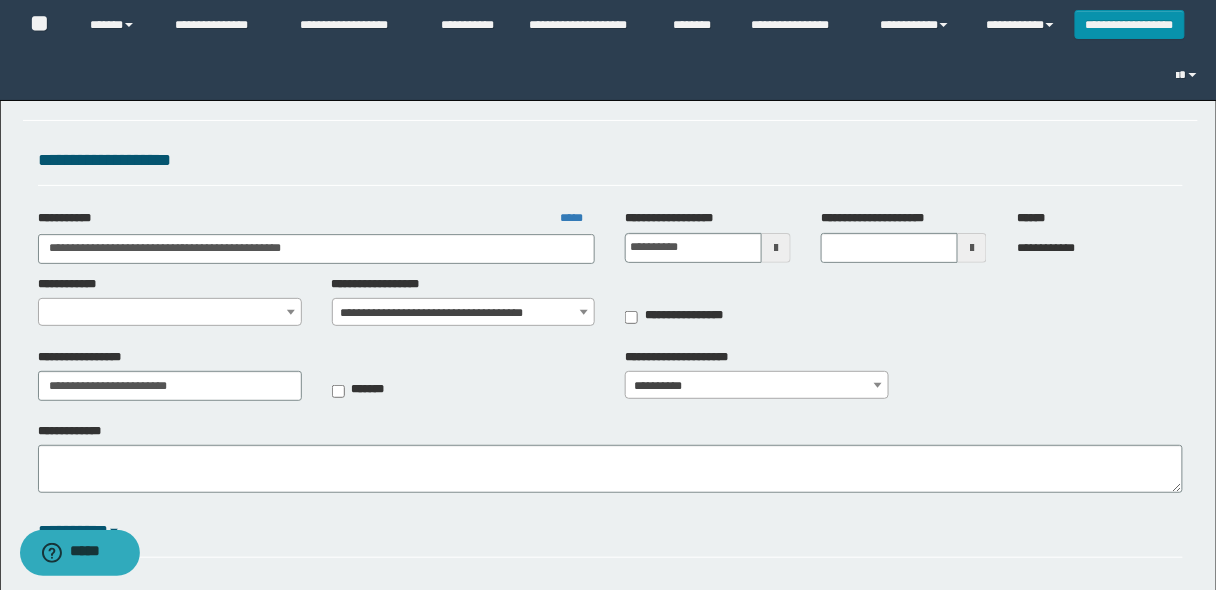 select on "**" 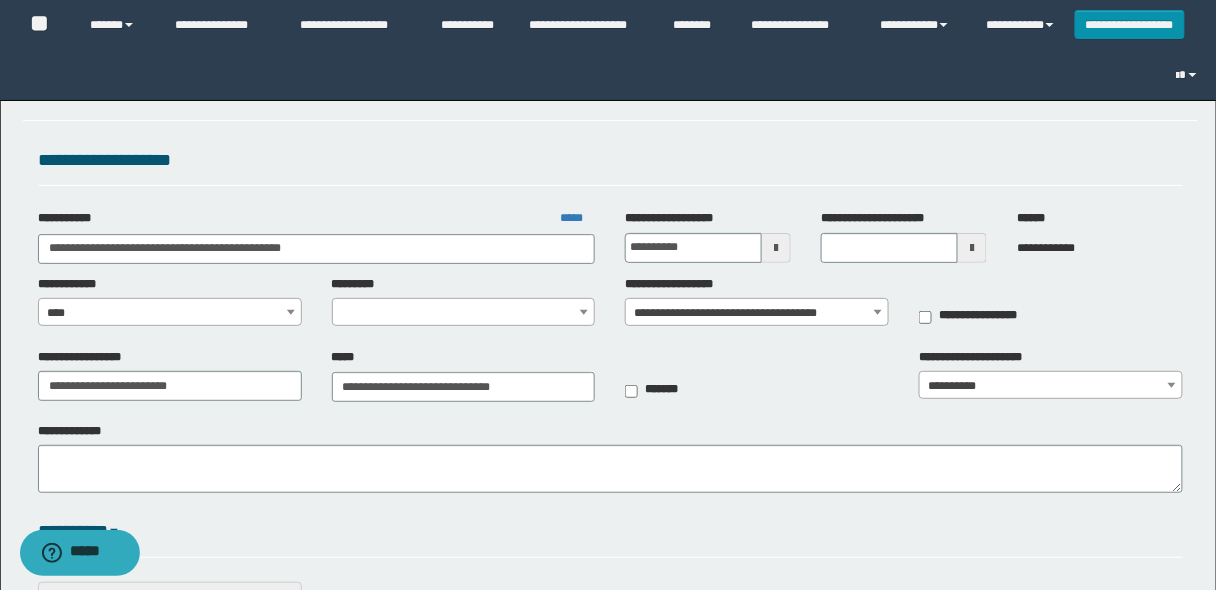 select on "****" 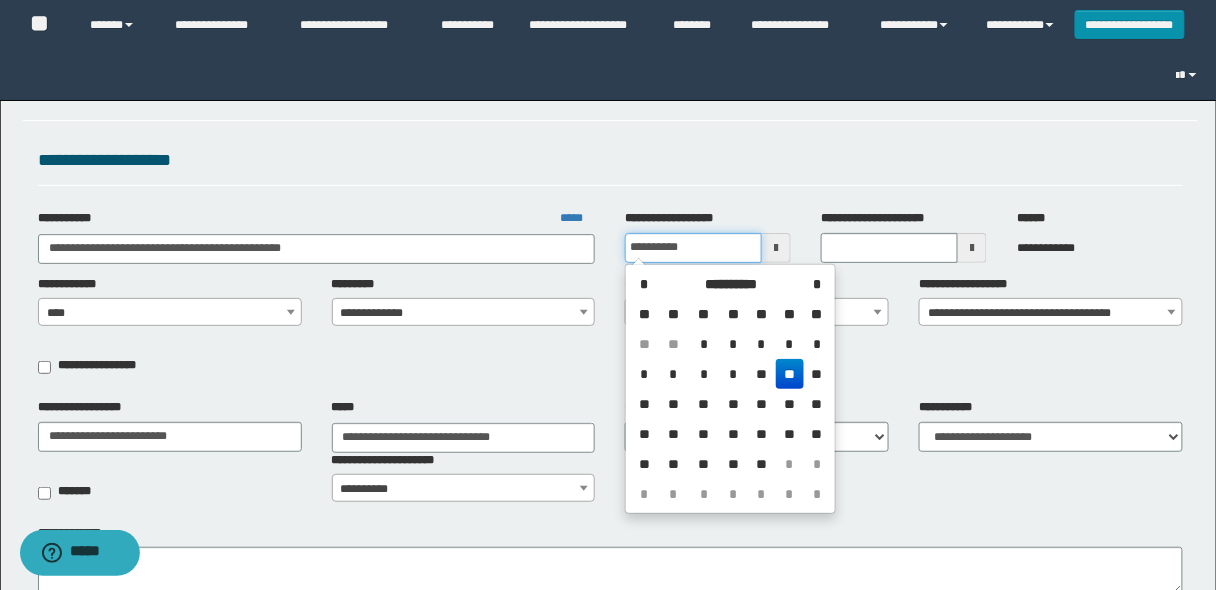 click on "**********" at bounding box center (693, 248) 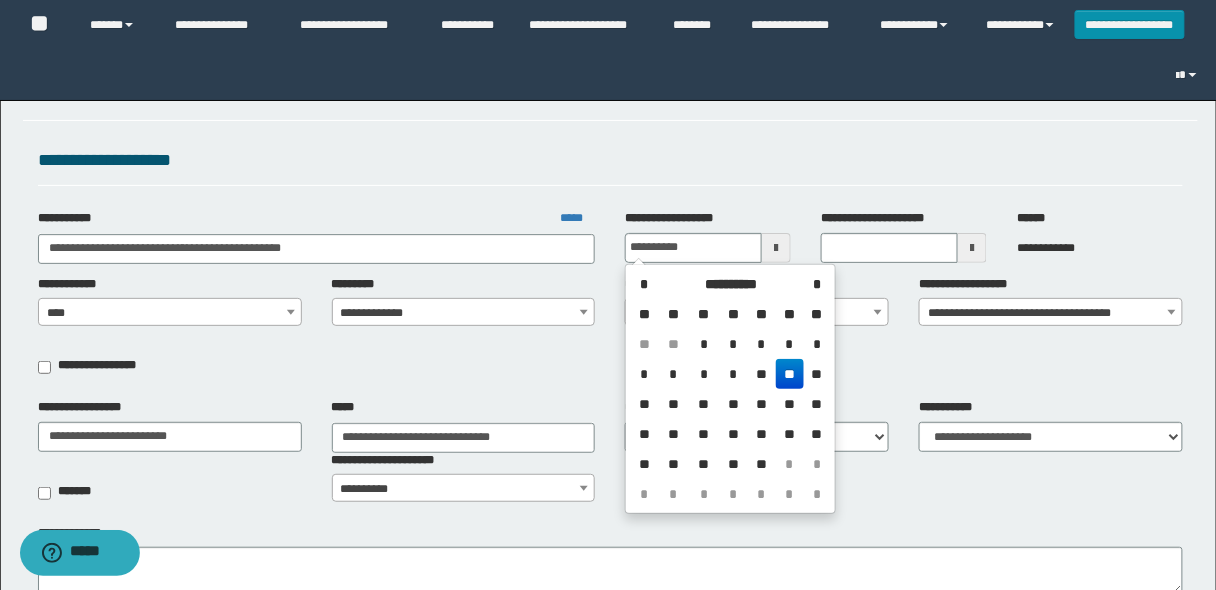 type on "**********" 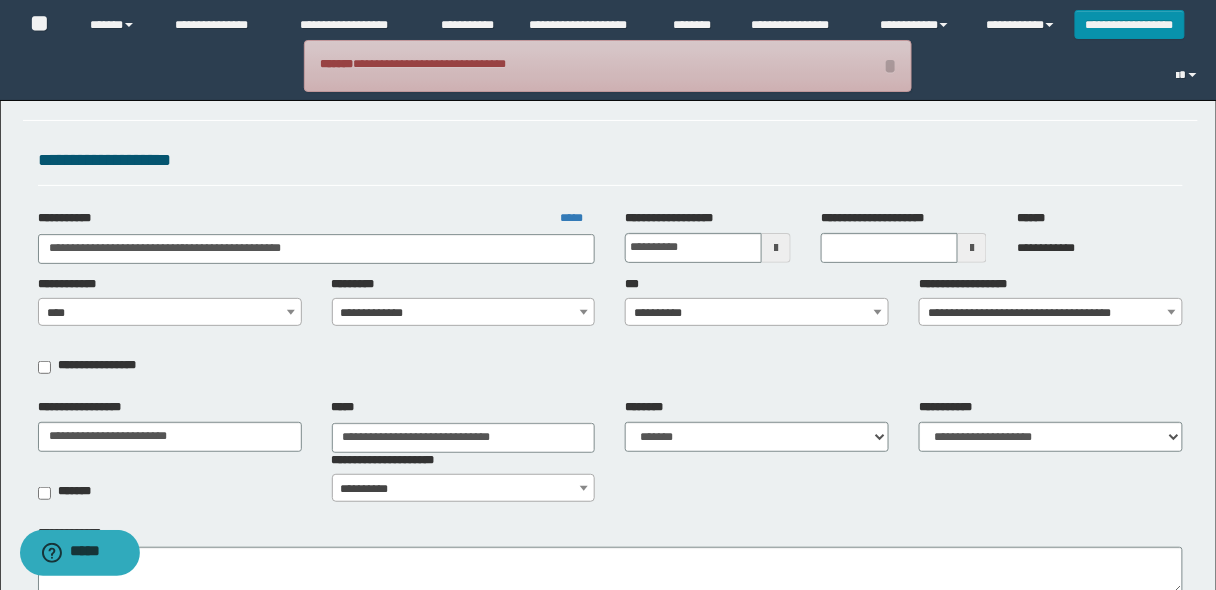 click on "**********" at bounding box center (757, 313) 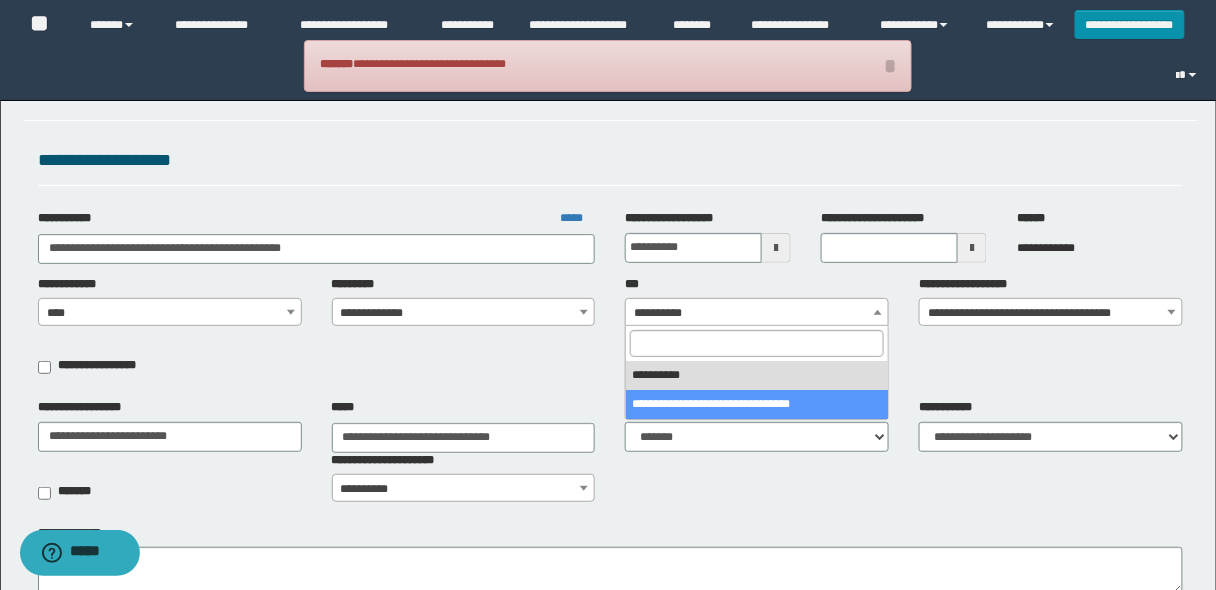 select on "***" 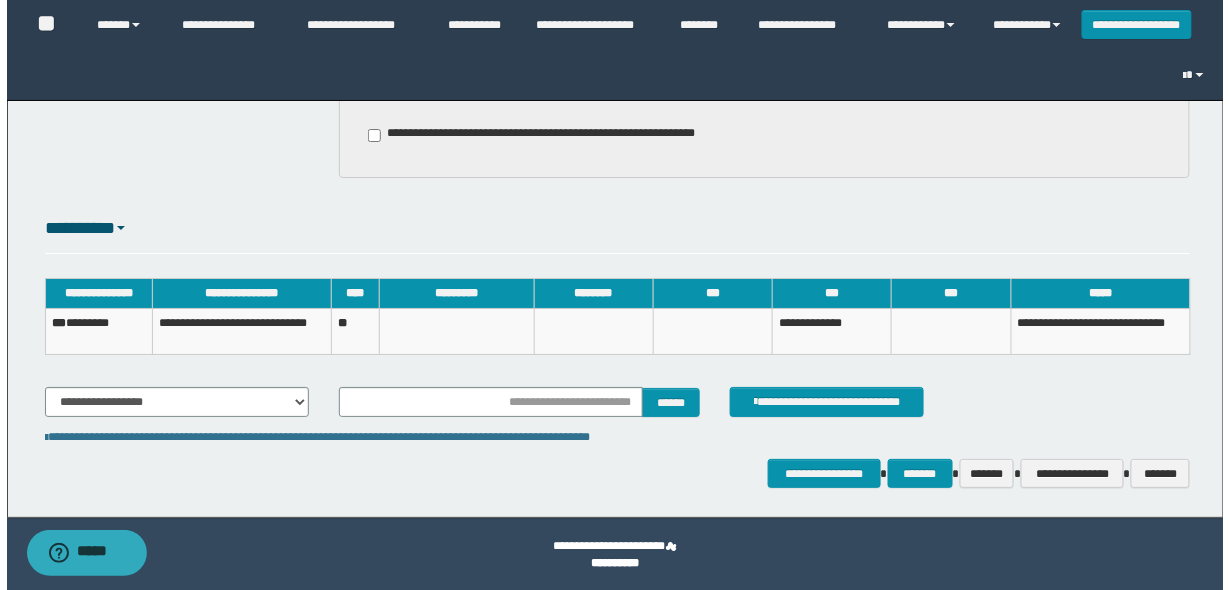 scroll, scrollTop: 1689, scrollLeft: 0, axis: vertical 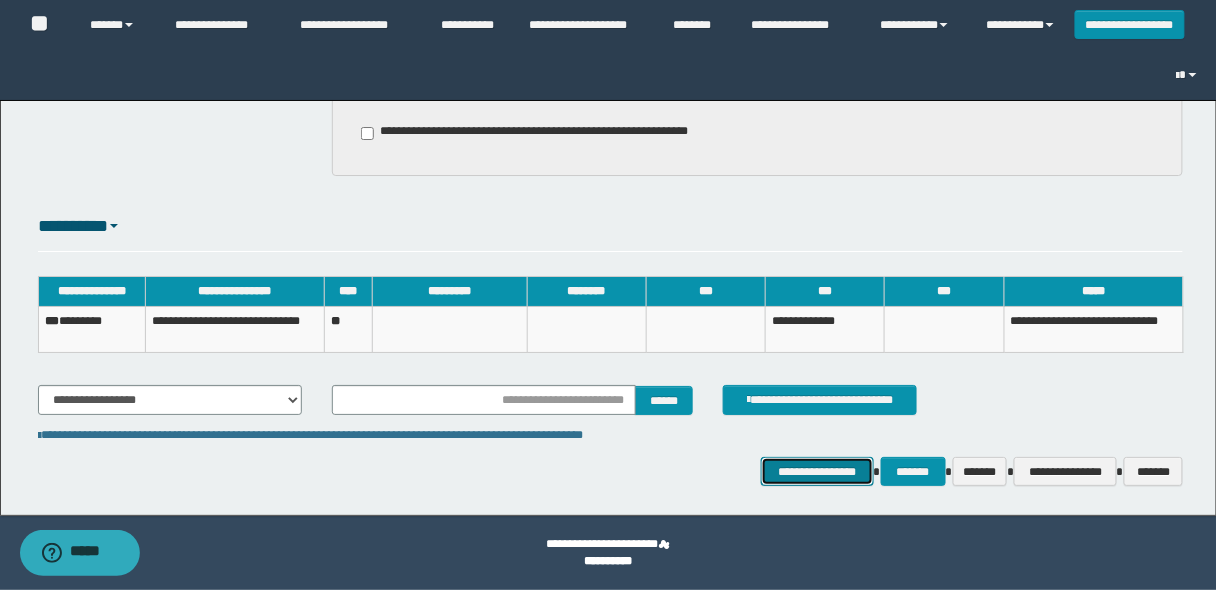 click on "**********" at bounding box center (817, 471) 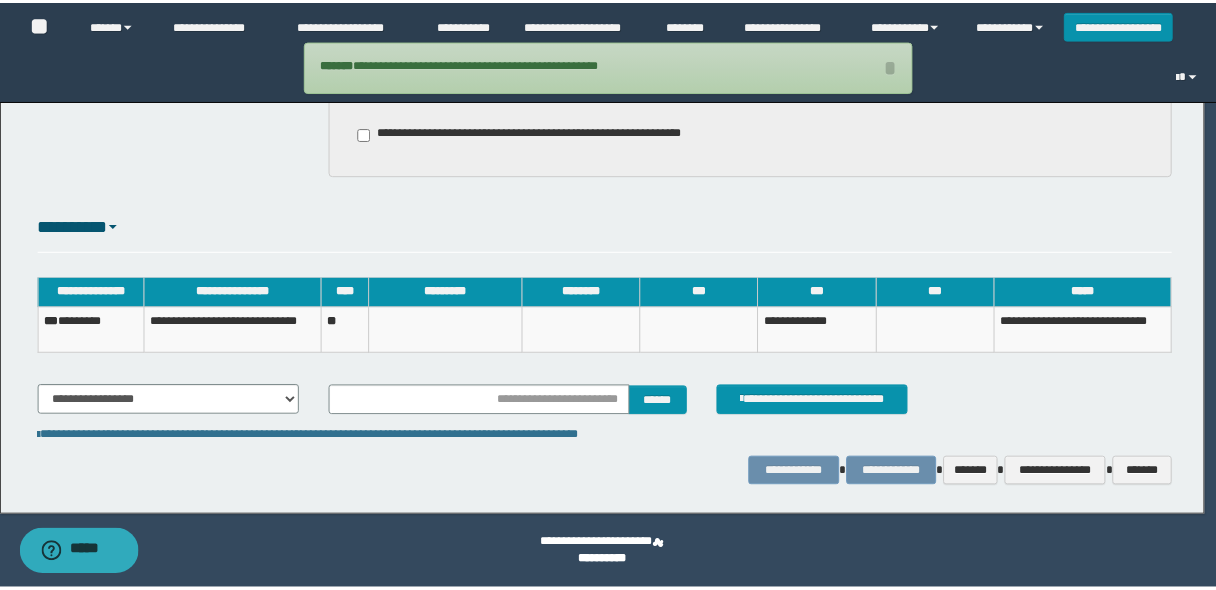 scroll, scrollTop: 1549, scrollLeft: 0, axis: vertical 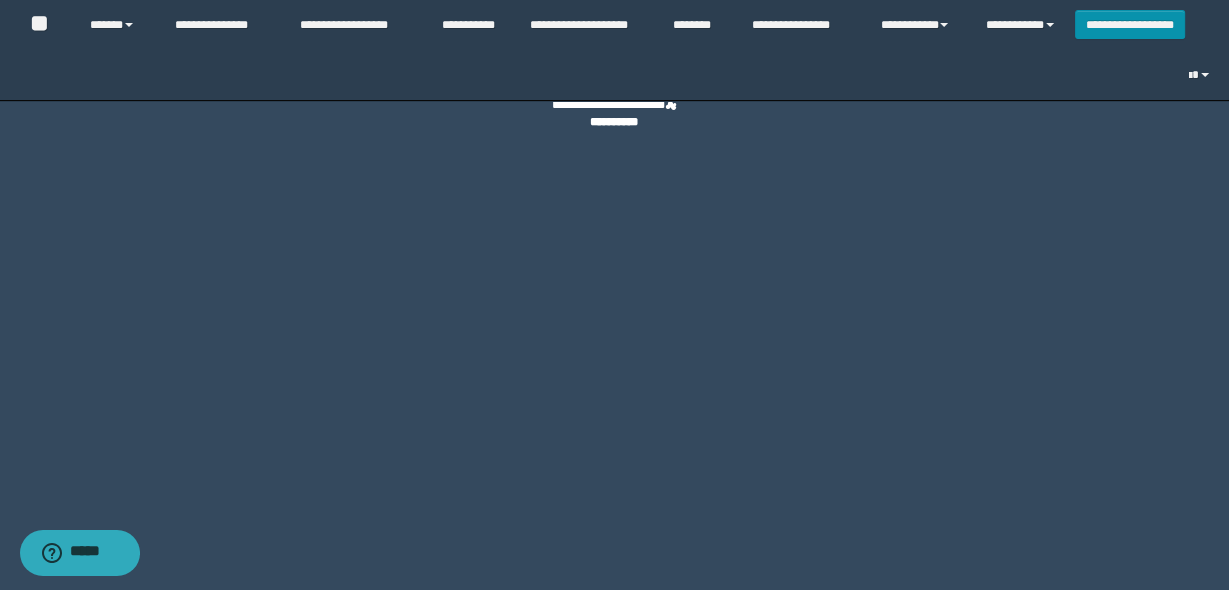 select on "****" 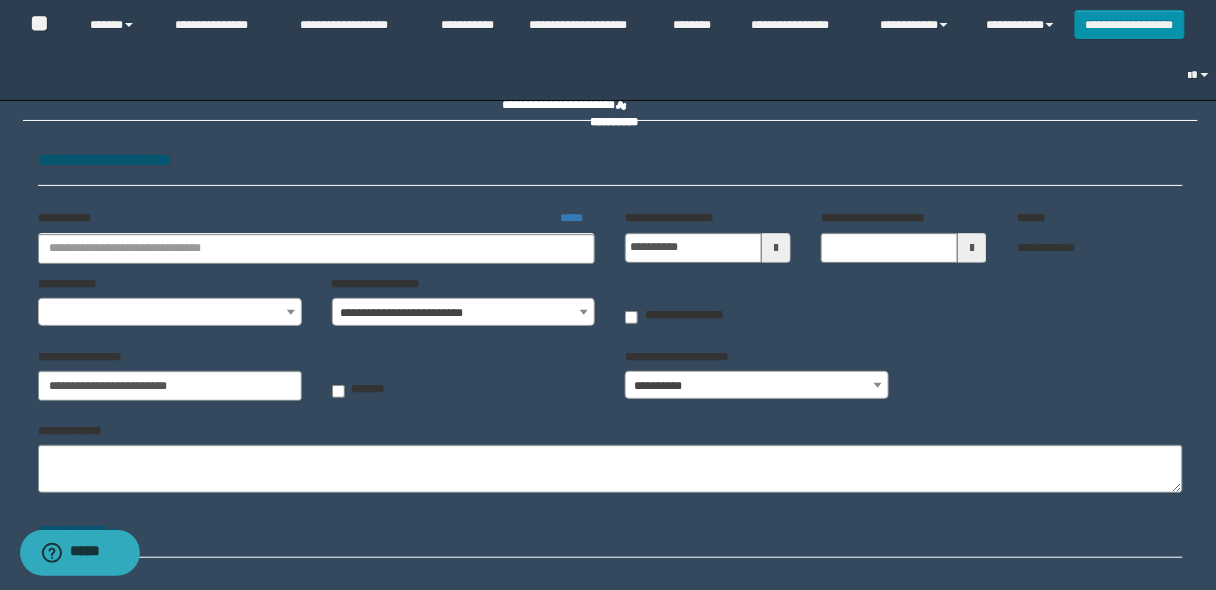 select on "*" 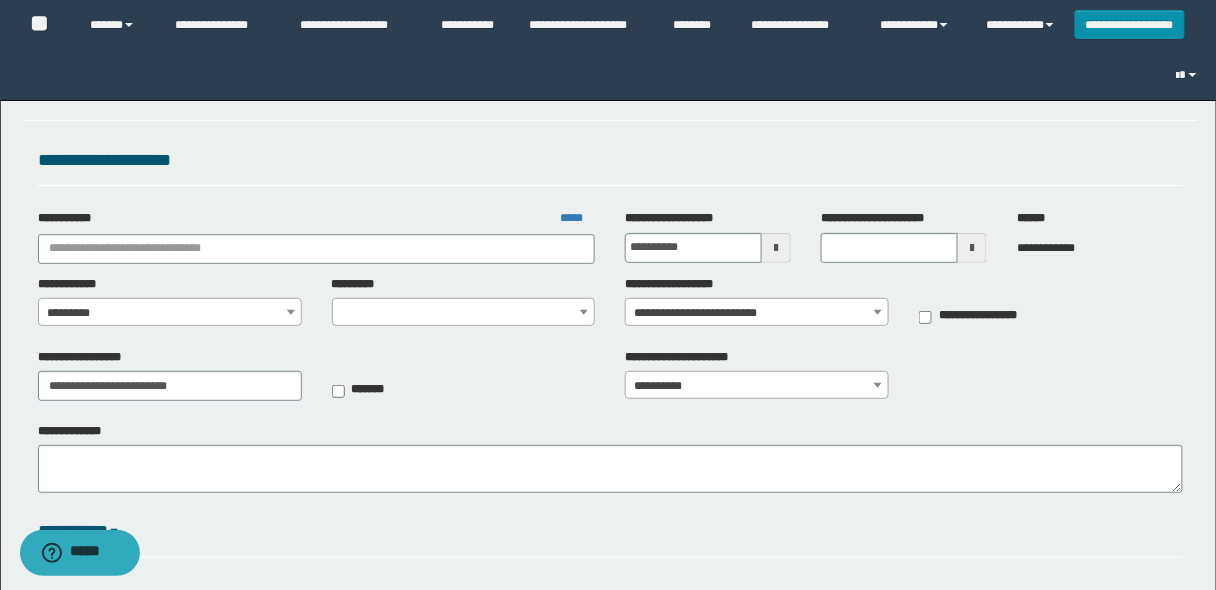 type on "**********" 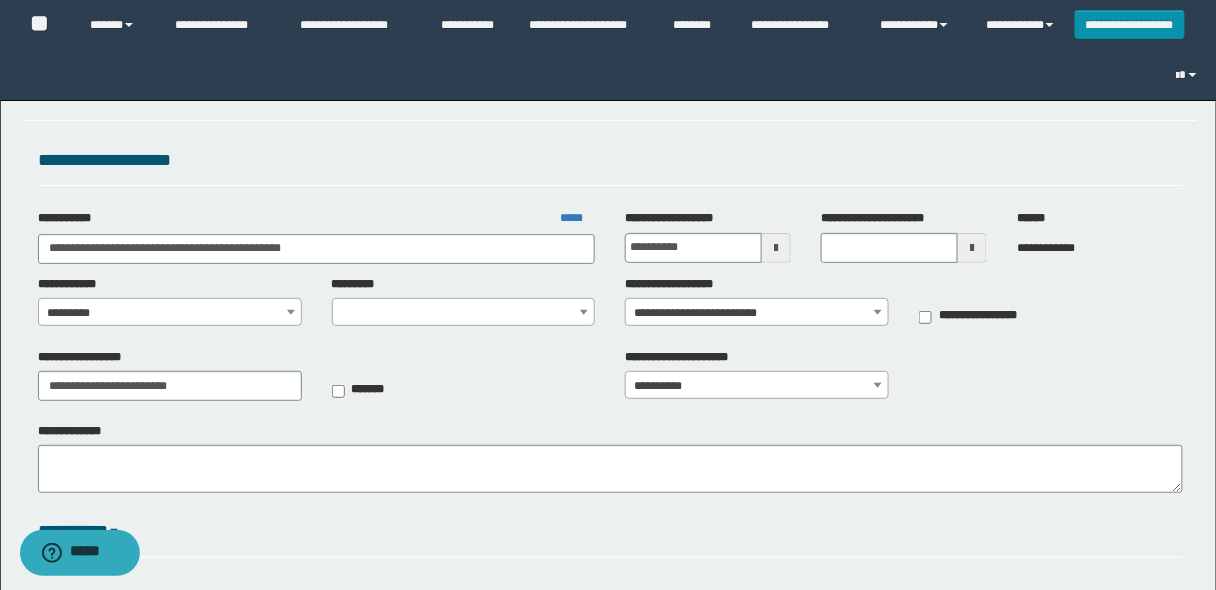 select on "*" 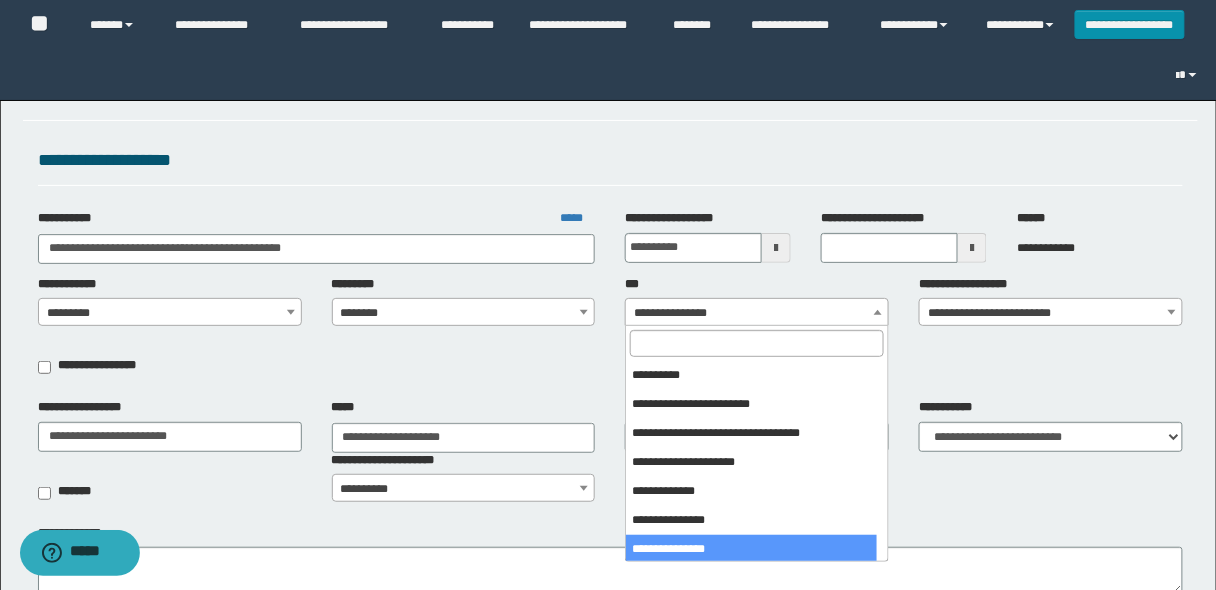 click on "**********" at bounding box center [757, 313] 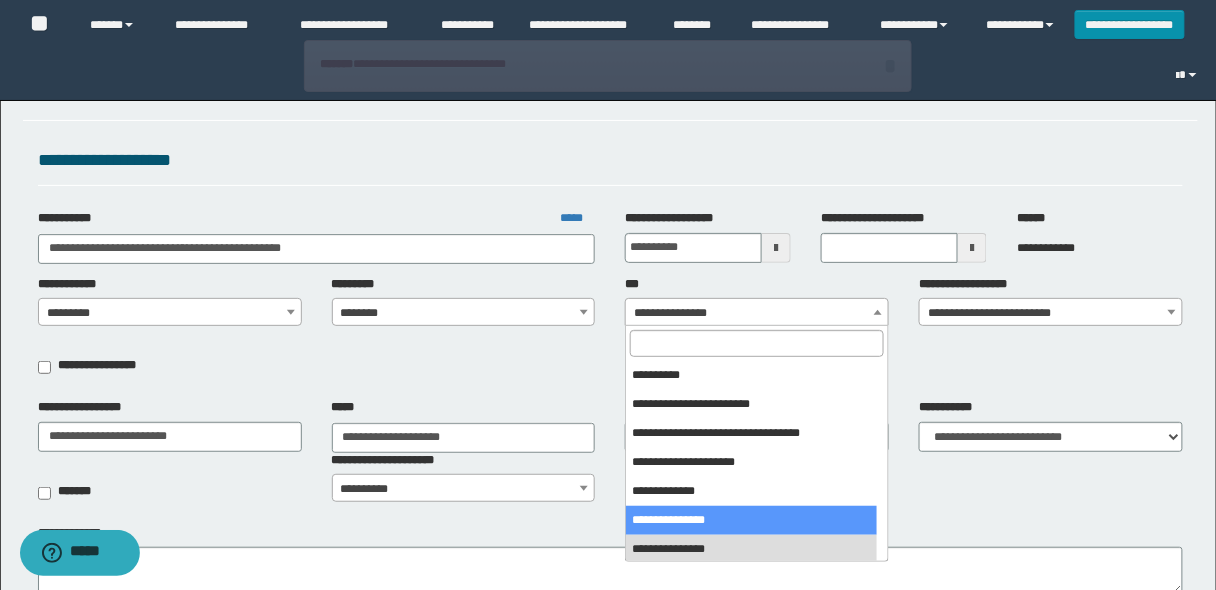 drag, startPoint x: 722, startPoint y: 518, endPoint x: 724, endPoint y: 507, distance: 11.18034 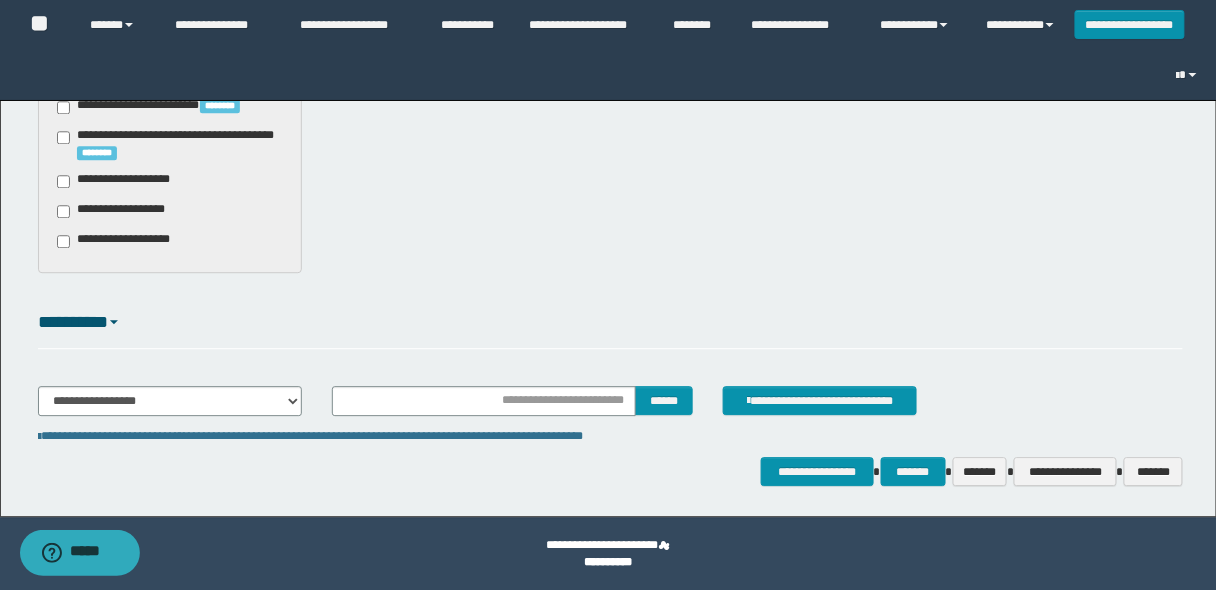 scroll, scrollTop: 1205, scrollLeft: 0, axis: vertical 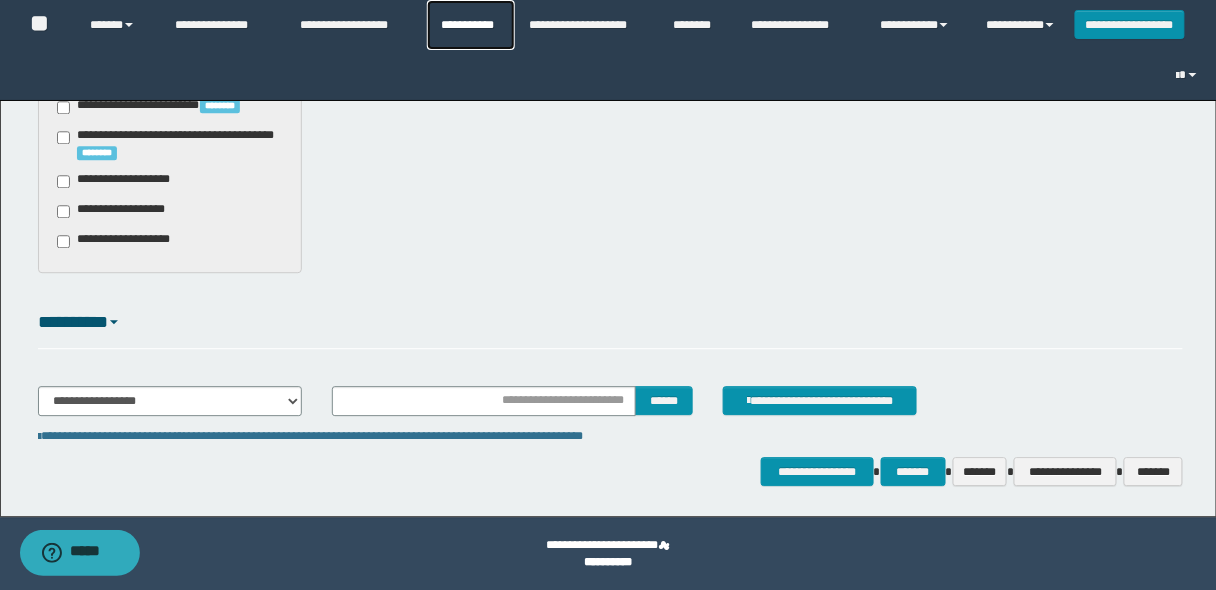 click on "**********" at bounding box center [471, 25] 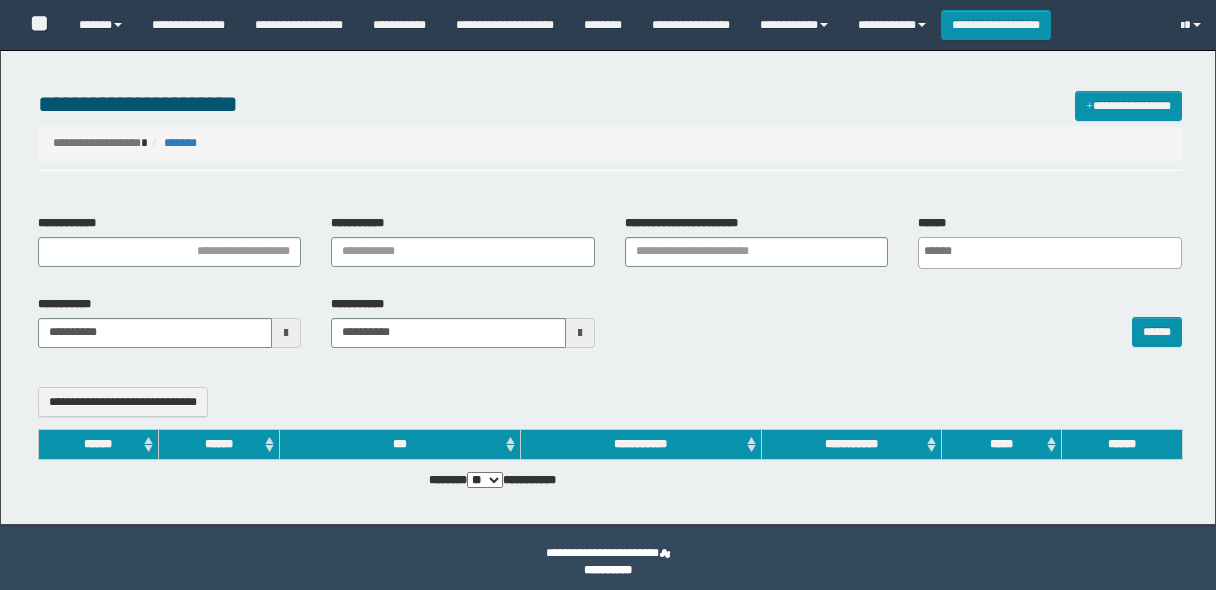 select 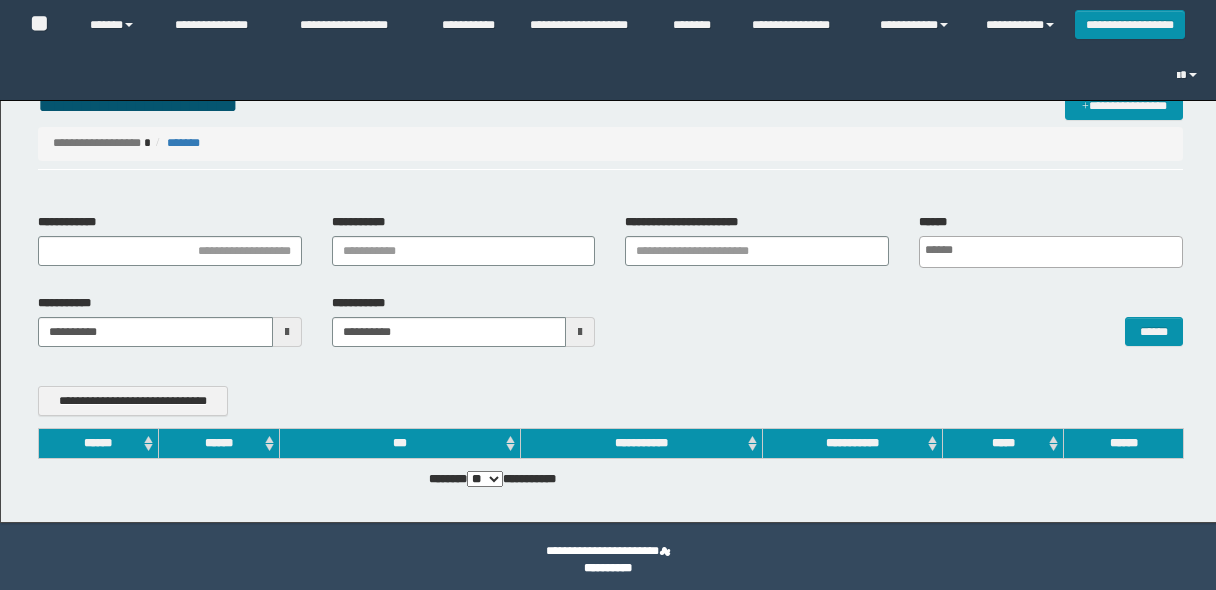 scroll, scrollTop: 0, scrollLeft: 0, axis: both 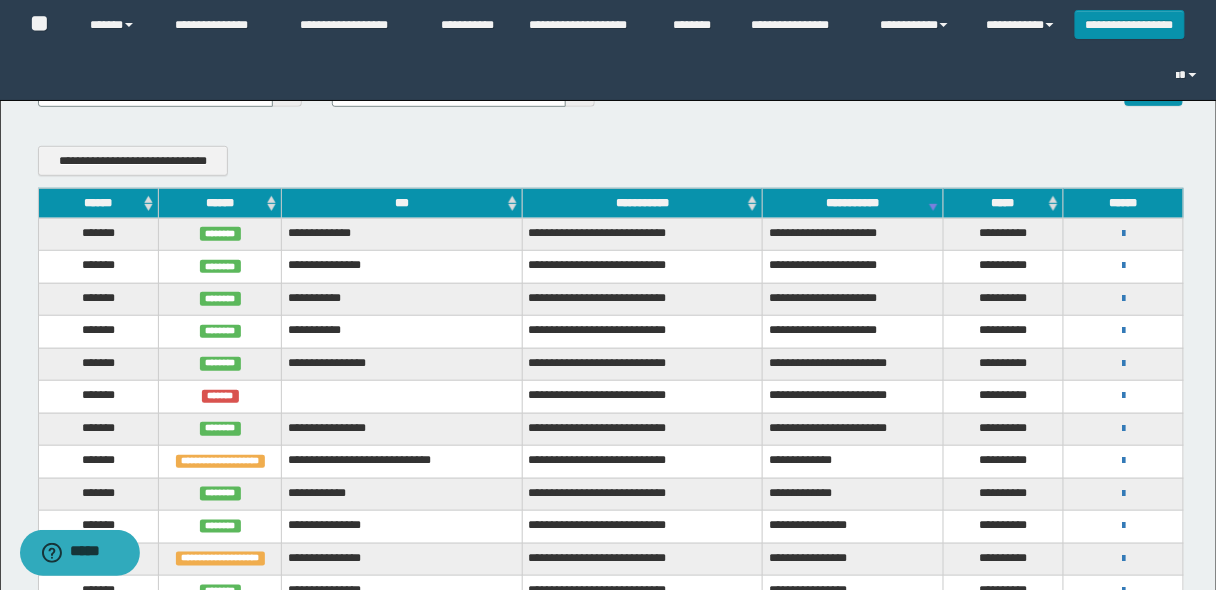 click on "******" at bounding box center (98, 203) 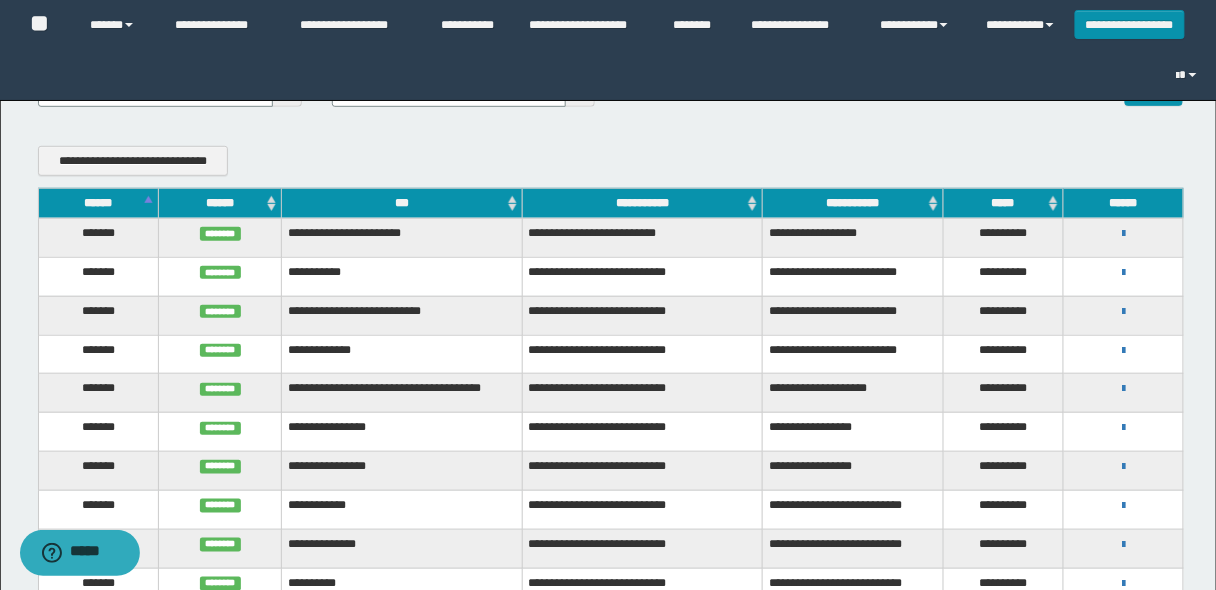 click on "******" at bounding box center [98, 203] 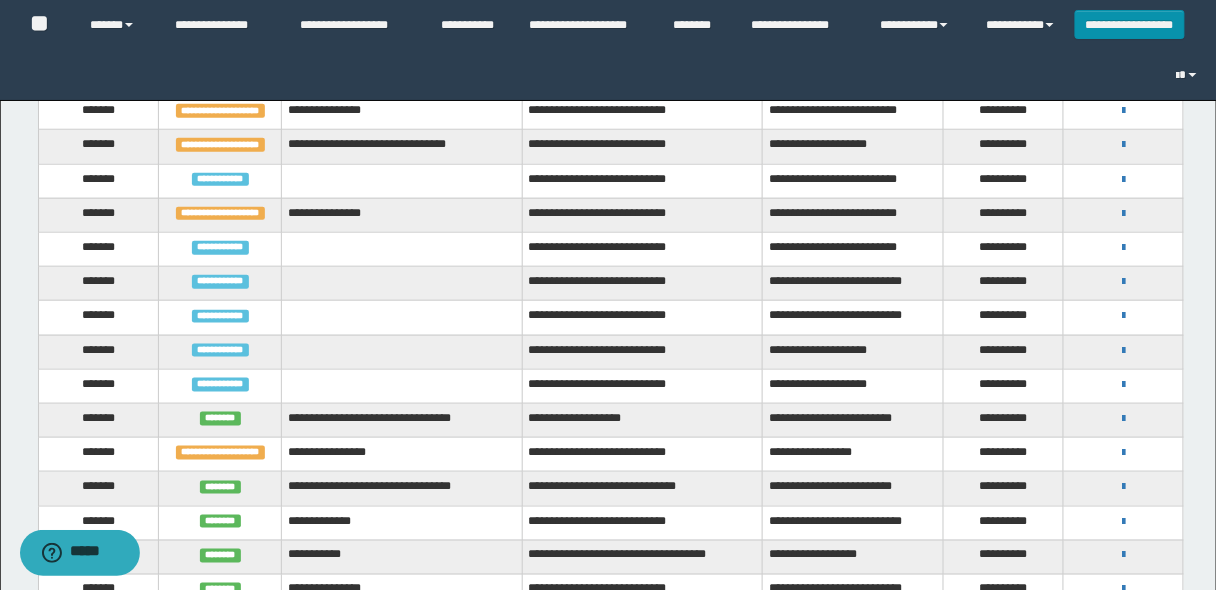 scroll, scrollTop: 400, scrollLeft: 0, axis: vertical 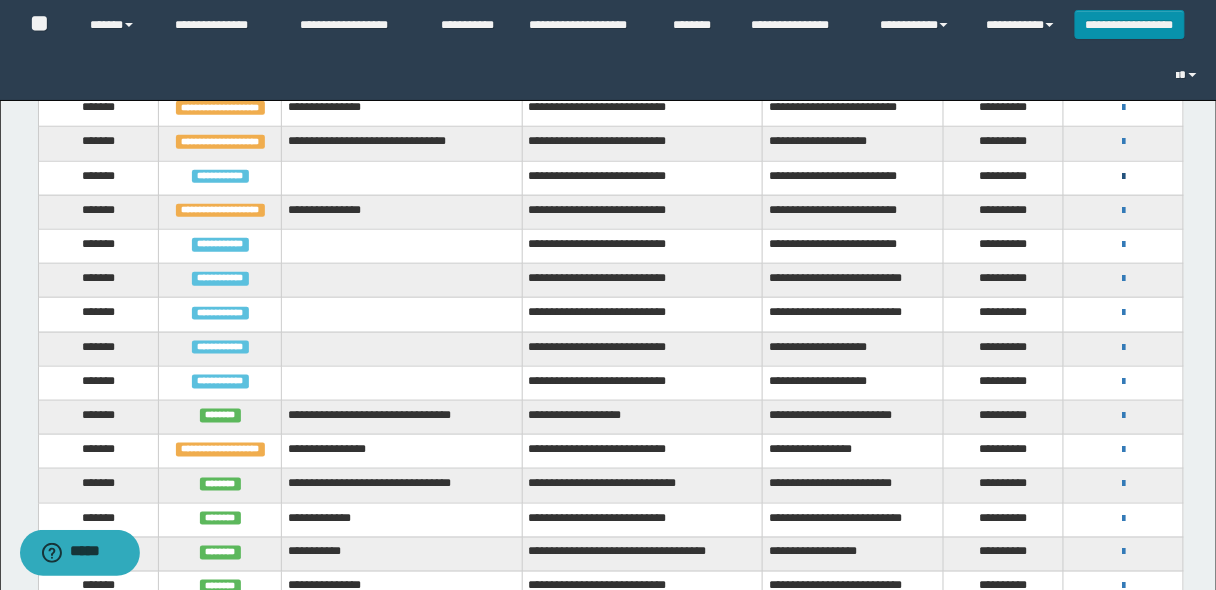 click at bounding box center [1123, 177] 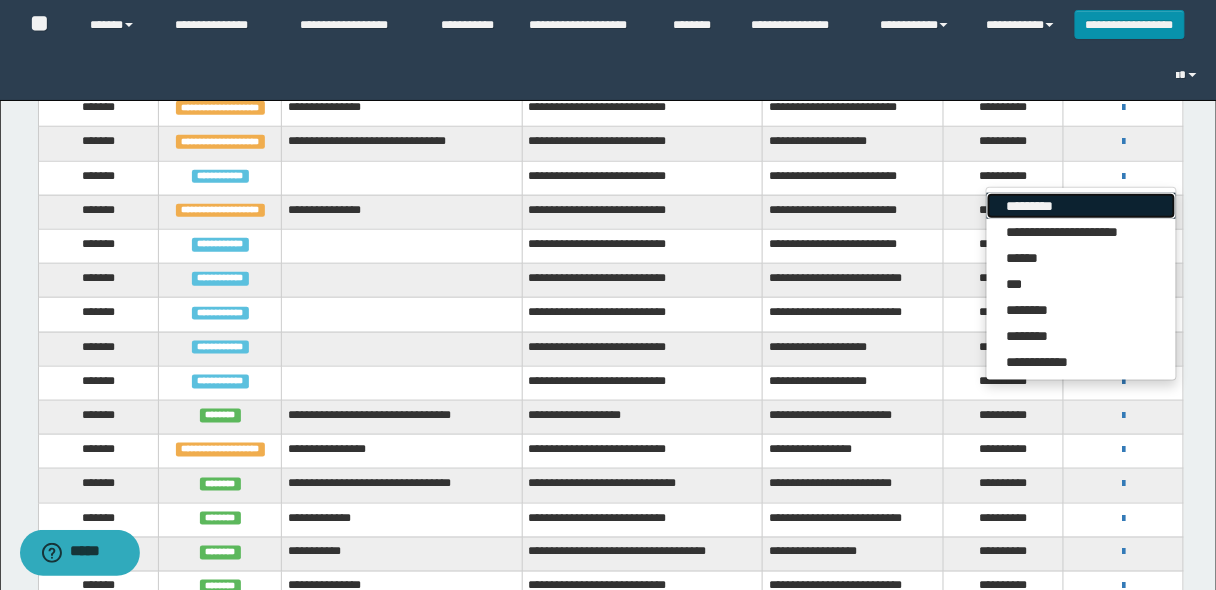 click on "*********" at bounding box center (1081, 206) 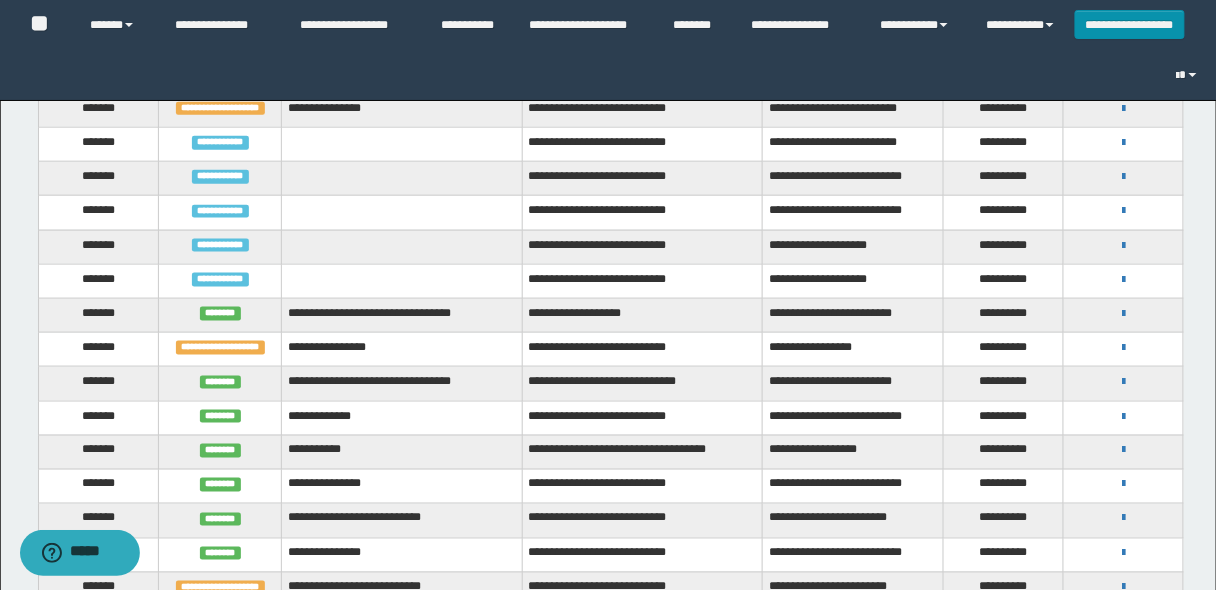scroll, scrollTop: 560, scrollLeft: 0, axis: vertical 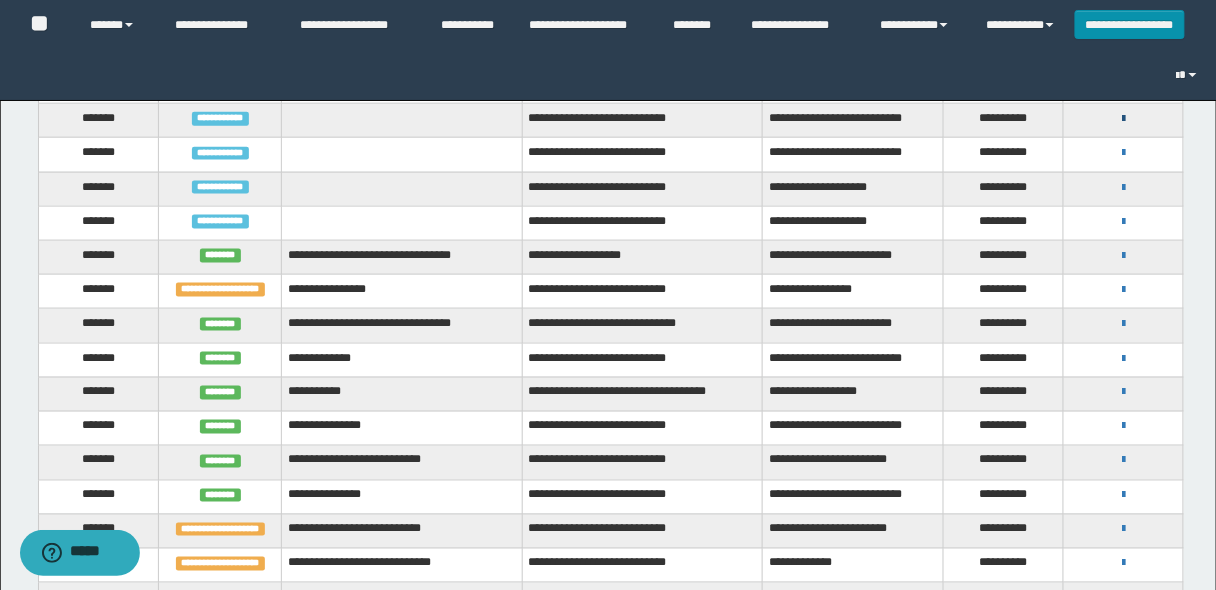 click at bounding box center (1123, 119) 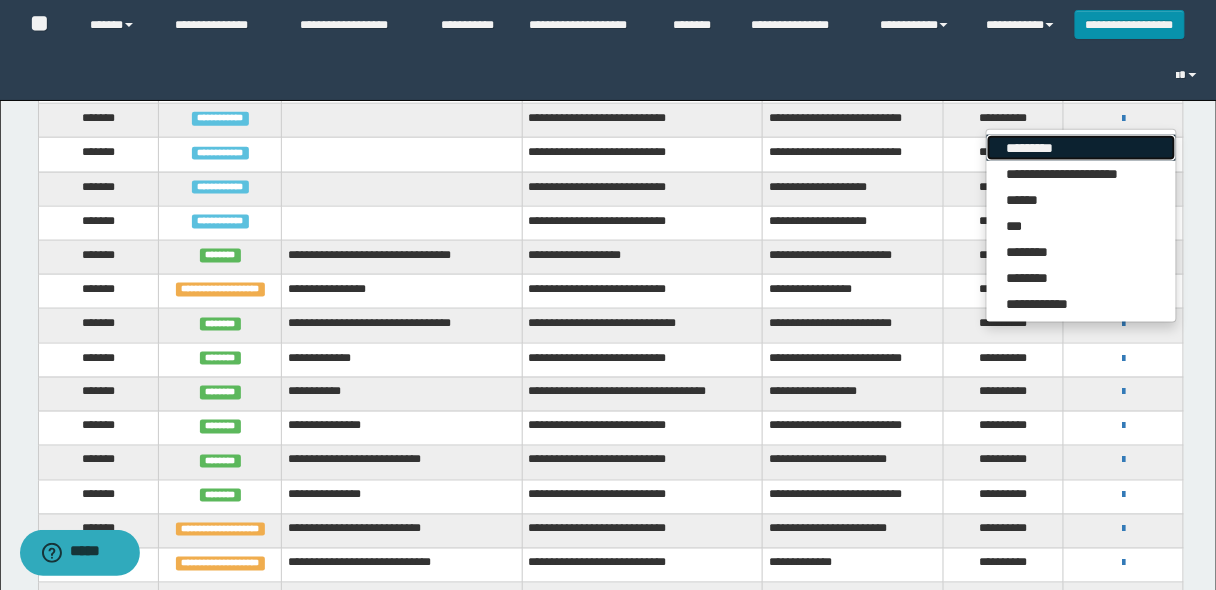 click on "*********" at bounding box center [1081, 148] 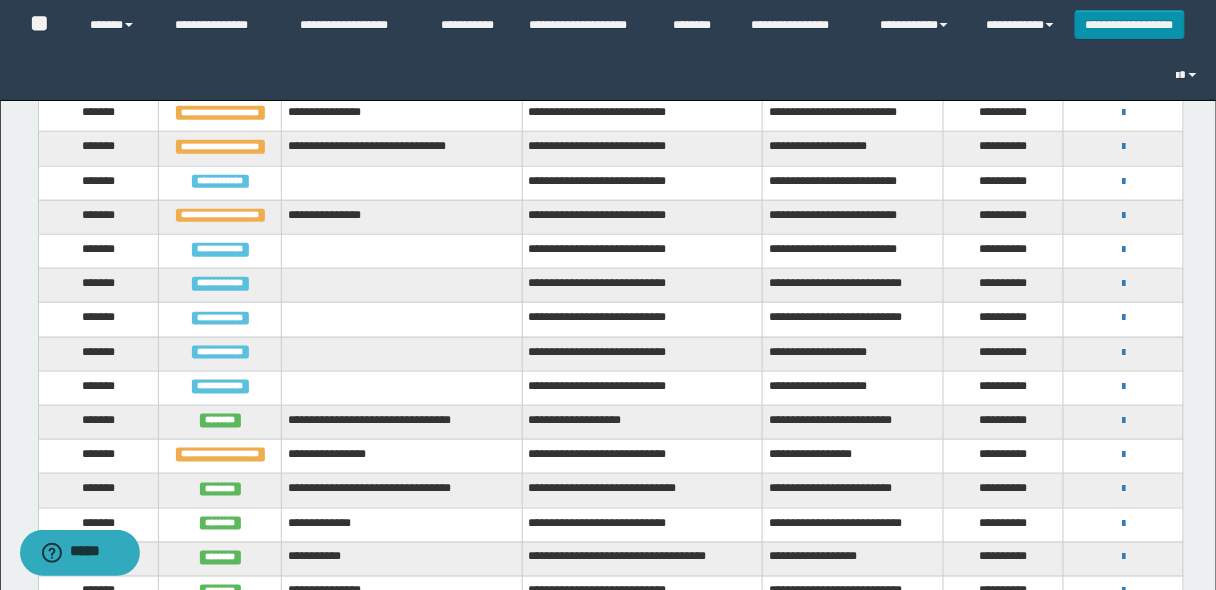 scroll, scrollTop: 320, scrollLeft: 0, axis: vertical 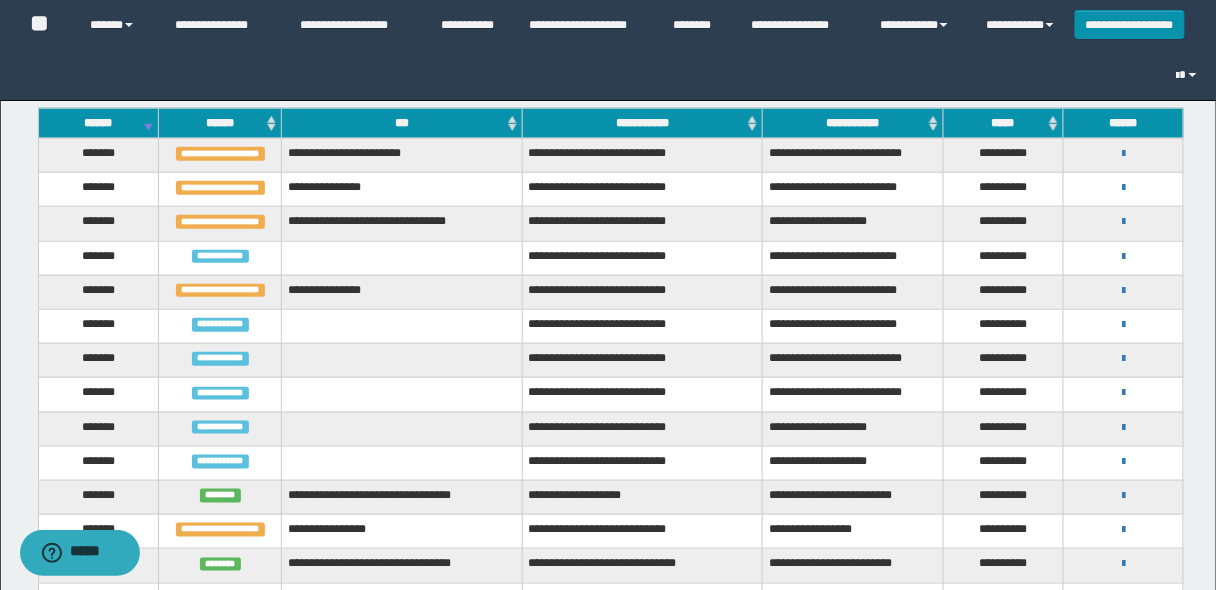click on "******" at bounding box center (98, 123) 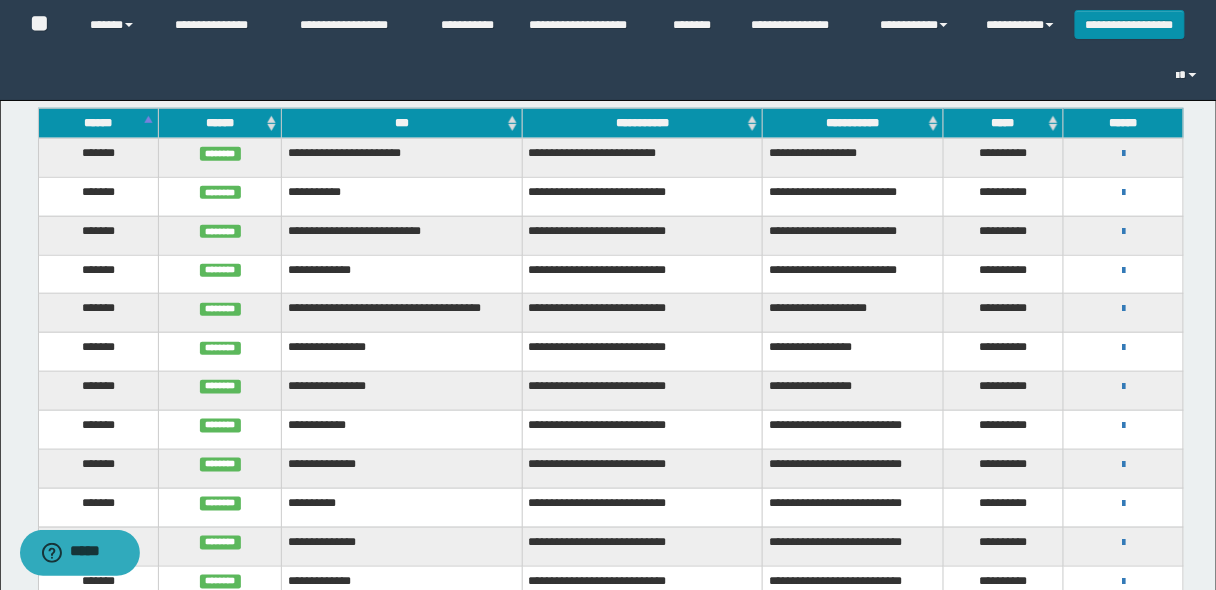 click on "******" at bounding box center (98, 123) 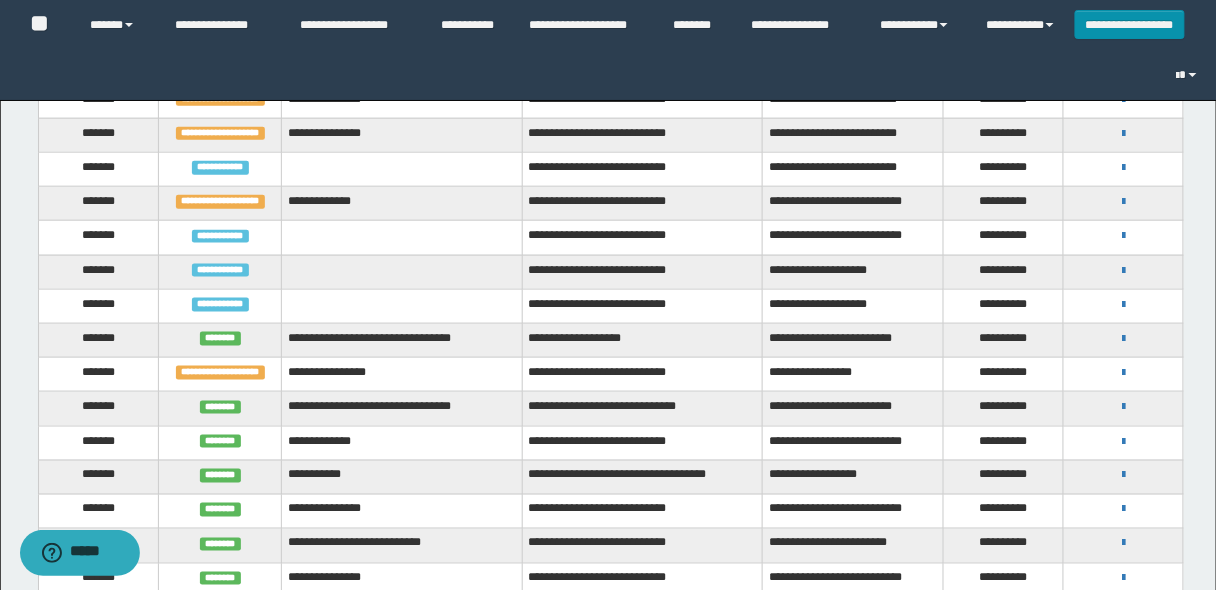 scroll, scrollTop: 480, scrollLeft: 0, axis: vertical 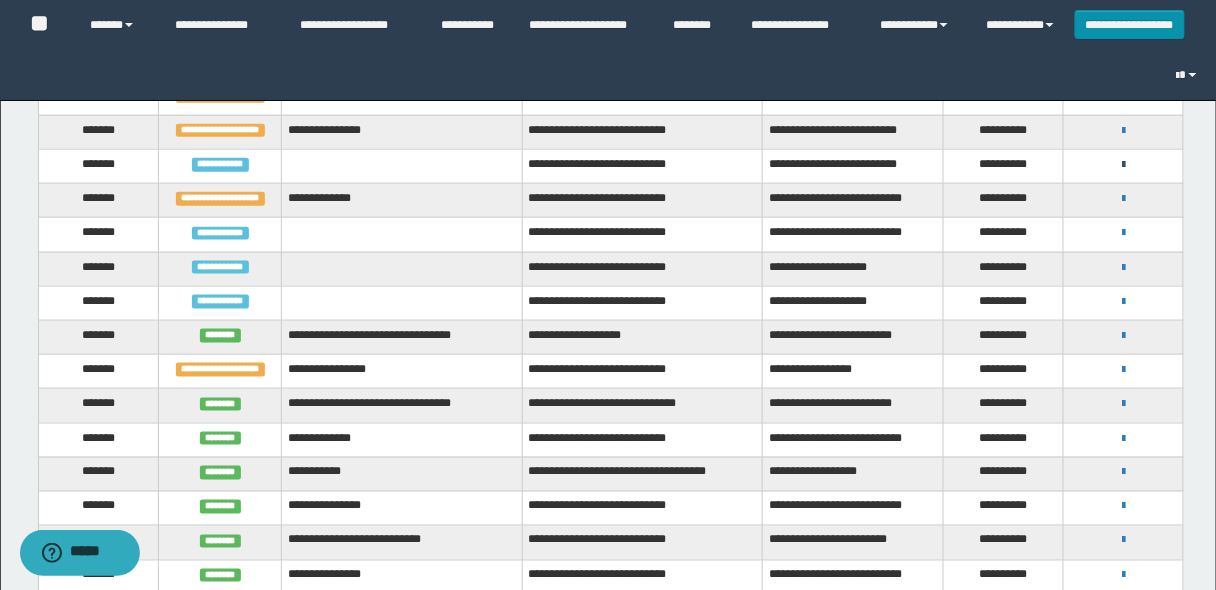 click at bounding box center (1123, 165) 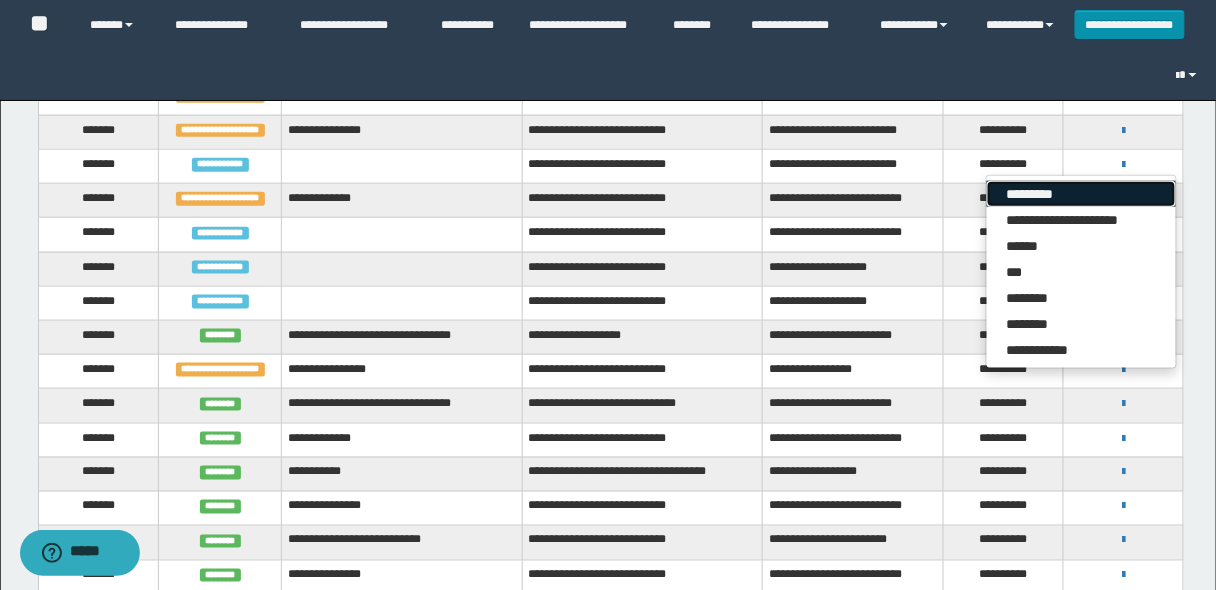 click on "*********" at bounding box center (1081, 194) 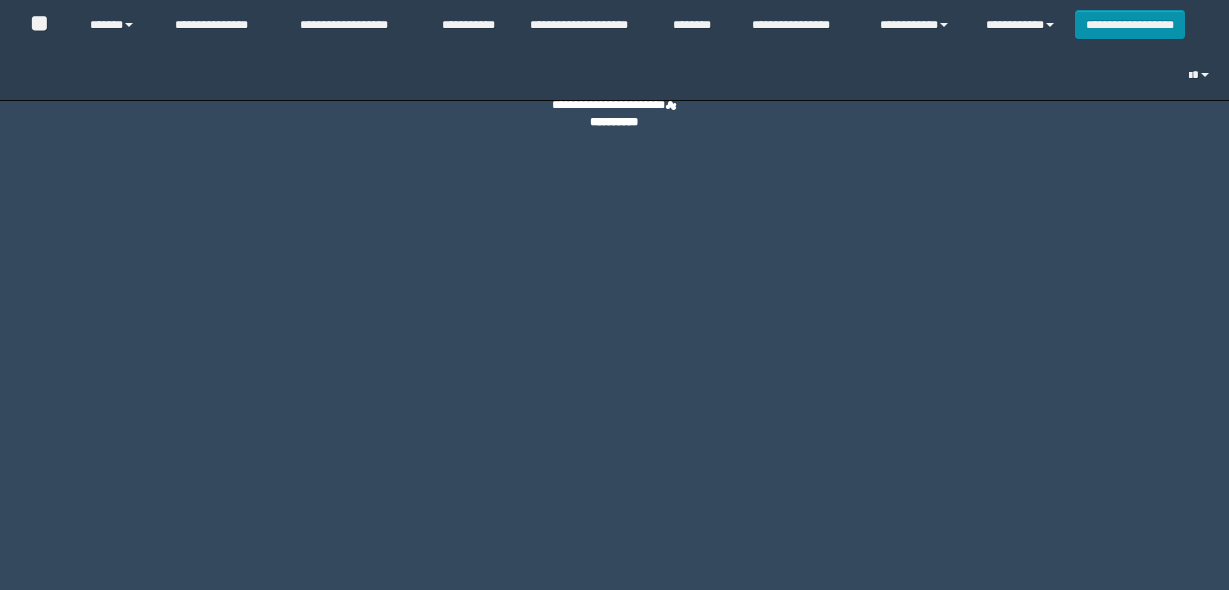 scroll, scrollTop: 0, scrollLeft: 0, axis: both 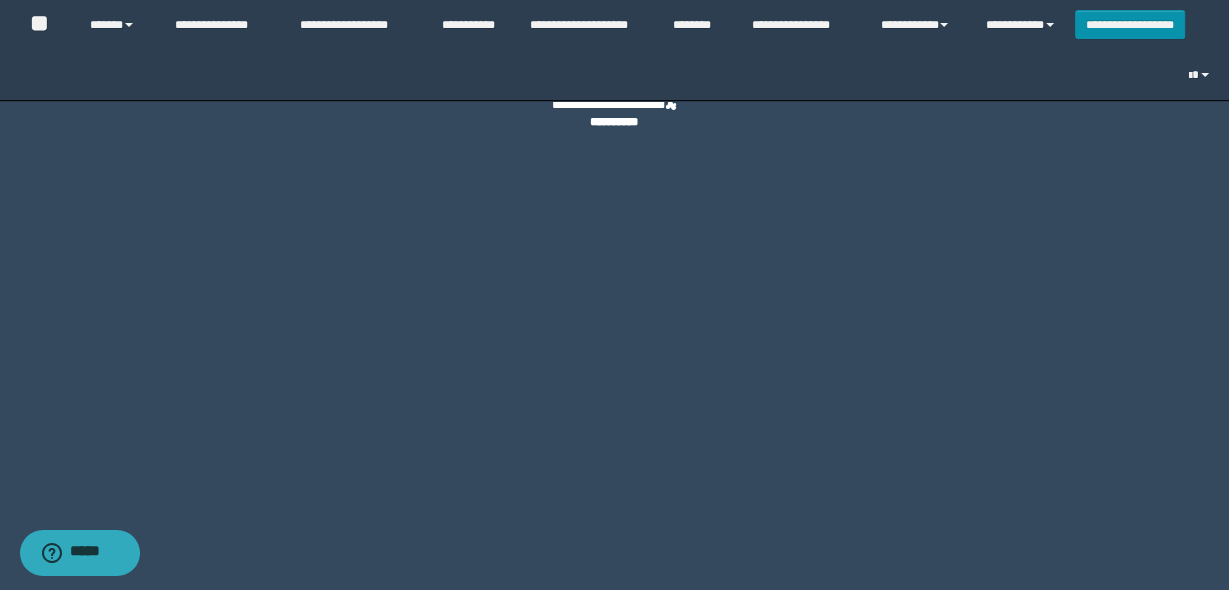 select on "****" 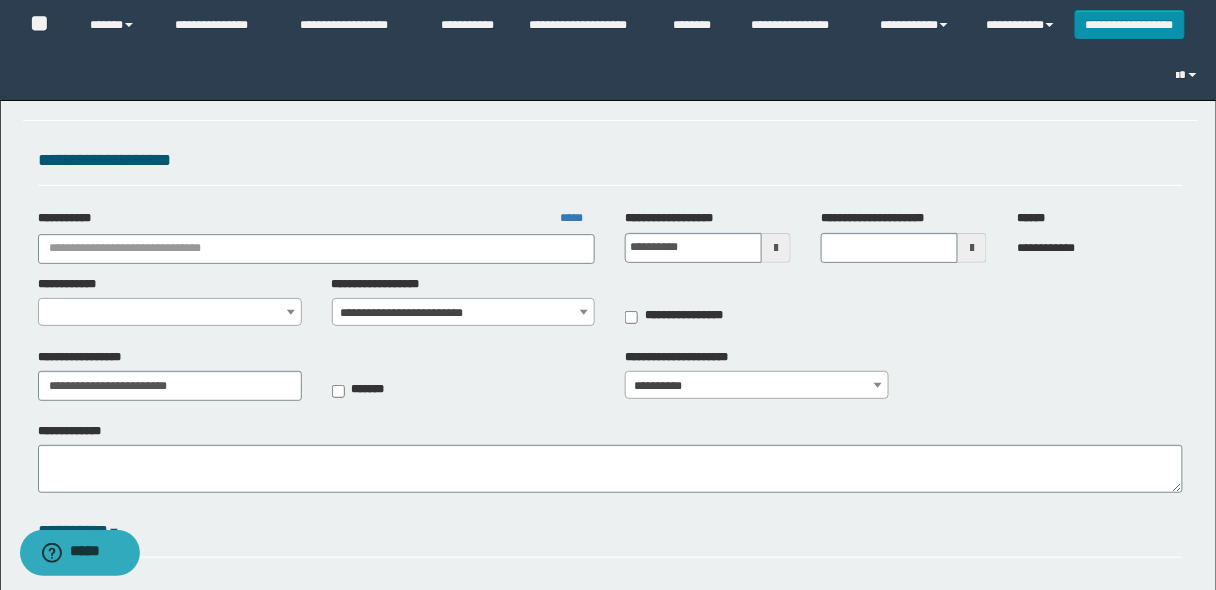 select on "*" 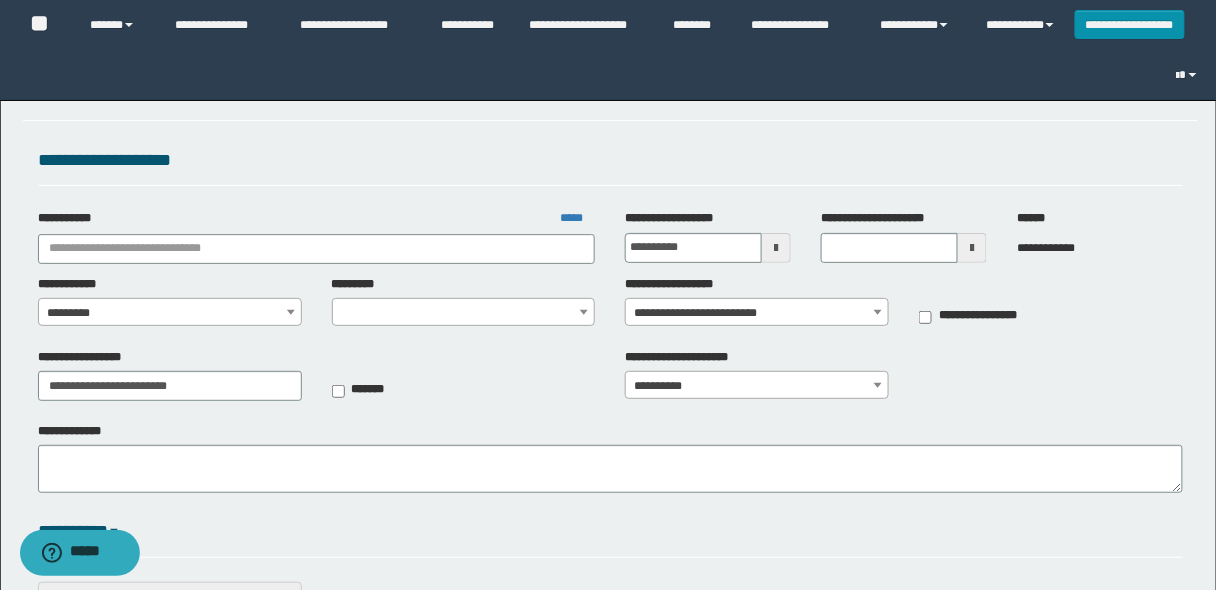 type on "**********" 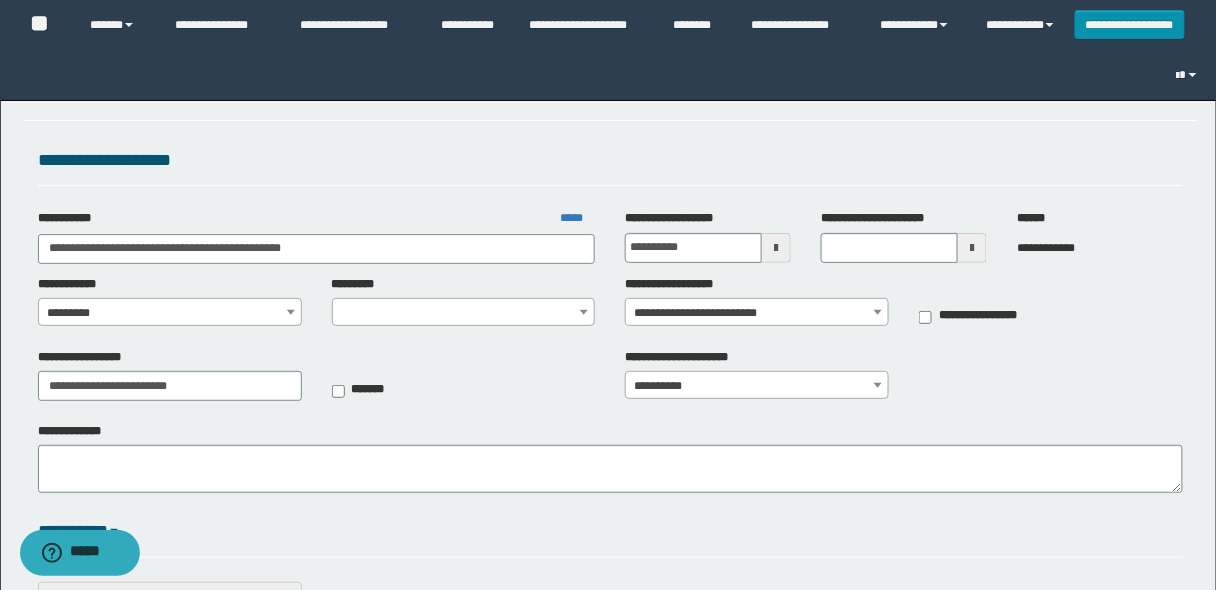 select on "*" 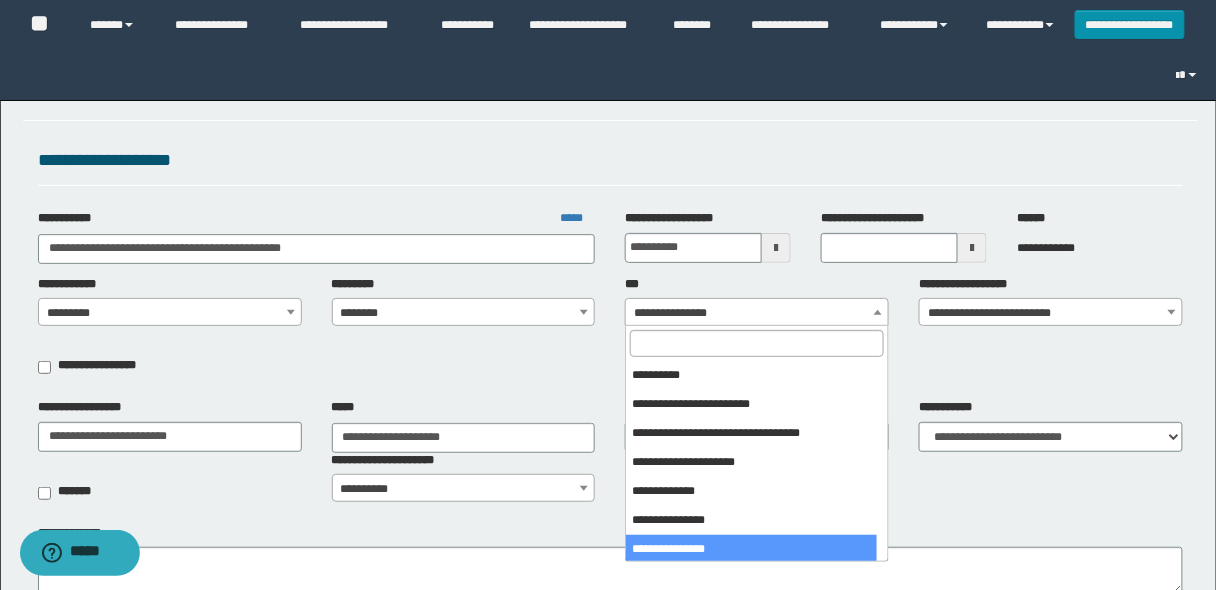 click on "**********" at bounding box center [757, 313] 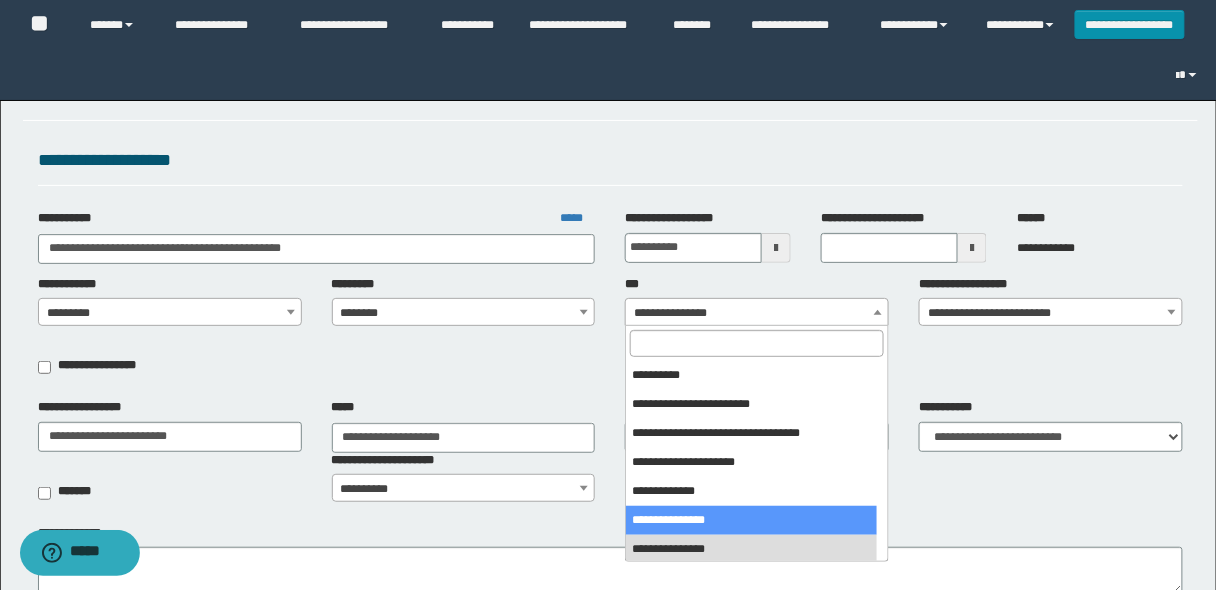 select on "***" 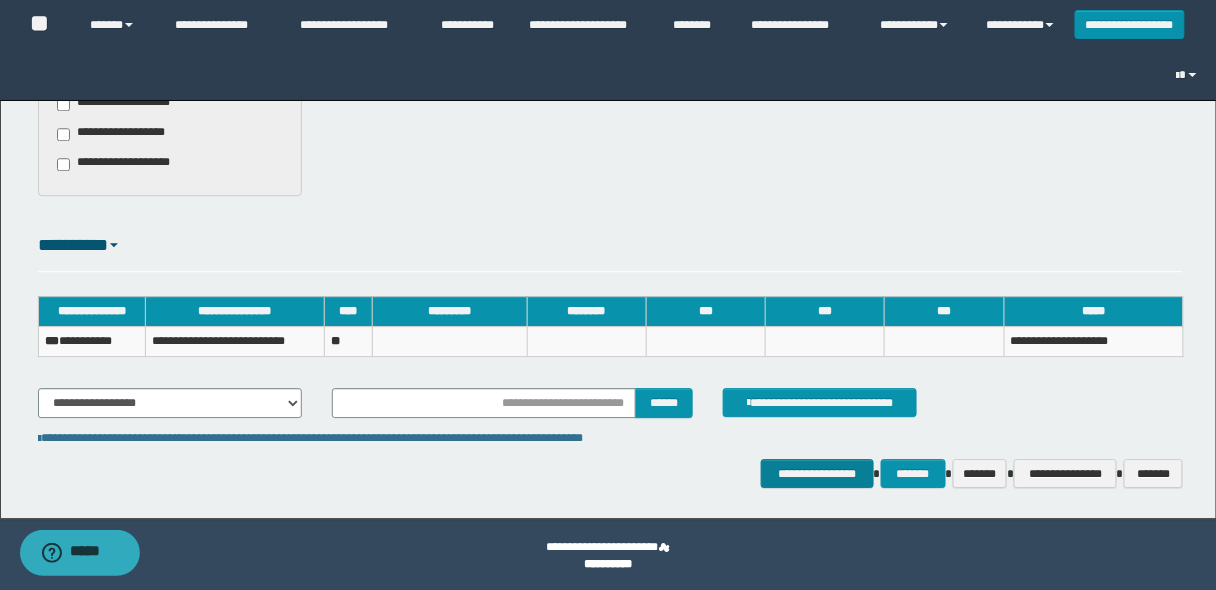 scroll, scrollTop: 1285, scrollLeft: 0, axis: vertical 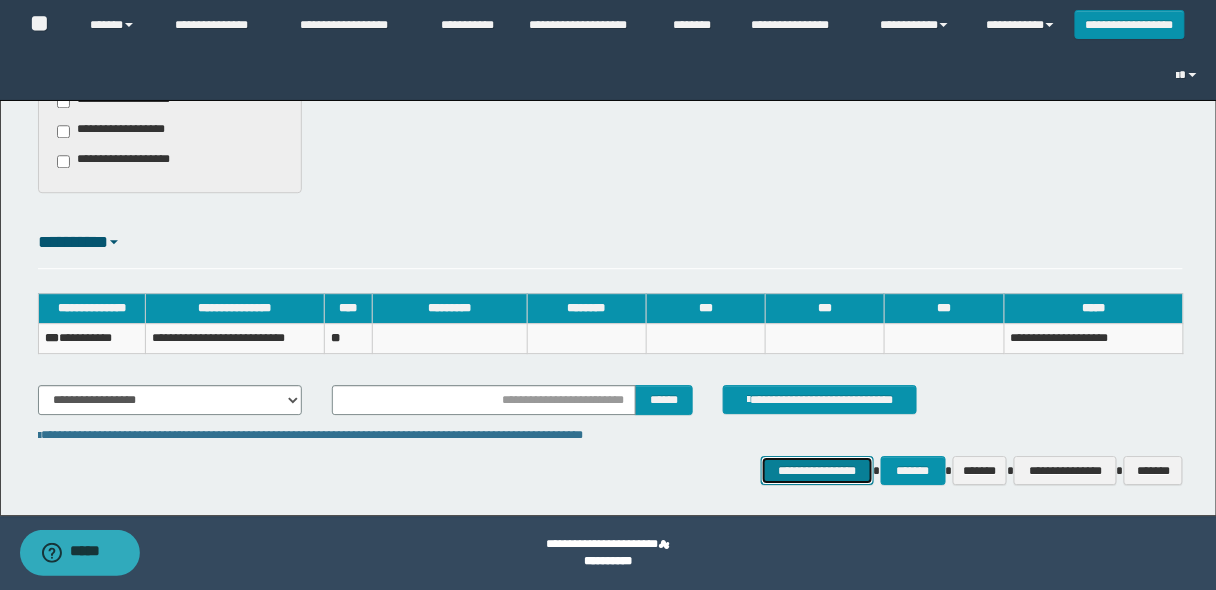 click on "**********" at bounding box center (817, 470) 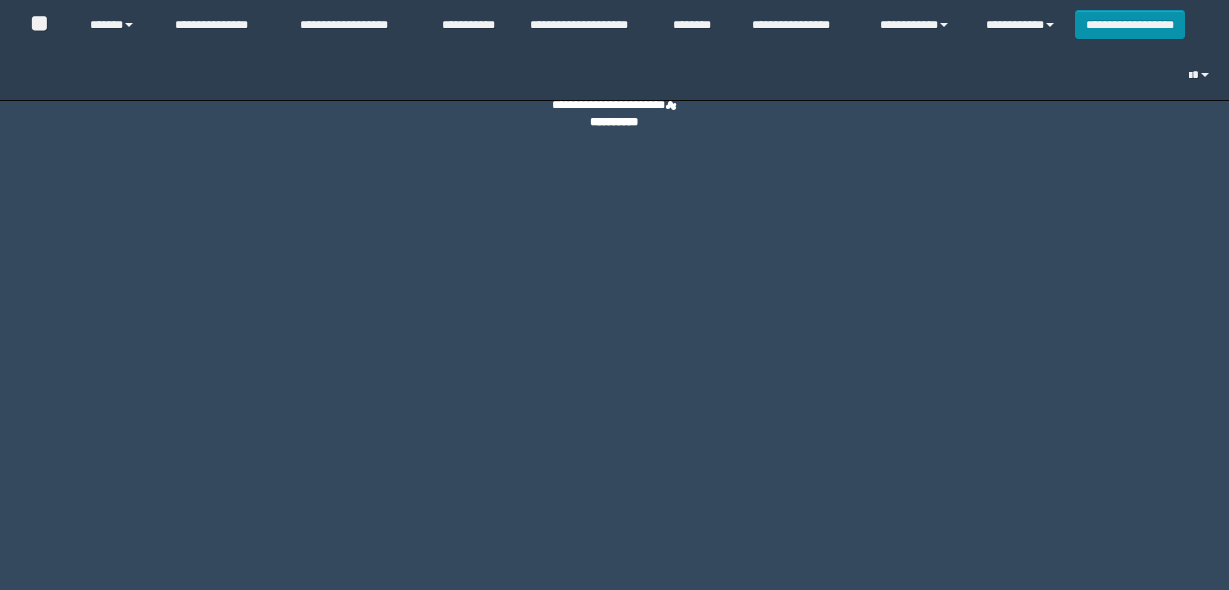 scroll, scrollTop: 0, scrollLeft: 0, axis: both 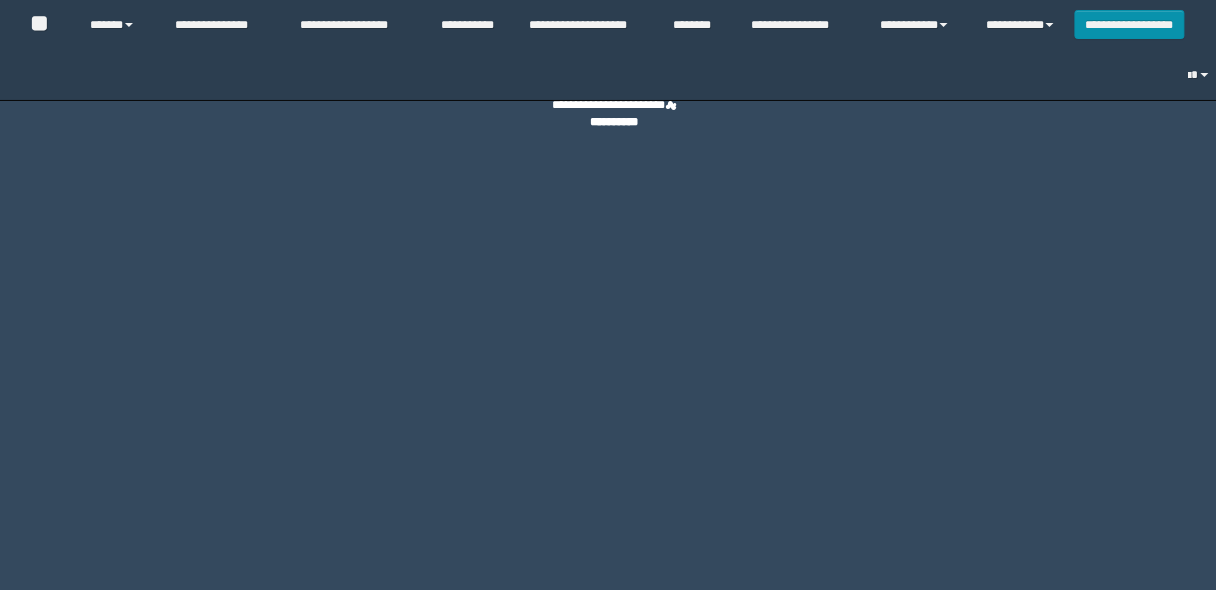 select on "****" 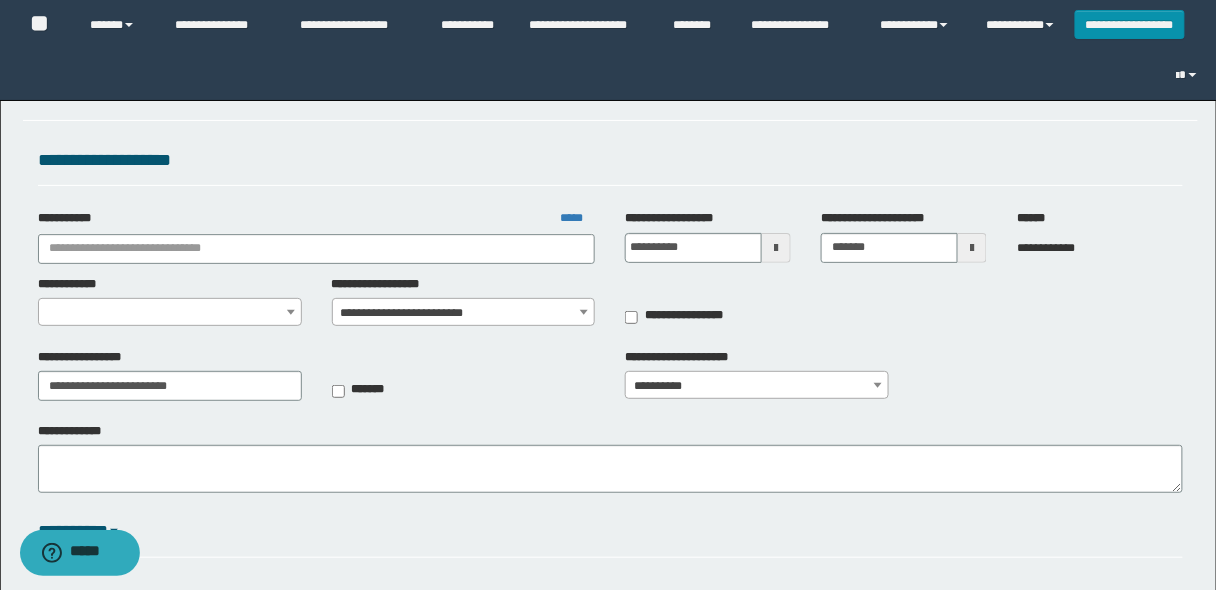 select on "*" 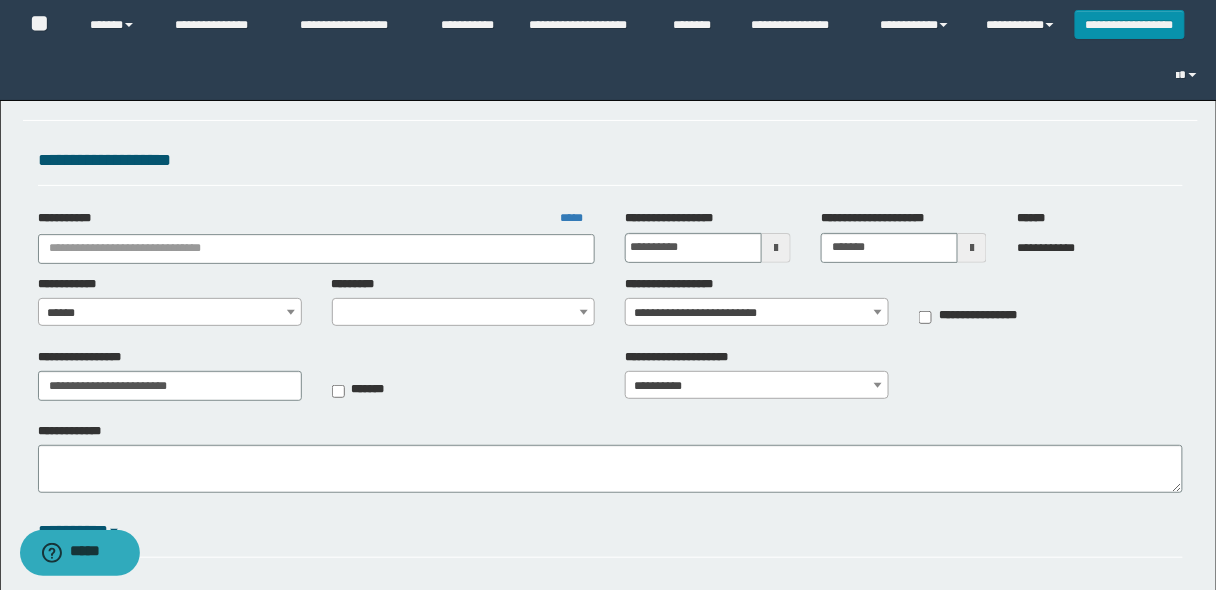 type on "**********" 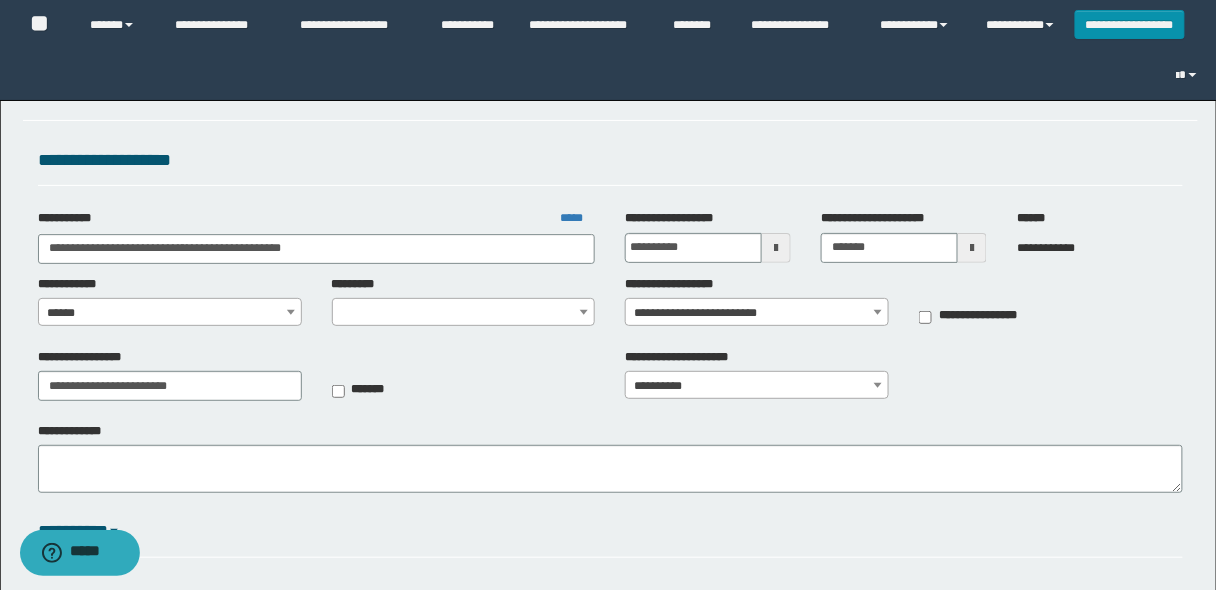 select on "****" 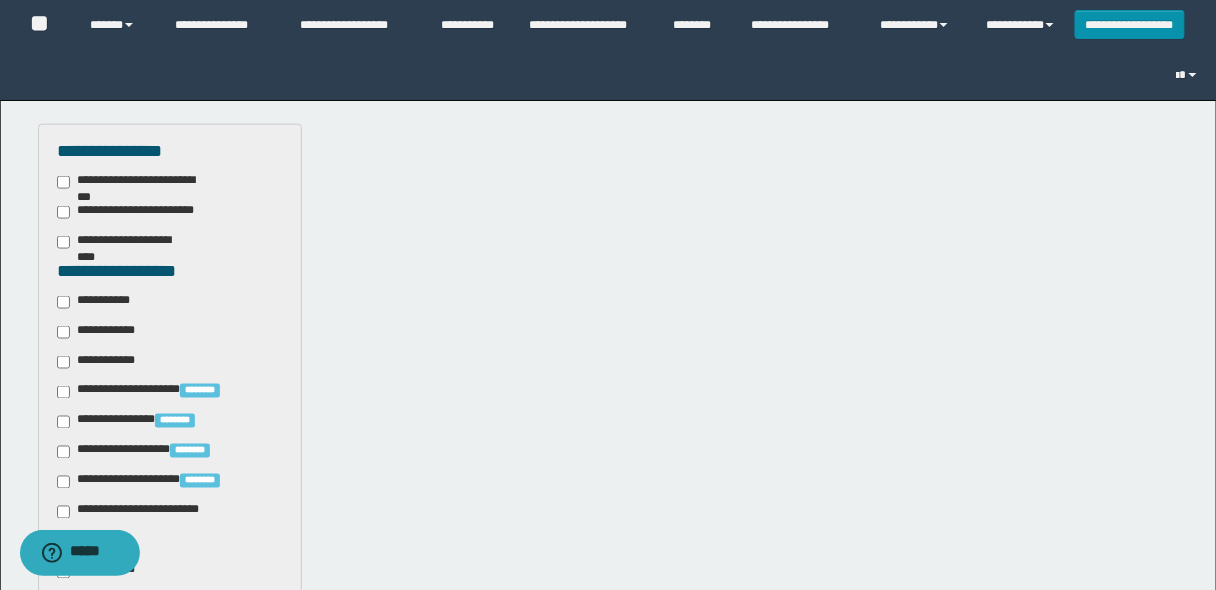 scroll, scrollTop: 800, scrollLeft: 0, axis: vertical 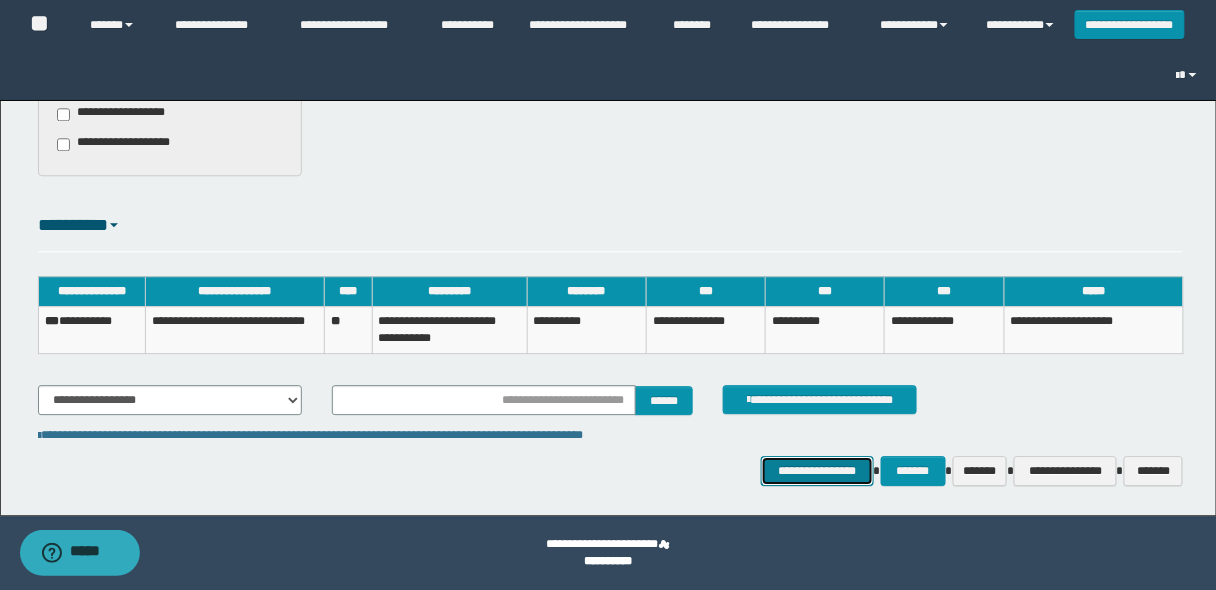 click on "**********" at bounding box center (817, 470) 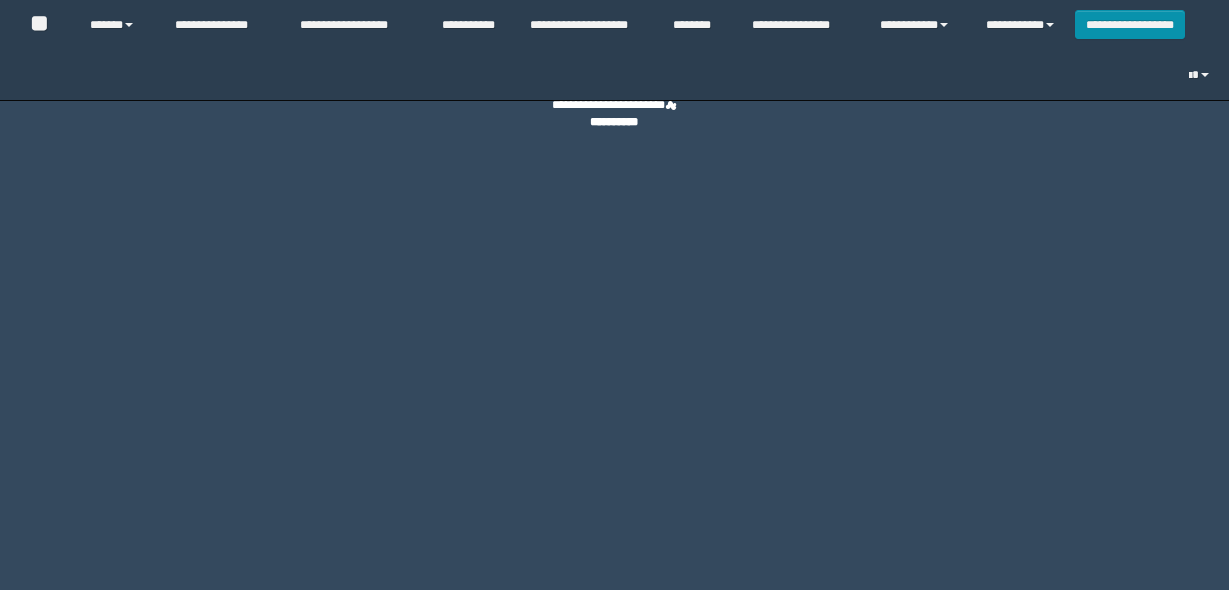 scroll, scrollTop: 0, scrollLeft: 0, axis: both 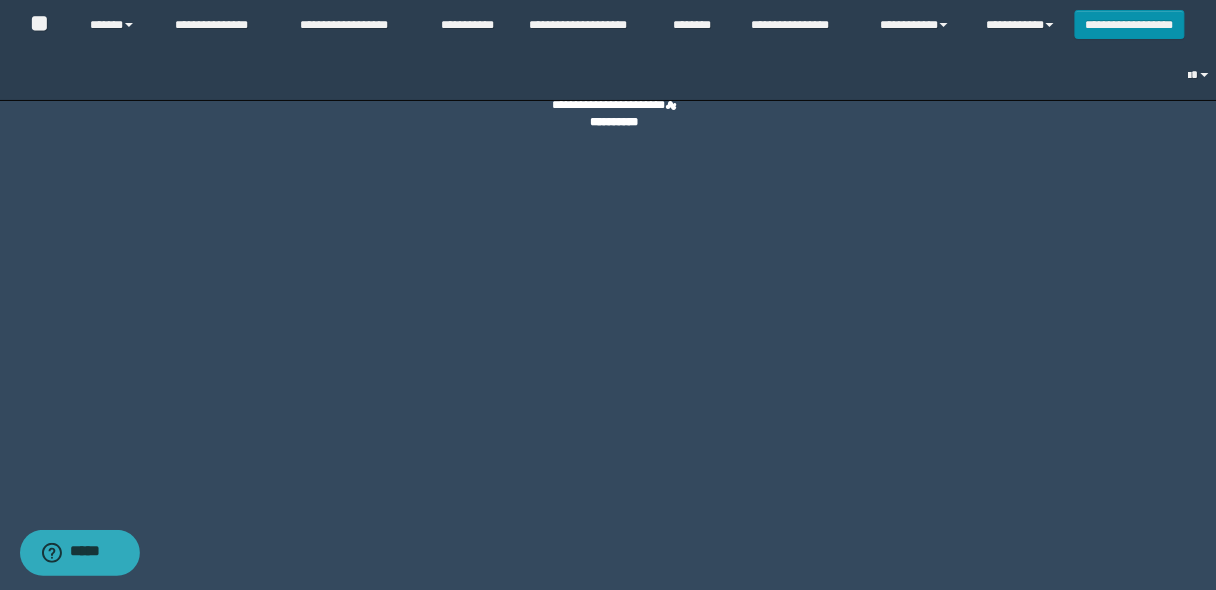 select on "****" 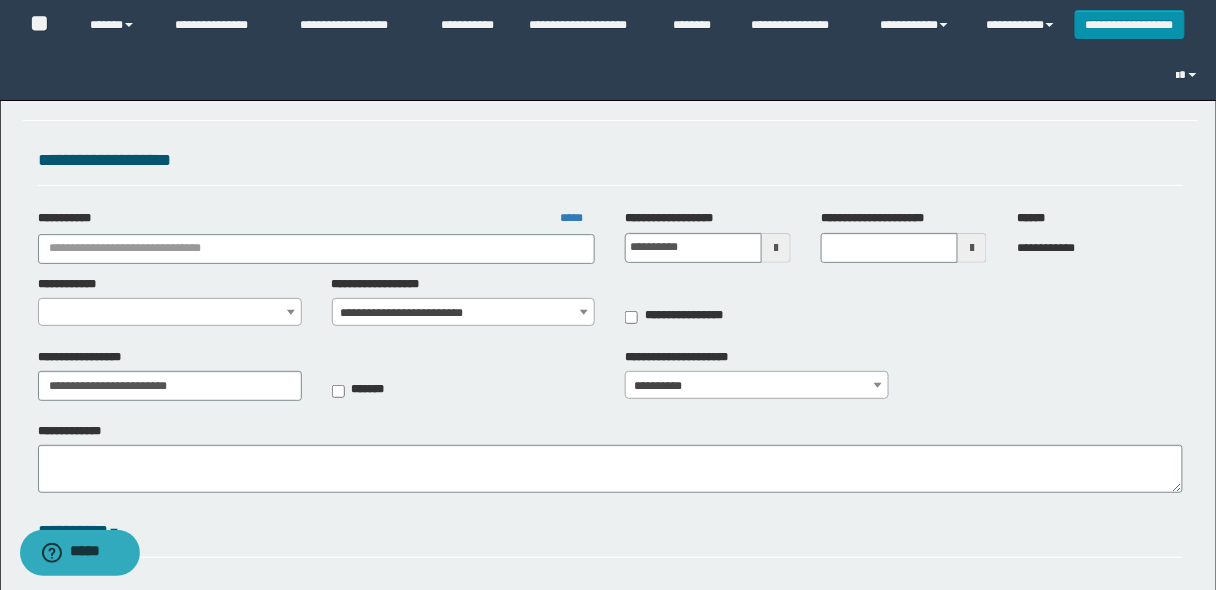 select on "*" 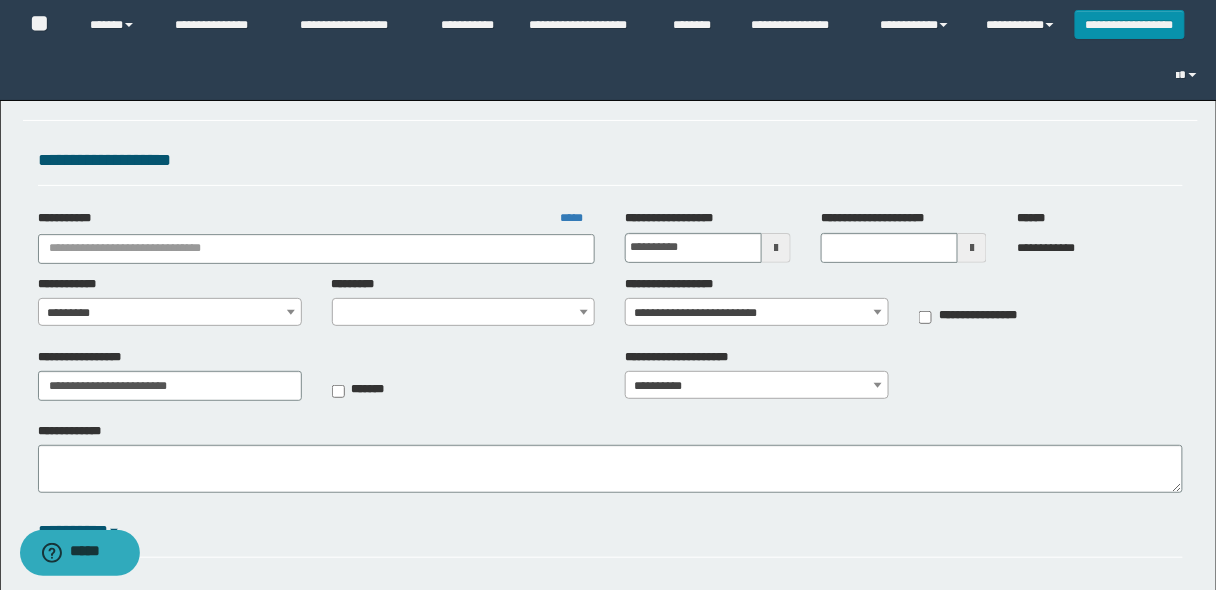 type on "**********" 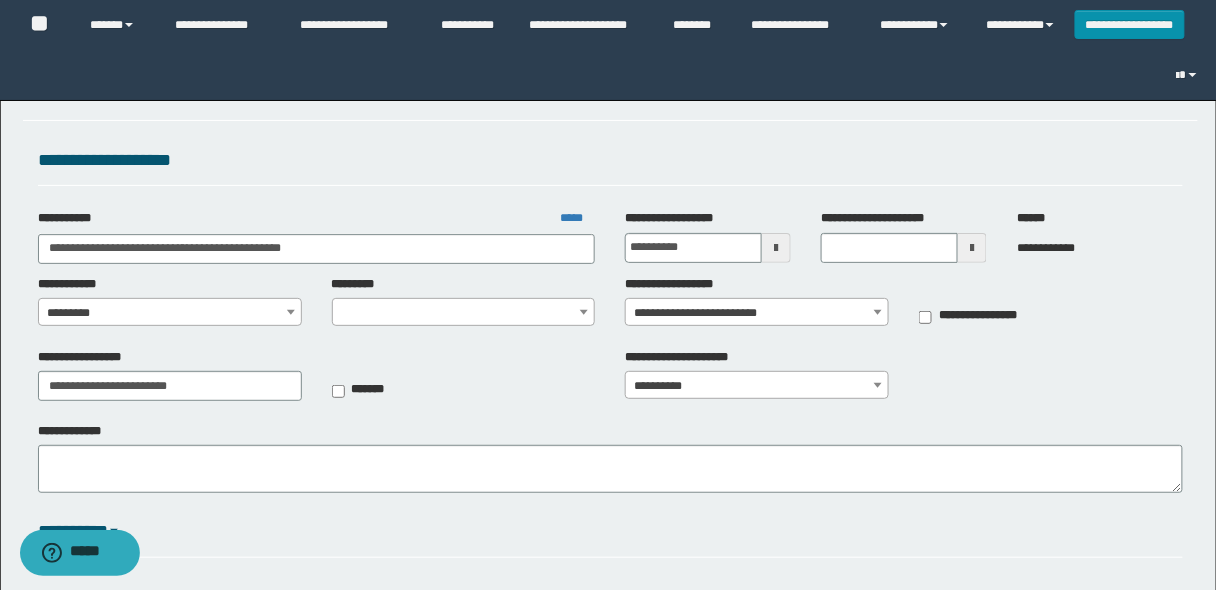 select on "*" 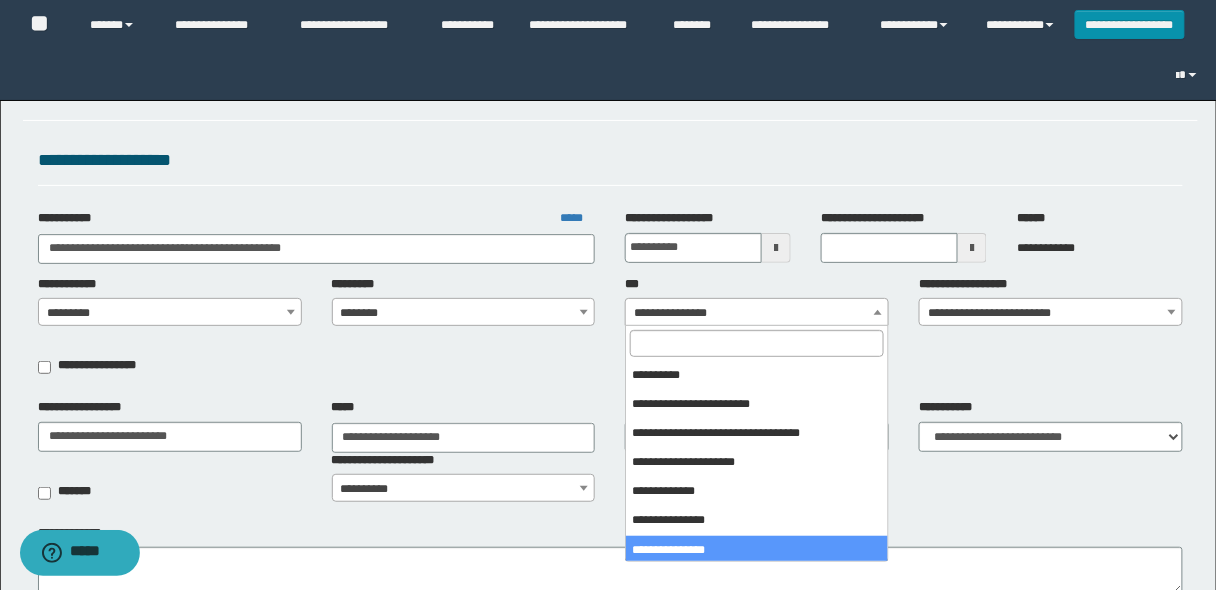 click on "**********" at bounding box center [757, 313] 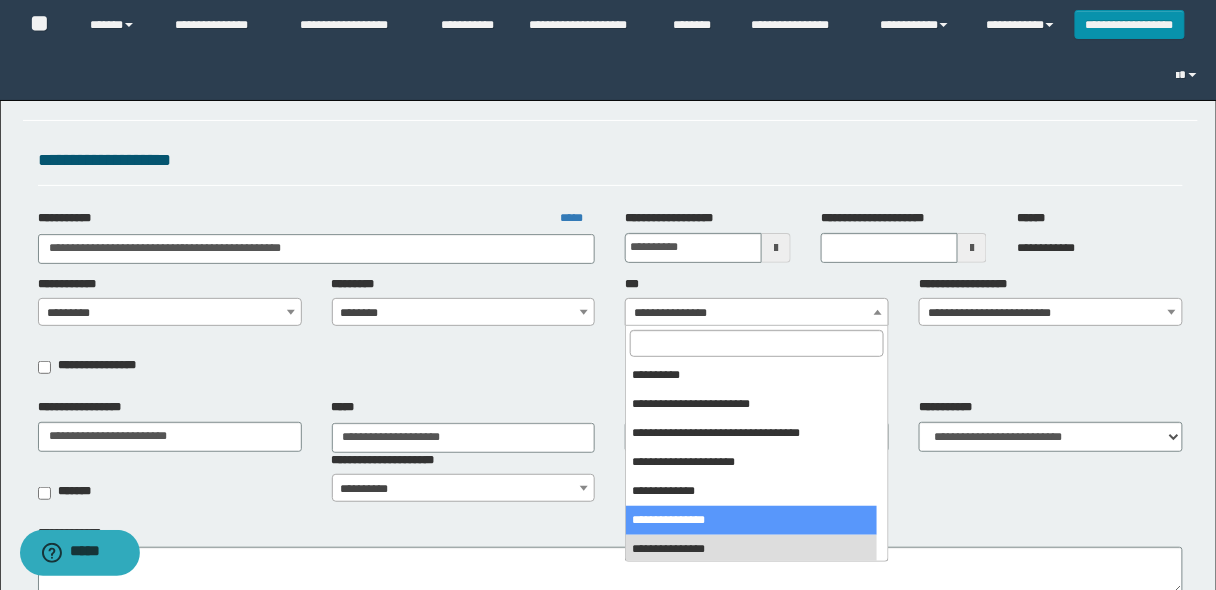 drag, startPoint x: 728, startPoint y: 512, endPoint x: 745, endPoint y: 494, distance: 24.758837 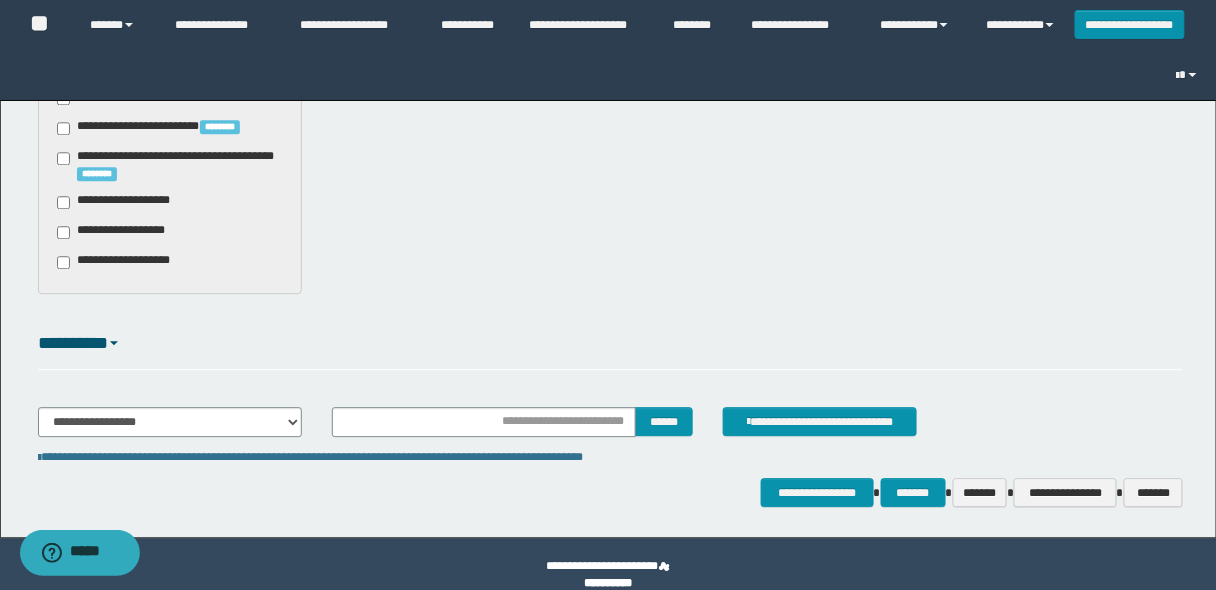 scroll, scrollTop: 1200, scrollLeft: 0, axis: vertical 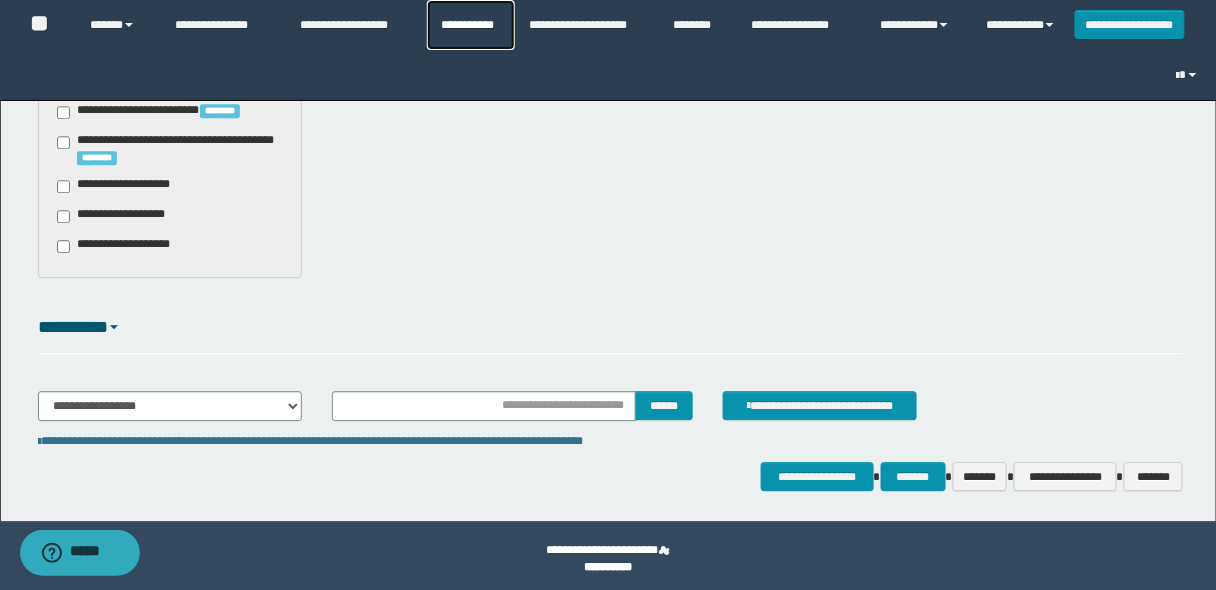 click on "**********" at bounding box center (471, 25) 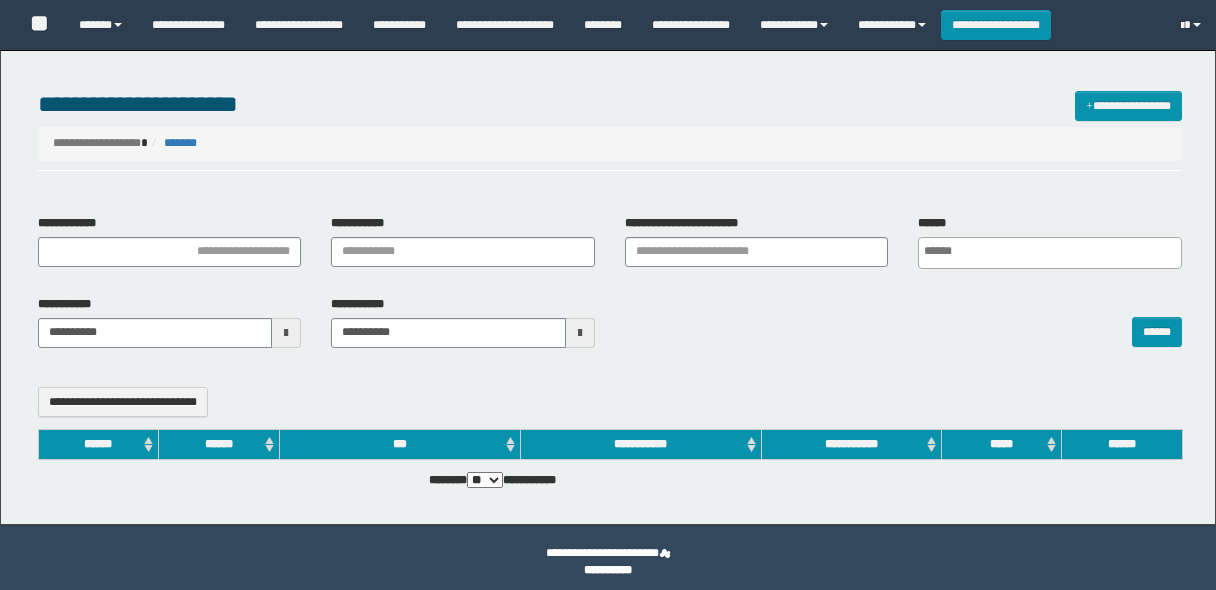 select 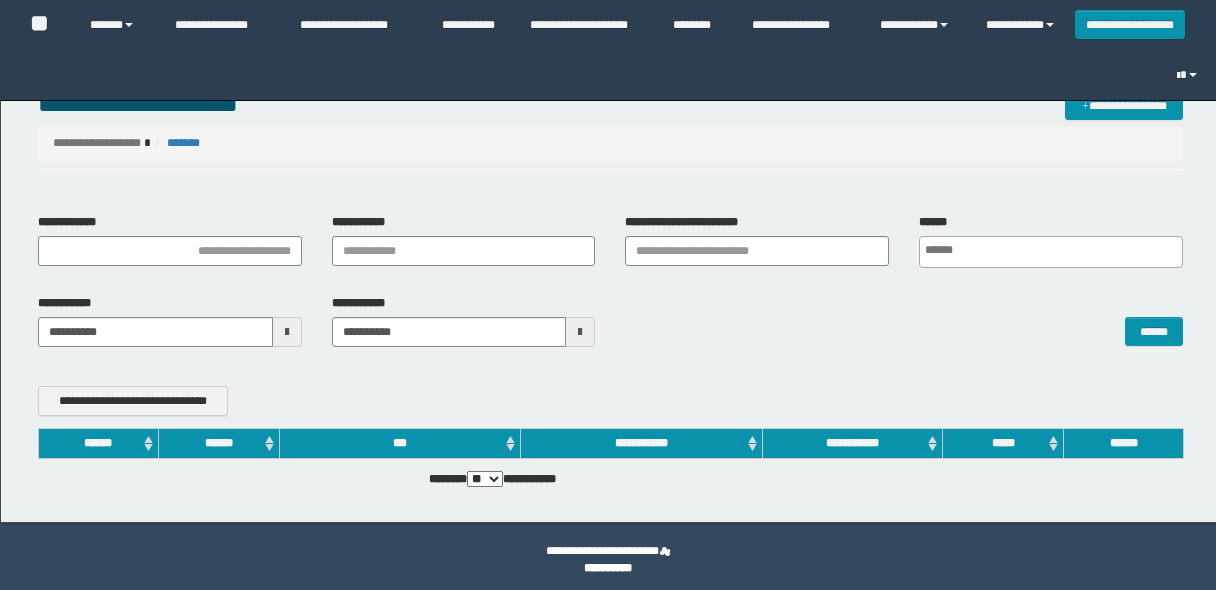 scroll, scrollTop: 0, scrollLeft: 0, axis: both 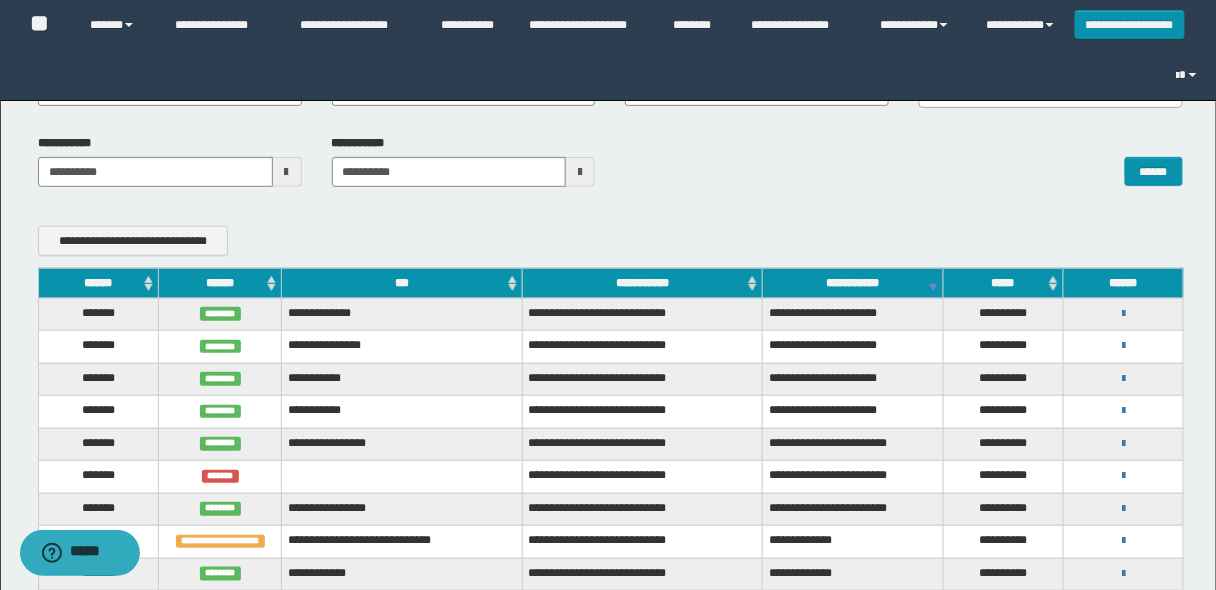 click on "******" at bounding box center [98, 283] 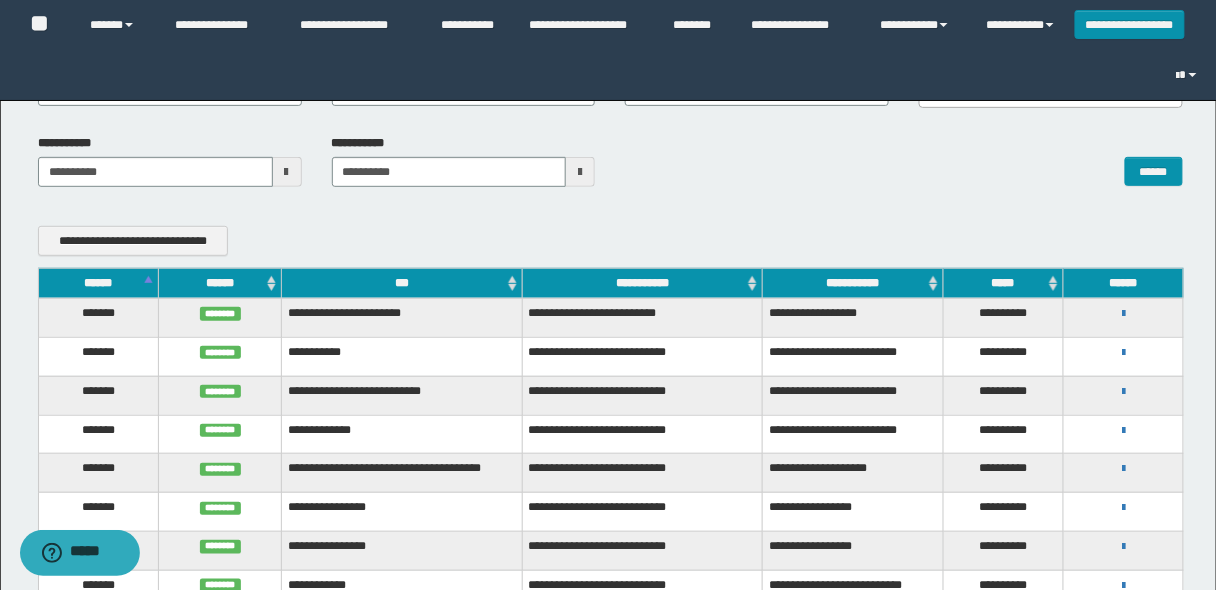 click on "******" at bounding box center (98, 283) 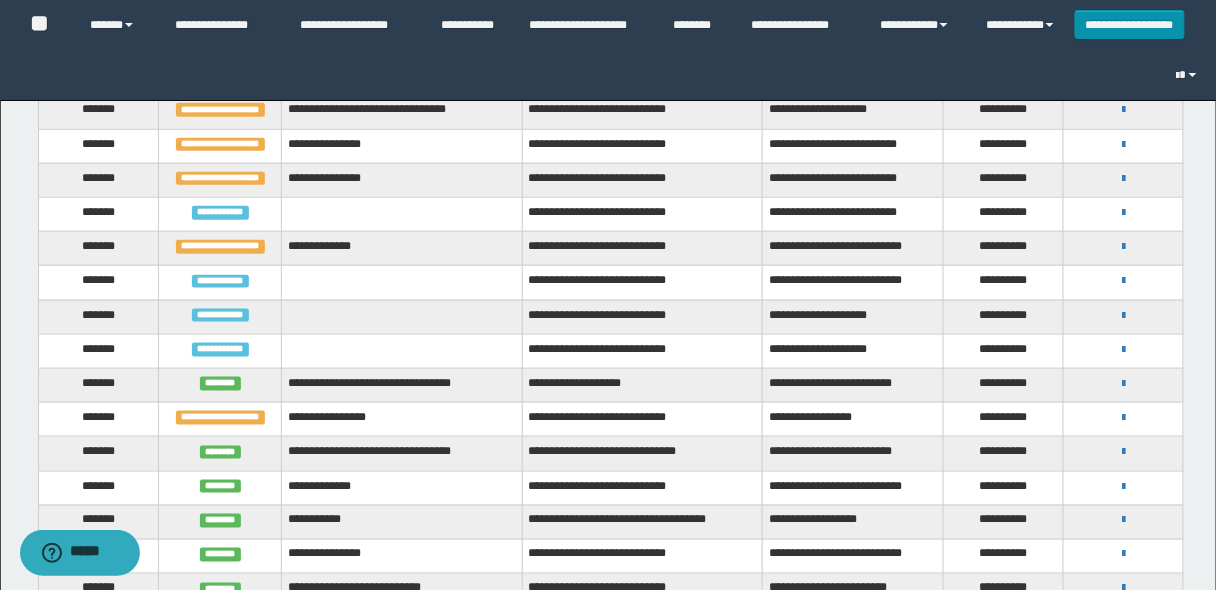 scroll, scrollTop: 480, scrollLeft: 0, axis: vertical 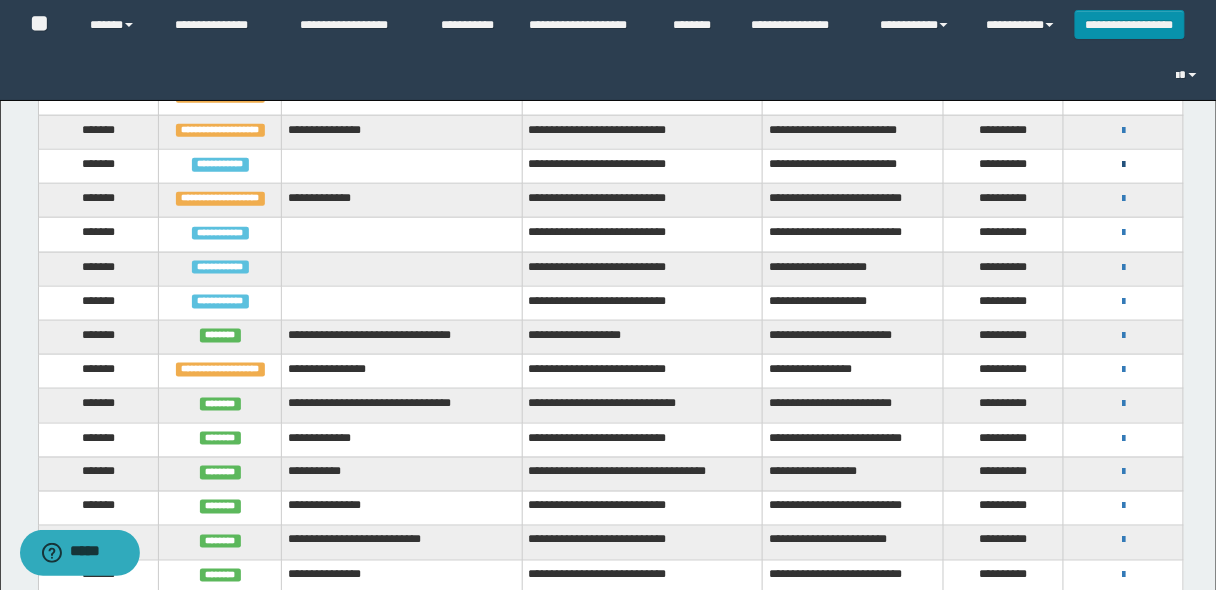 click at bounding box center [1123, 165] 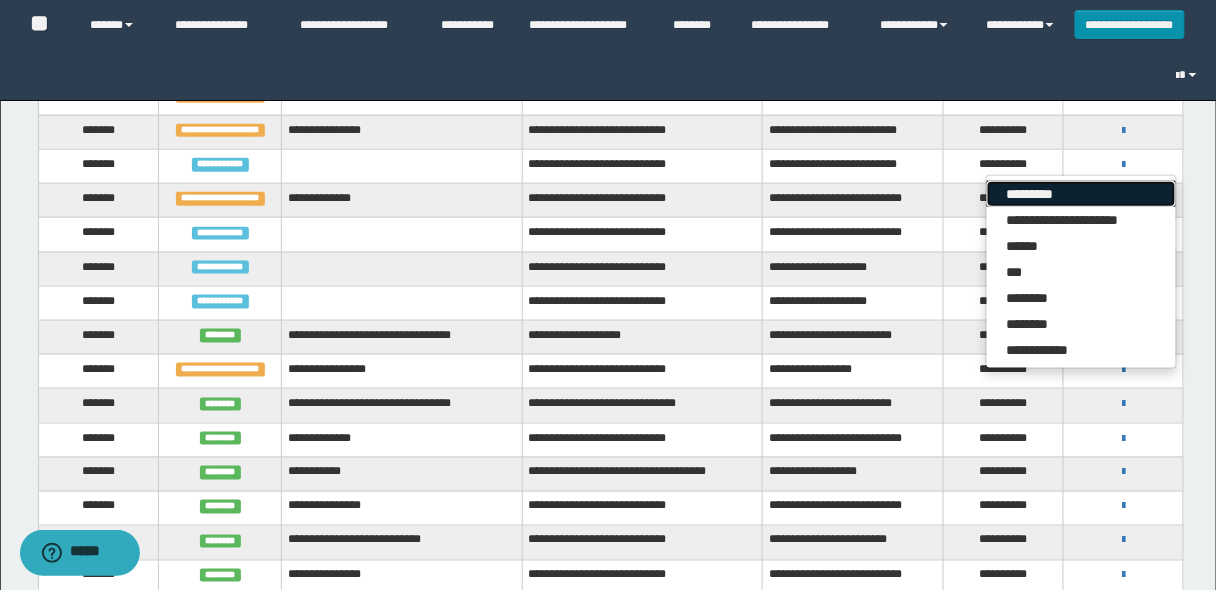 click on "*********" at bounding box center [1081, 194] 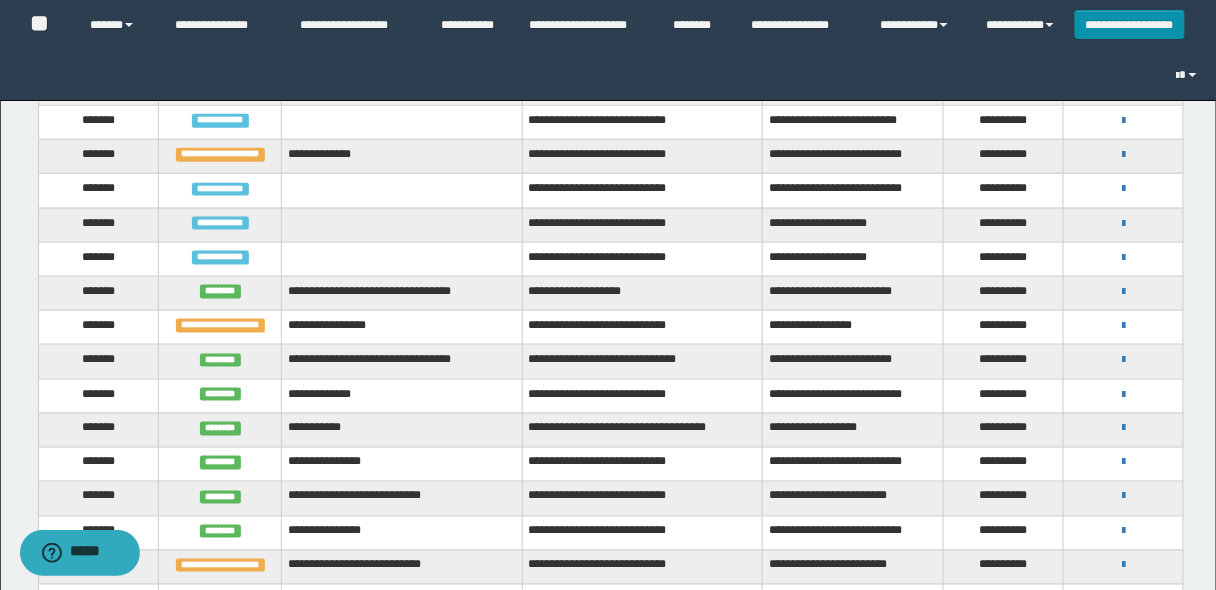 scroll, scrollTop: 560, scrollLeft: 0, axis: vertical 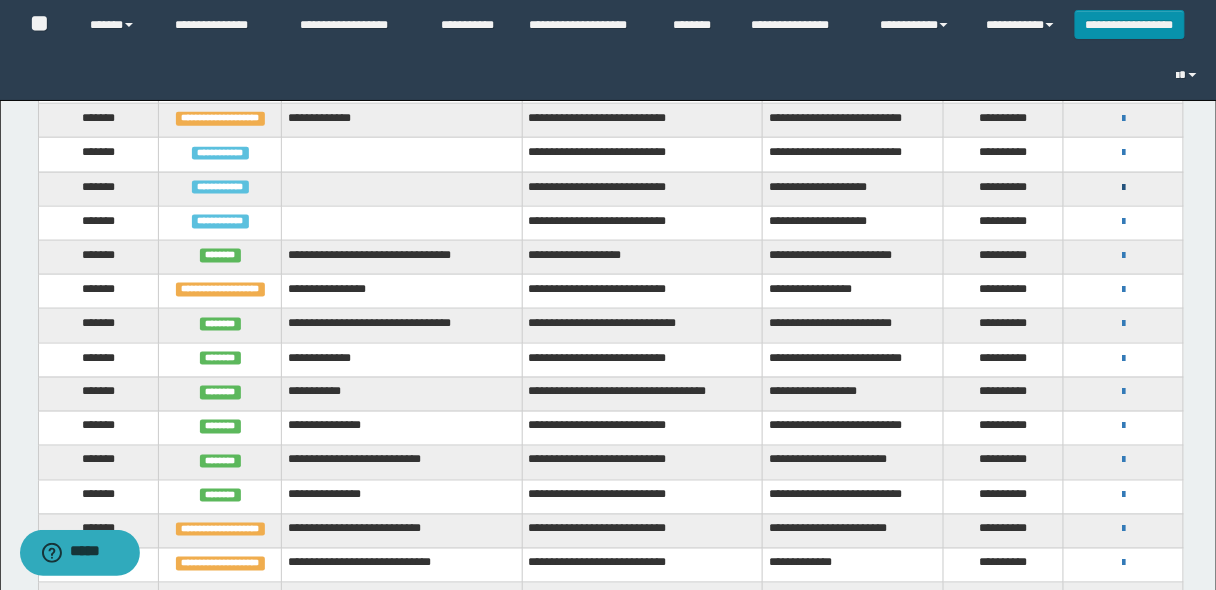 click at bounding box center (1123, 188) 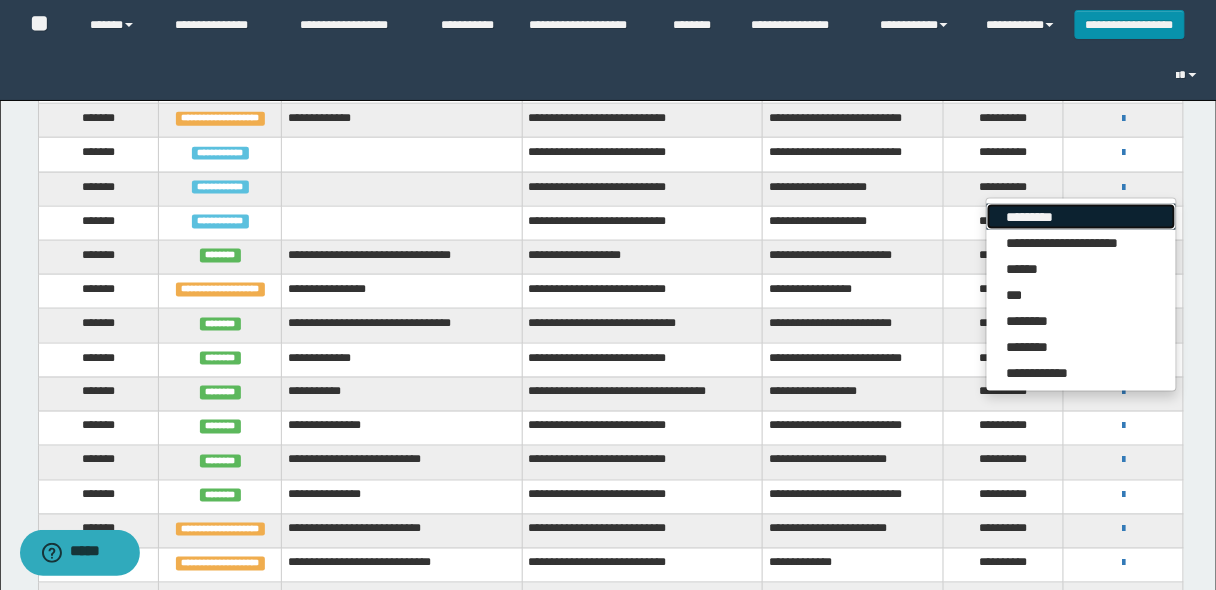 click on "*********" at bounding box center [1081, 217] 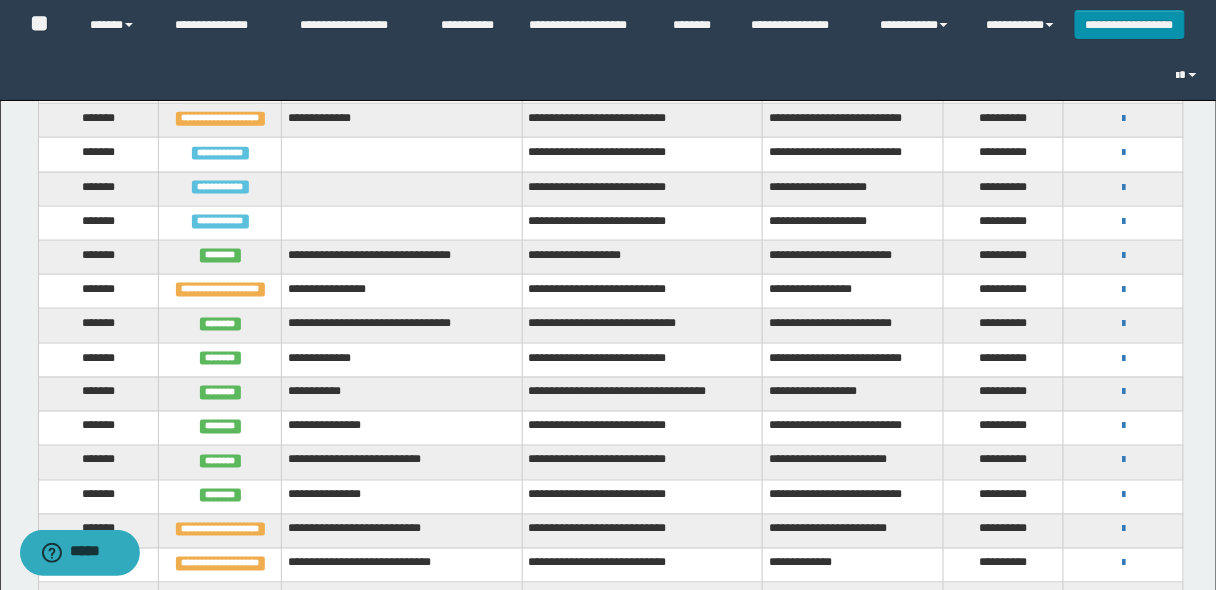 scroll, scrollTop: 320, scrollLeft: 0, axis: vertical 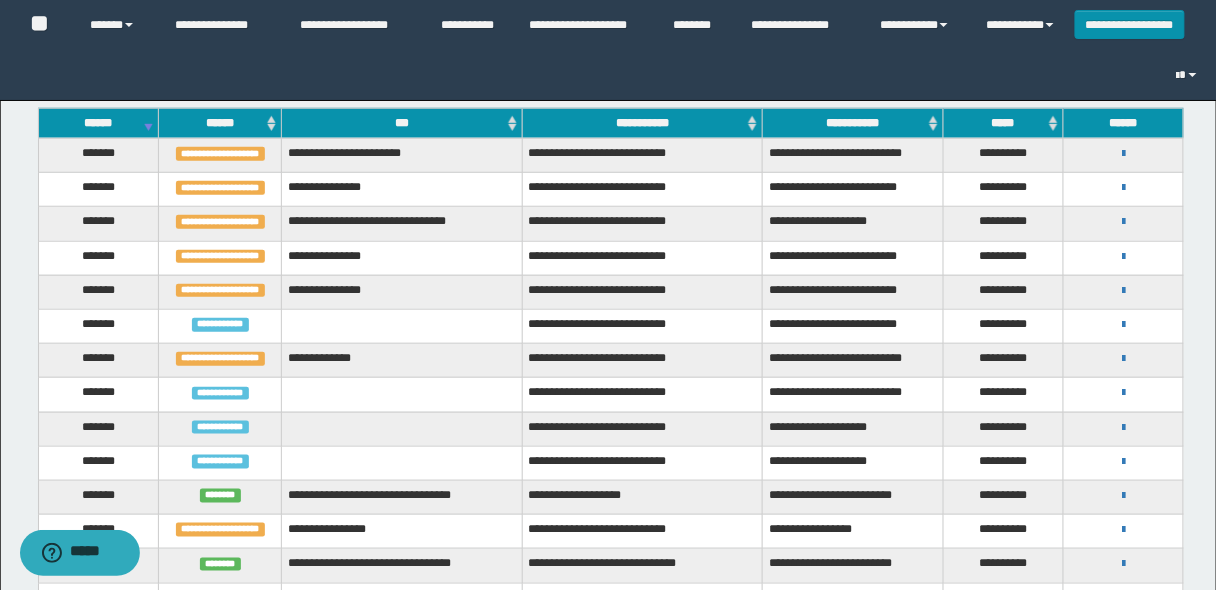 click on "******" at bounding box center [98, 123] 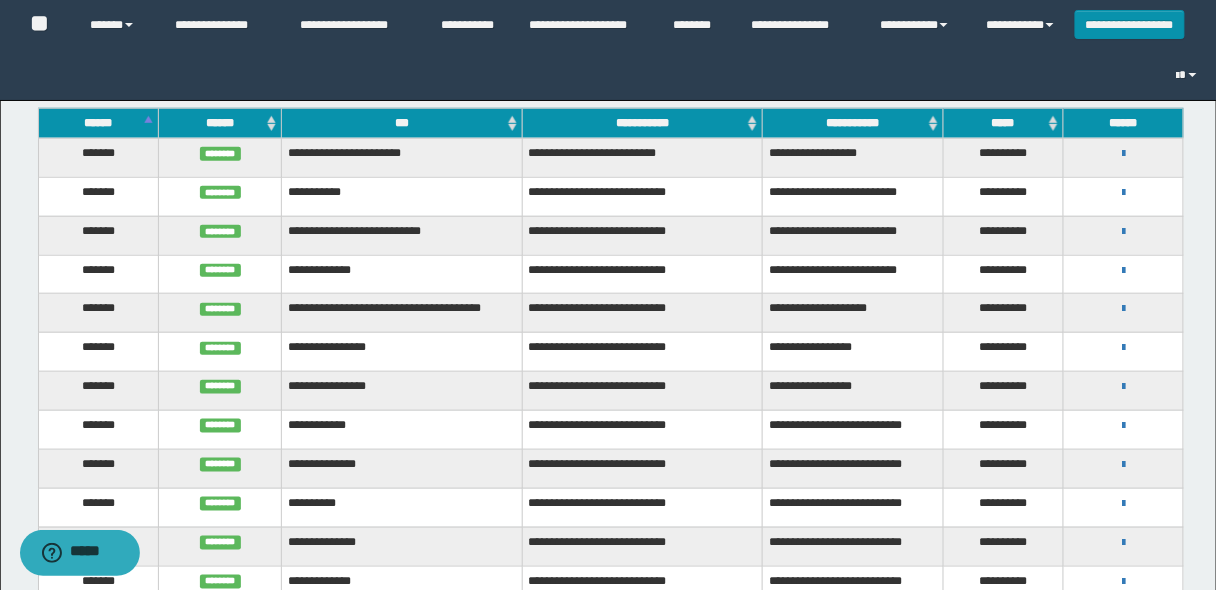 click on "******" at bounding box center [98, 123] 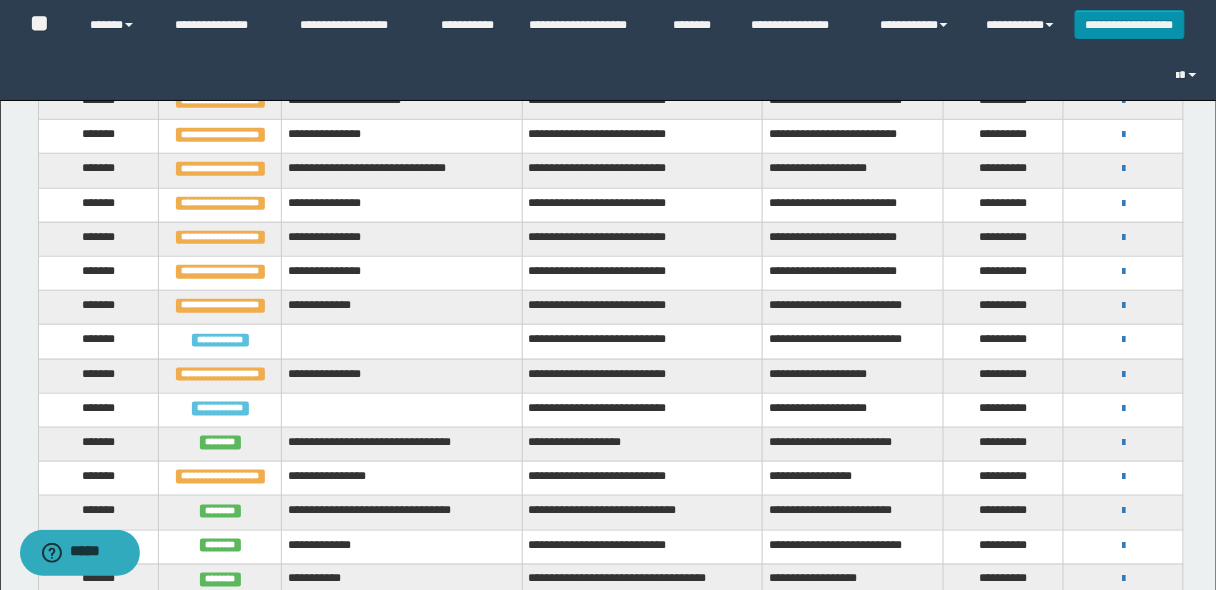 scroll, scrollTop: 480, scrollLeft: 0, axis: vertical 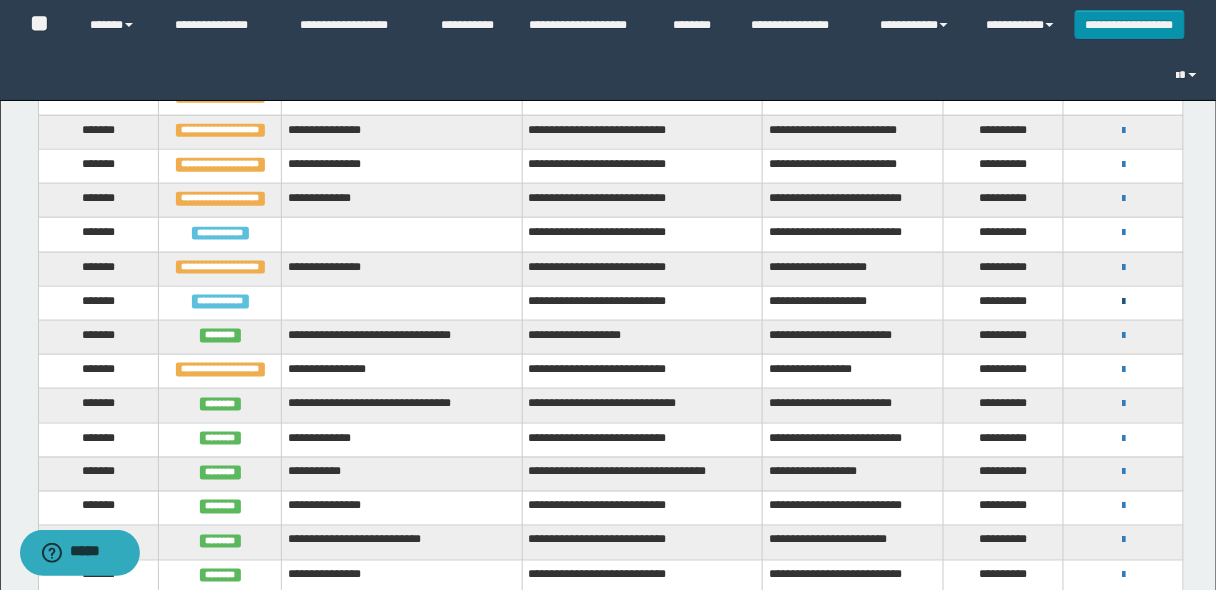 click at bounding box center [1123, 302] 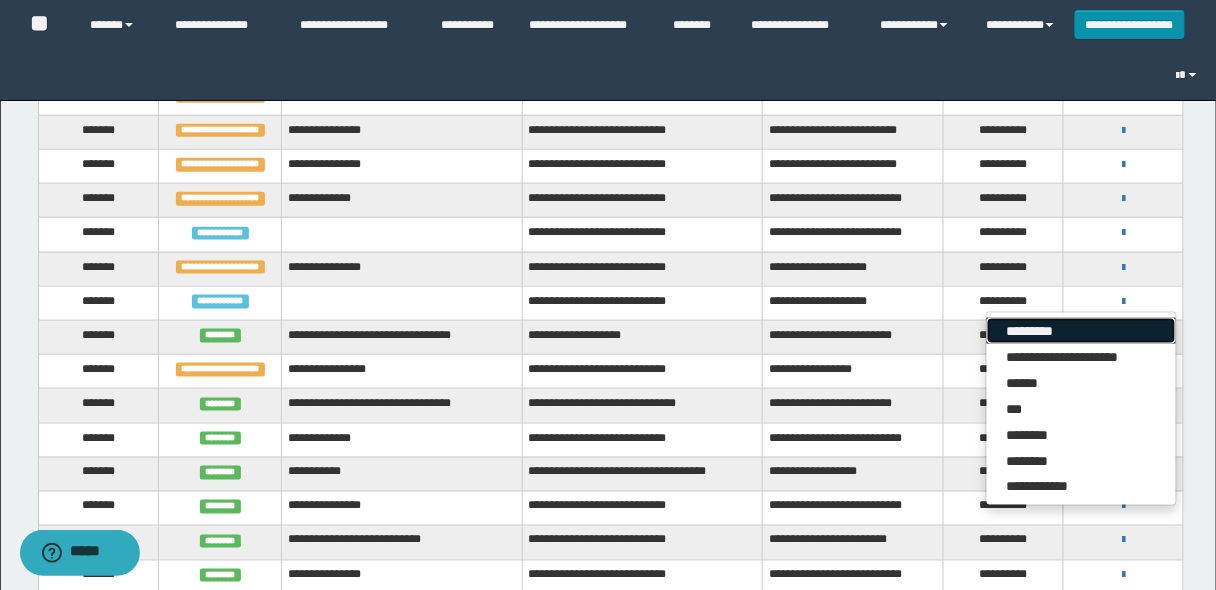 click on "*********" at bounding box center (1081, 331) 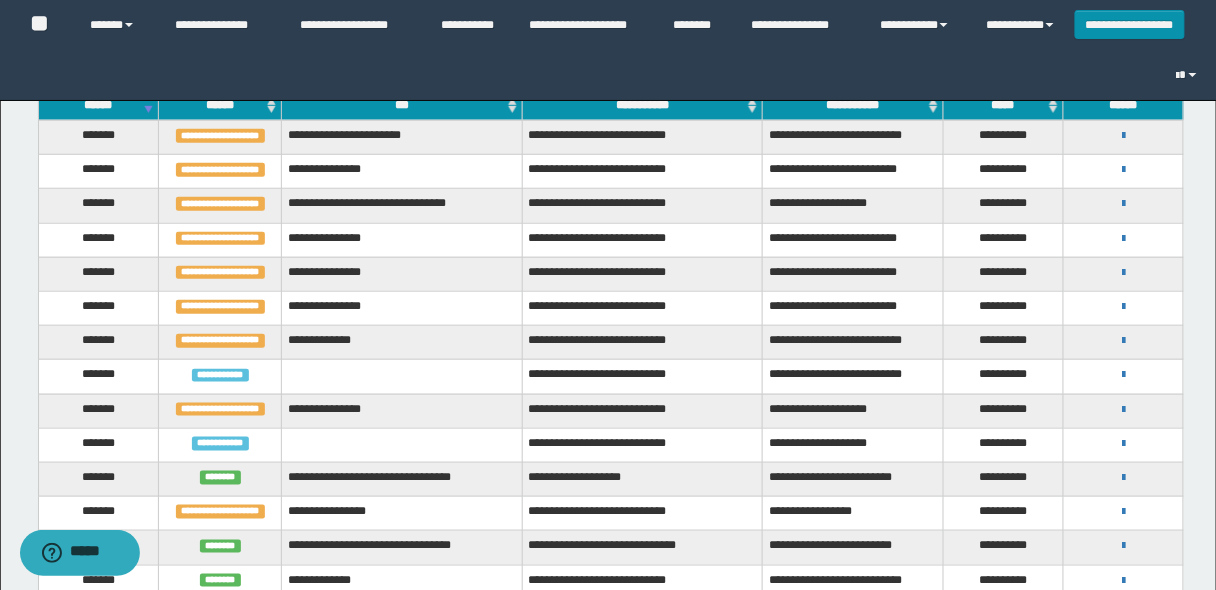 scroll, scrollTop: 160, scrollLeft: 0, axis: vertical 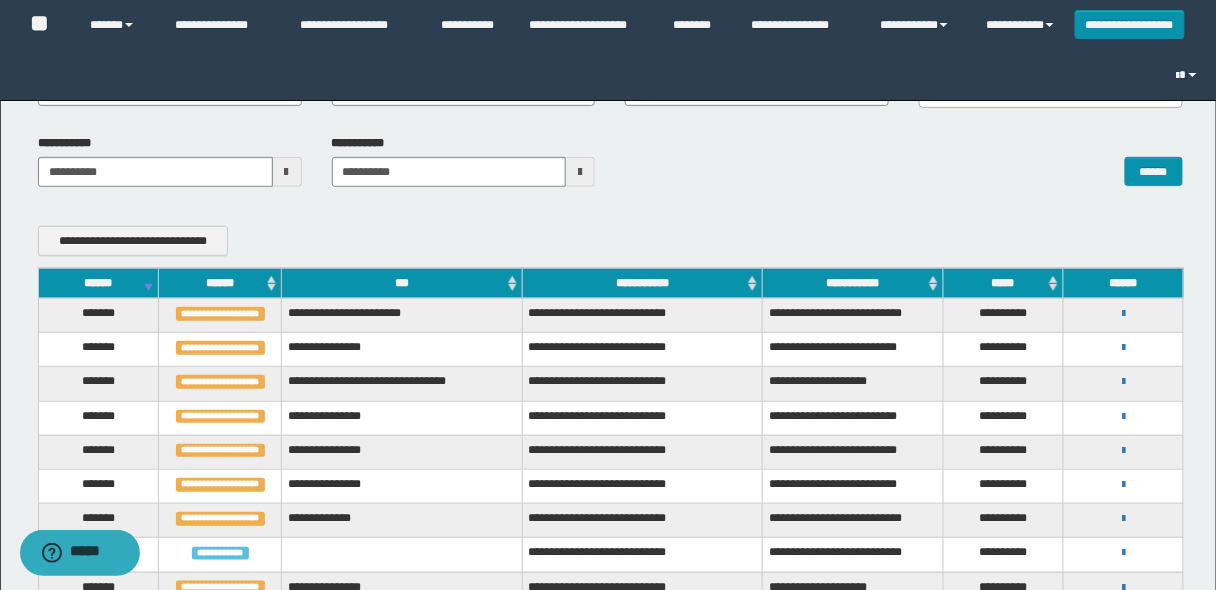 click on "******" at bounding box center (98, 283) 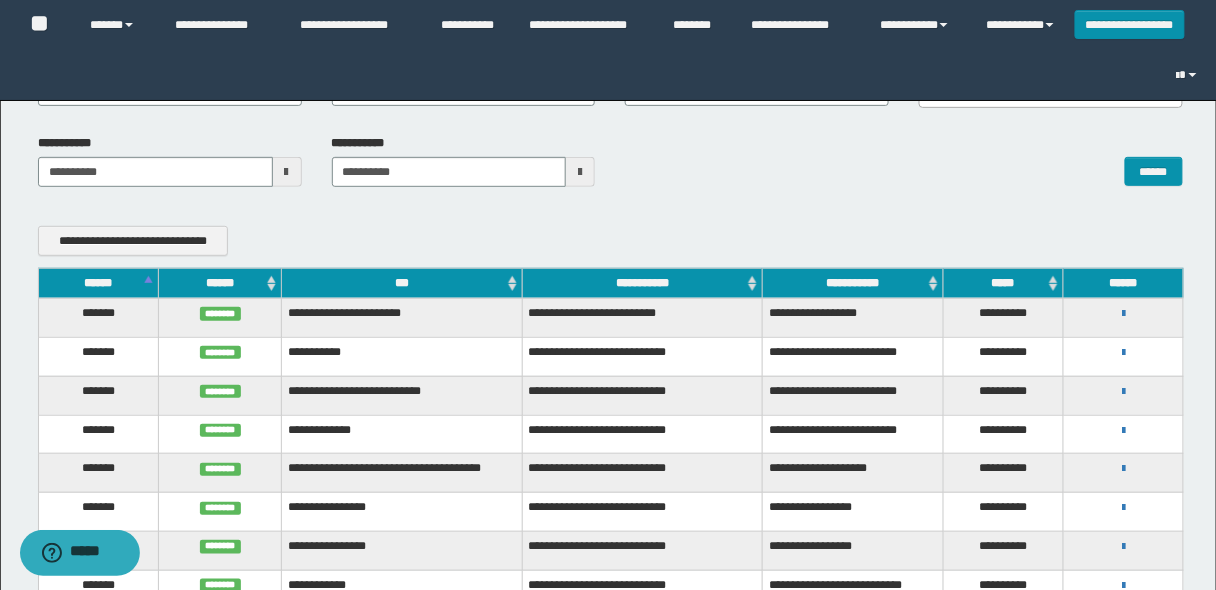 click on "******" at bounding box center (98, 283) 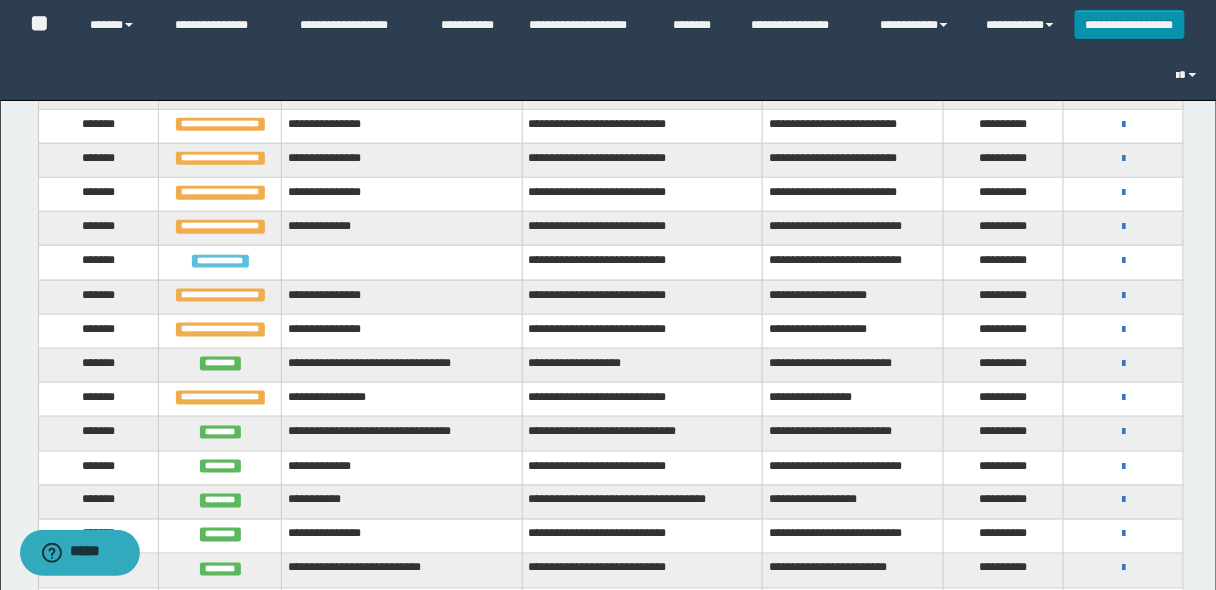 scroll, scrollTop: 480, scrollLeft: 0, axis: vertical 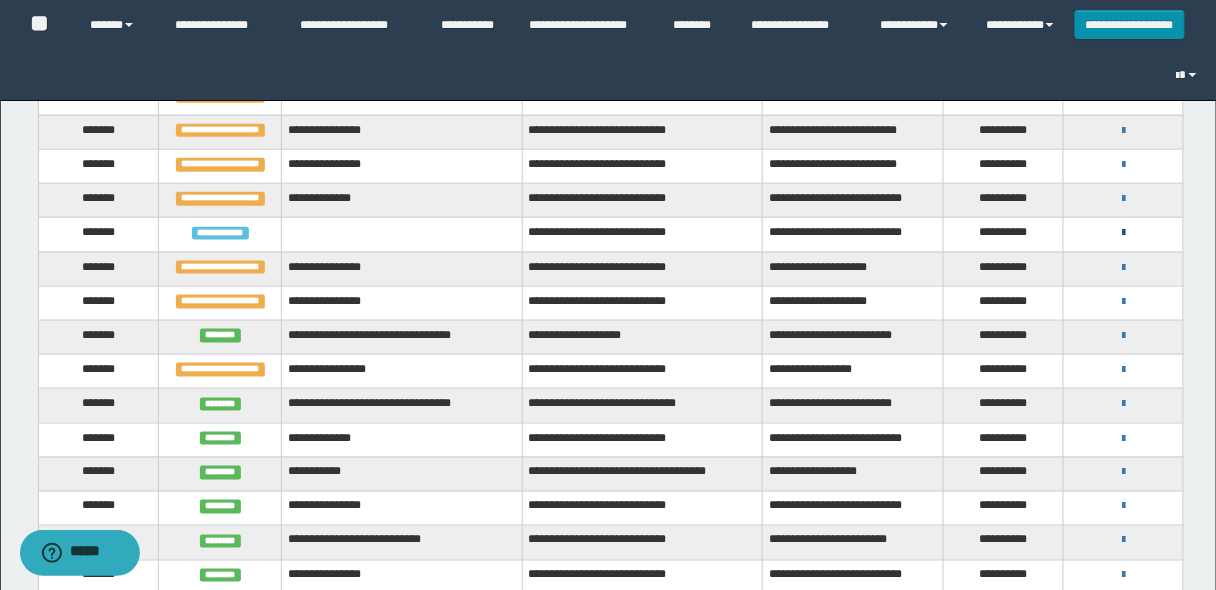 click at bounding box center [1123, 233] 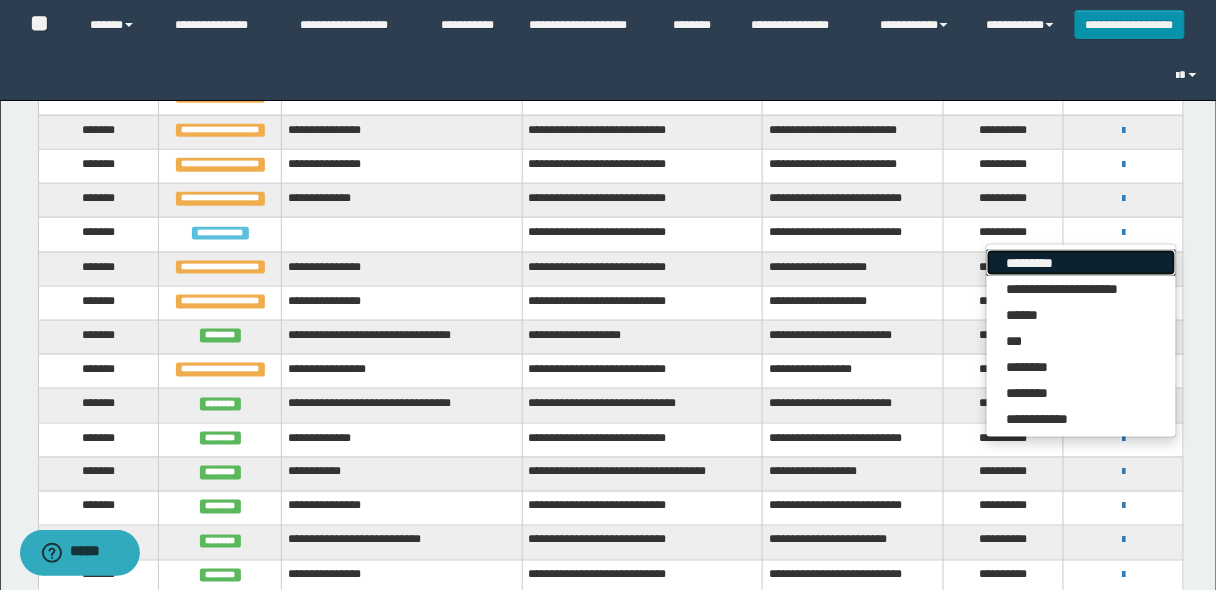 click on "*********" at bounding box center [1081, 263] 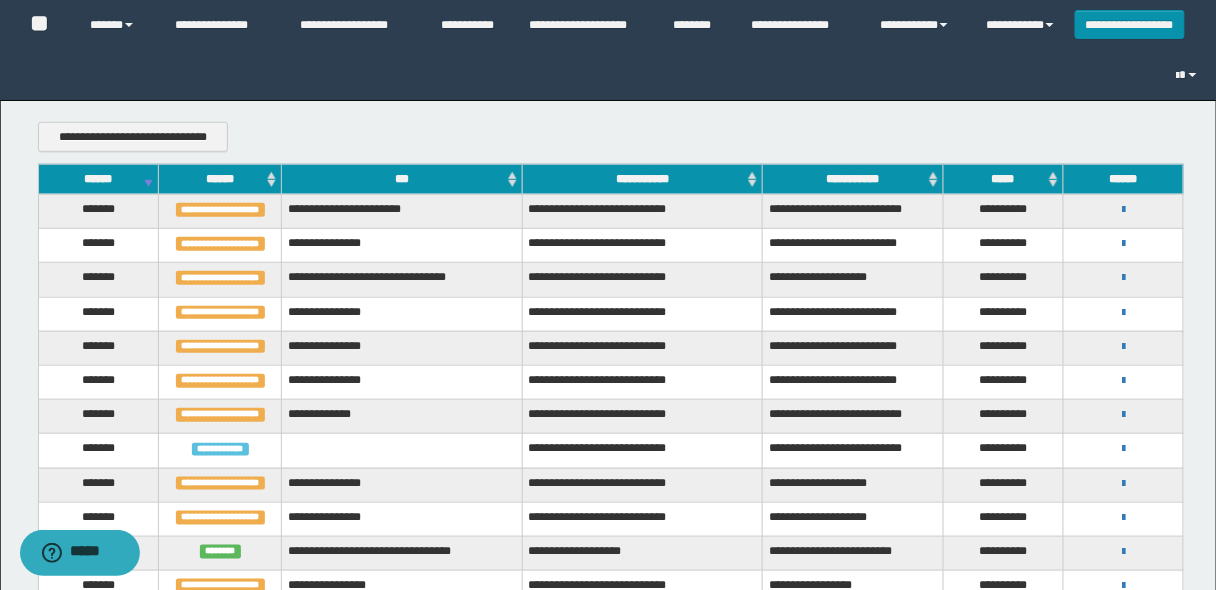 scroll, scrollTop: 240, scrollLeft: 0, axis: vertical 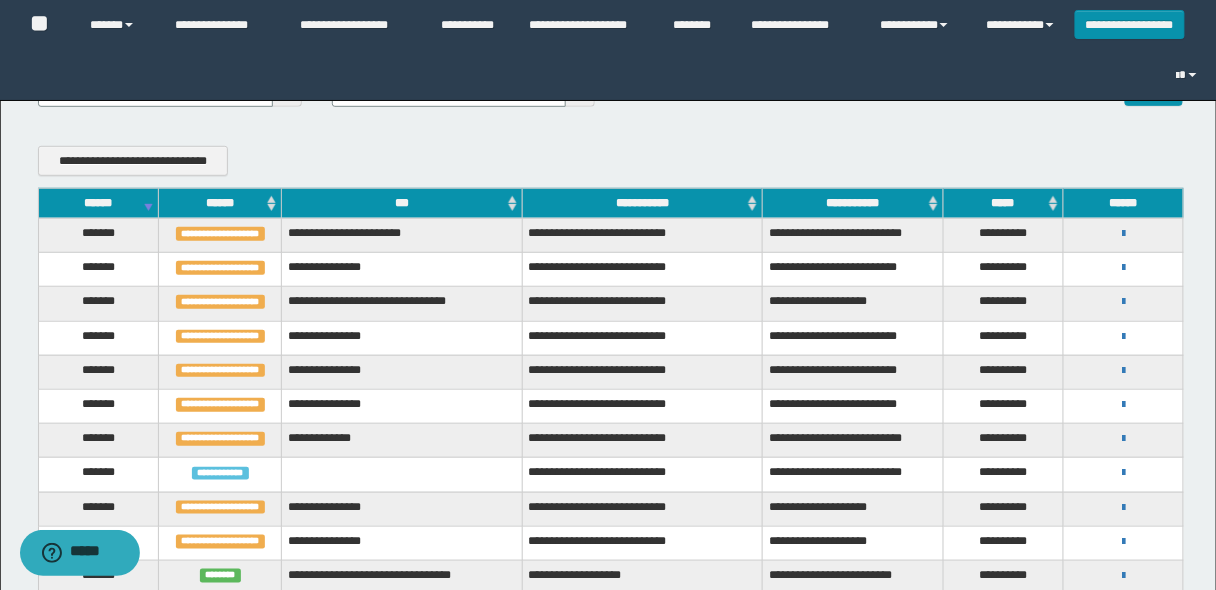 click on "******" at bounding box center [98, 203] 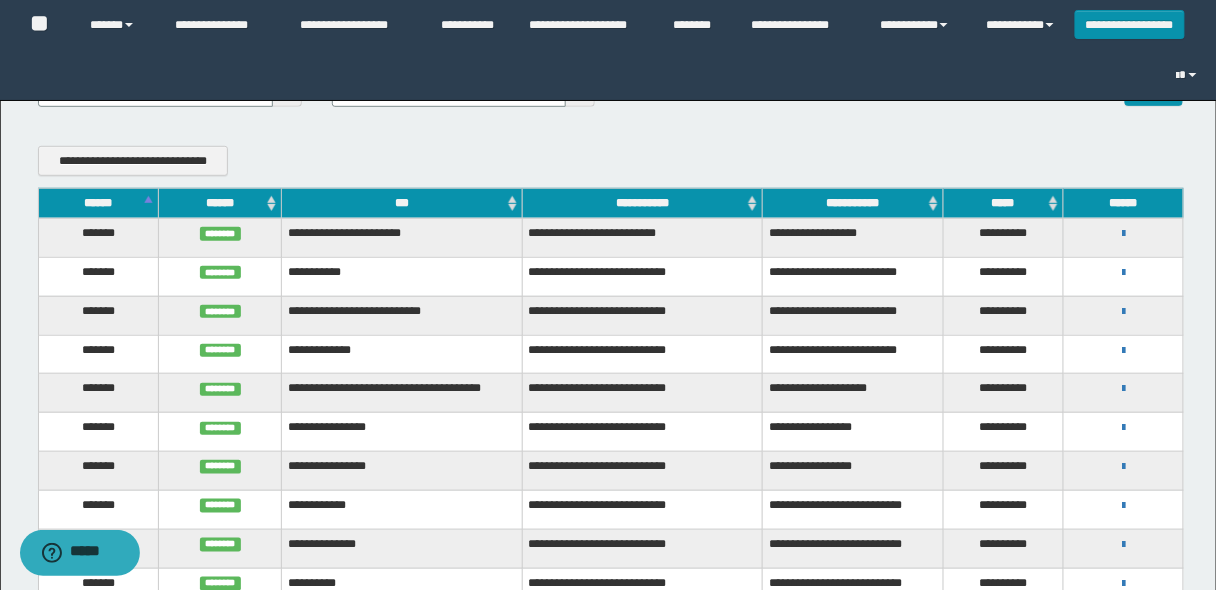 click on "******" at bounding box center [98, 203] 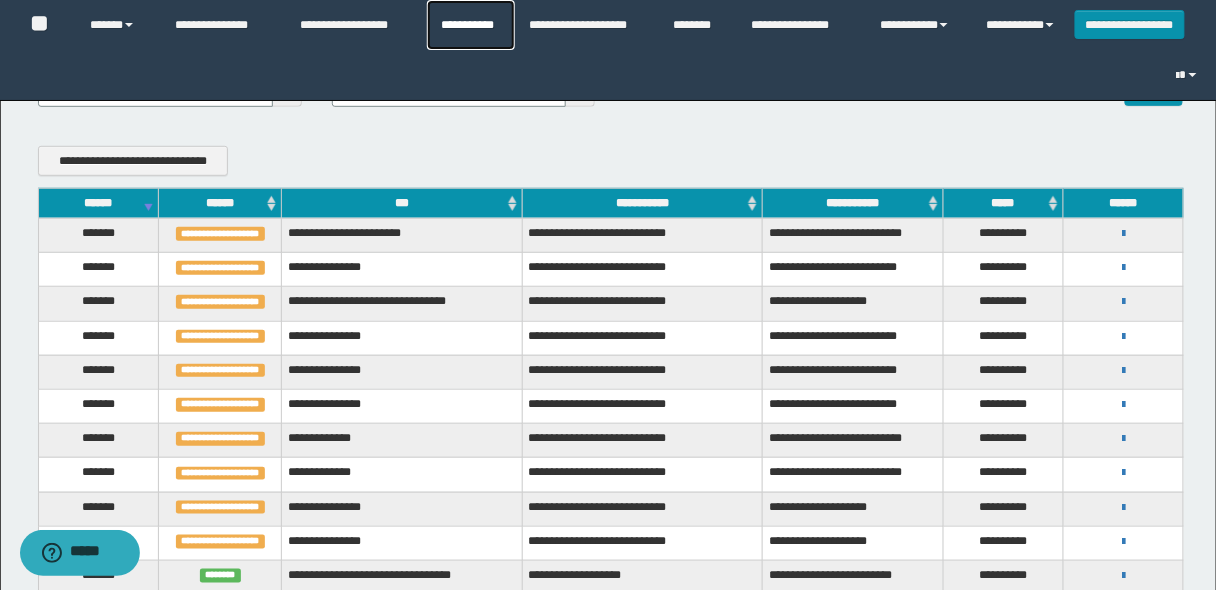 click on "**********" at bounding box center (471, 25) 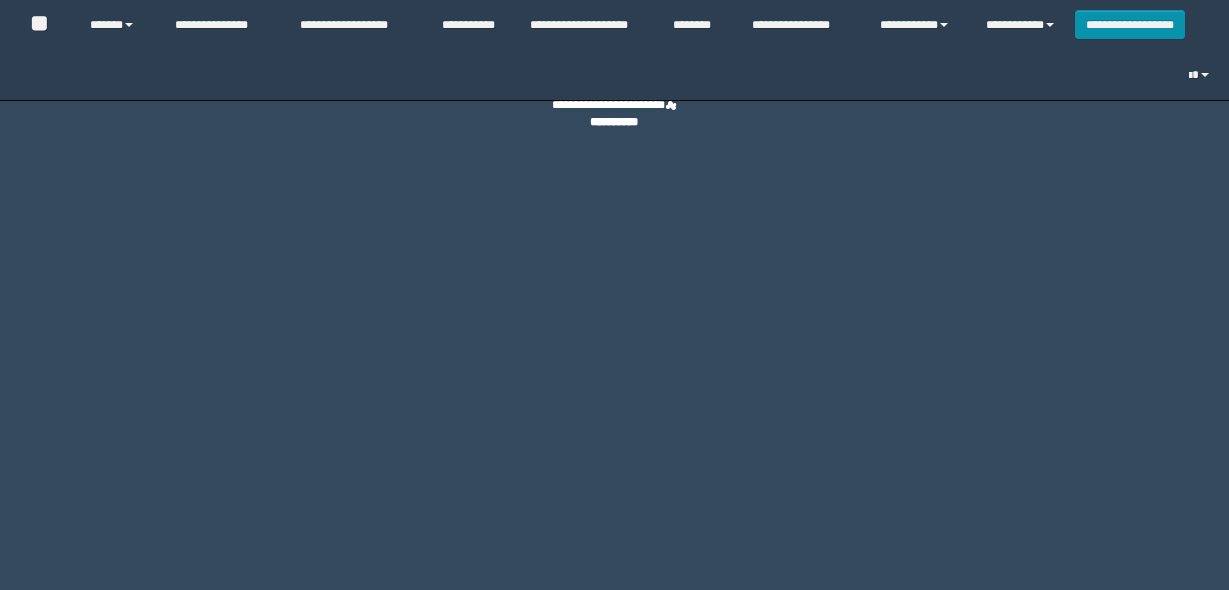 scroll, scrollTop: 0, scrollLeft: 0, axis: both 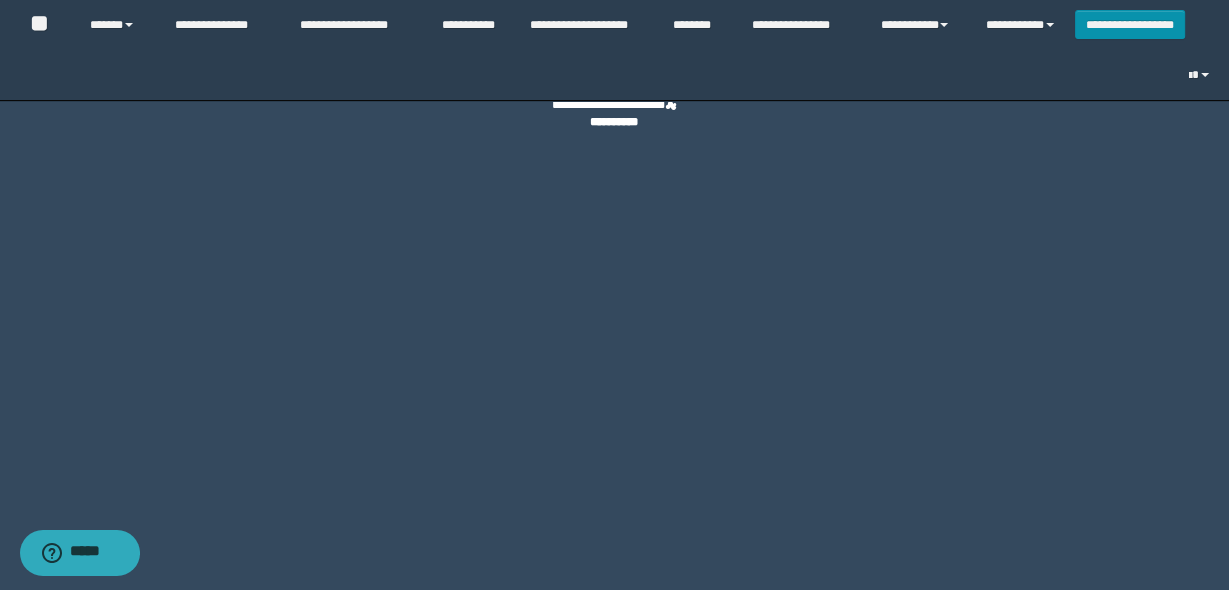 select on "****" 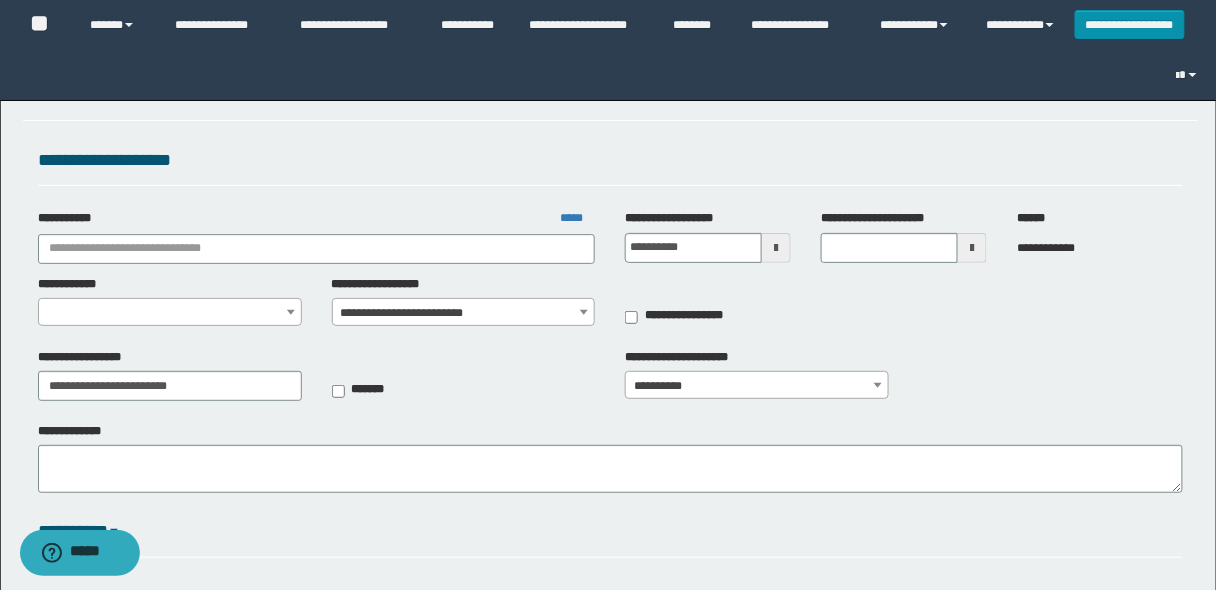 type on "**********" 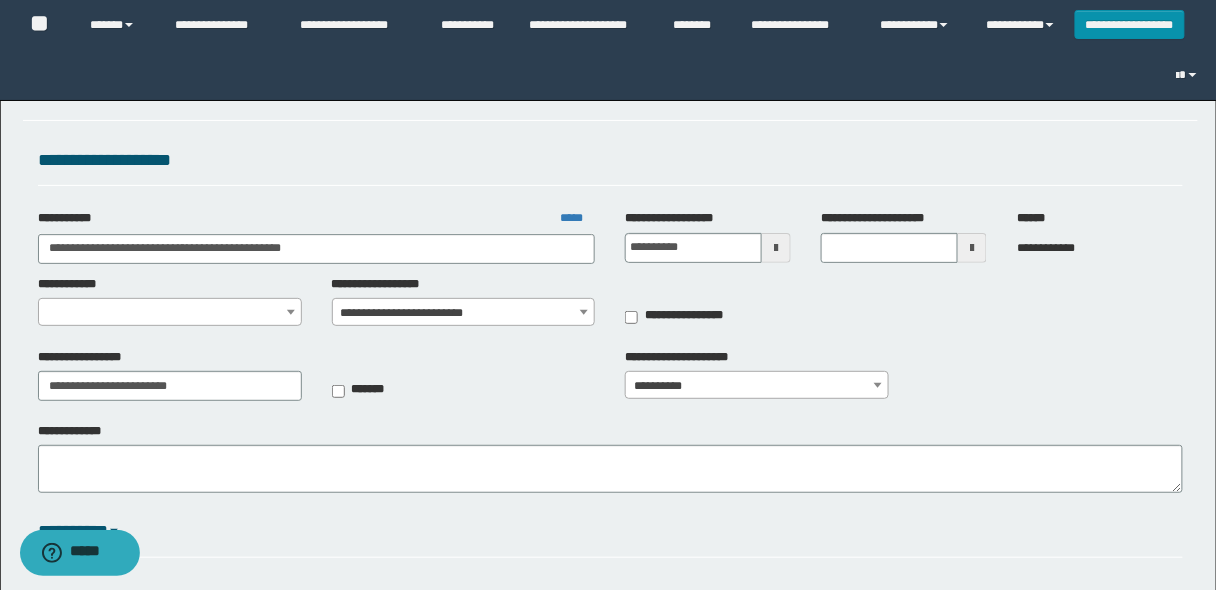 select on "*" 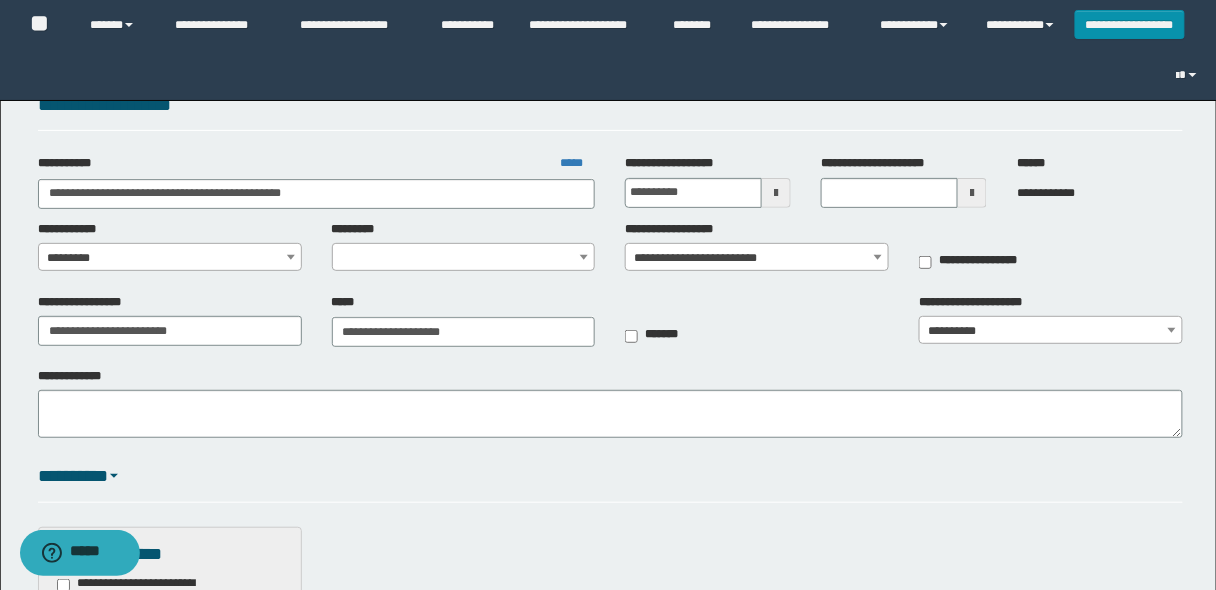 scroll, scrollTop: 80, scrollLeft: 0, axis: vertical 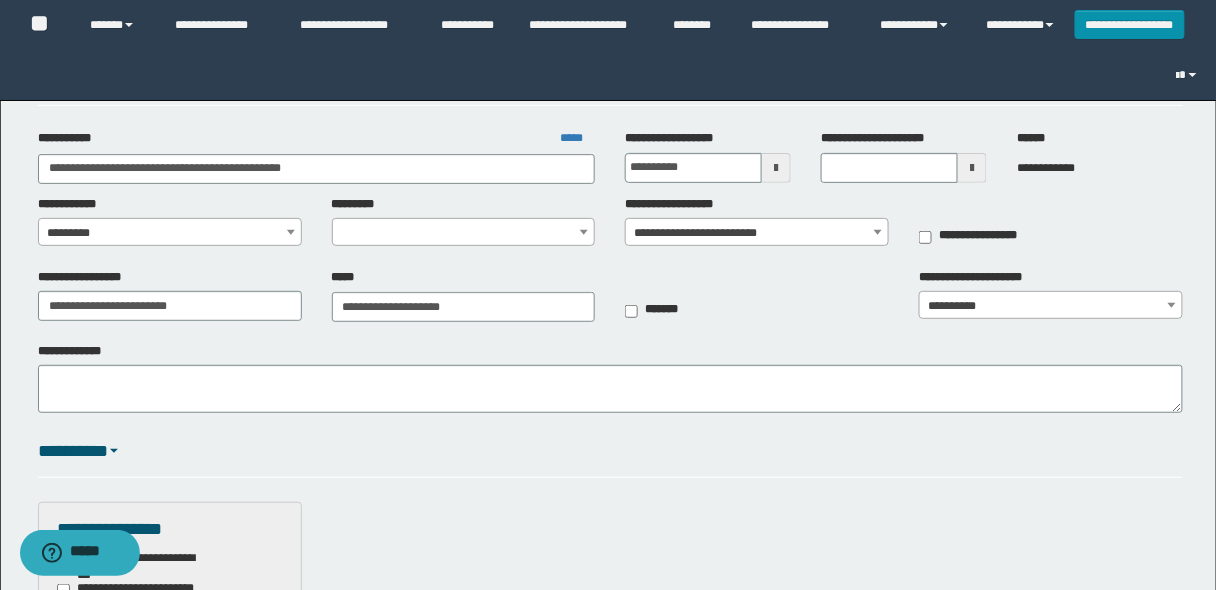 select on "*" 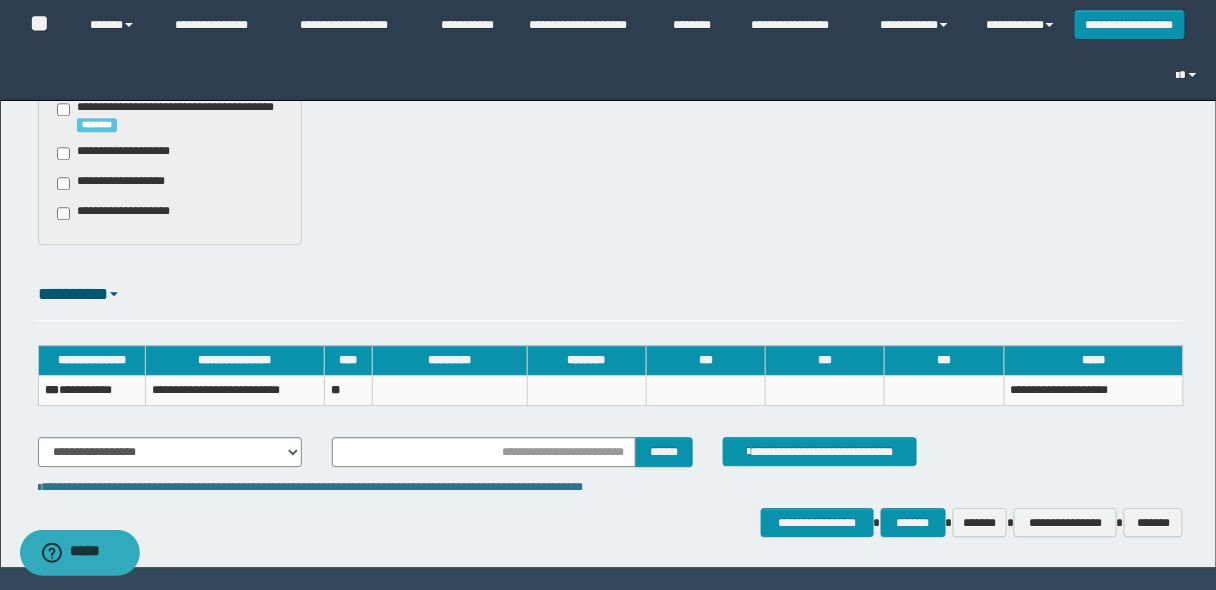 scroll, scrollTop: 1255, scrollLeft: 0, axis: vertical 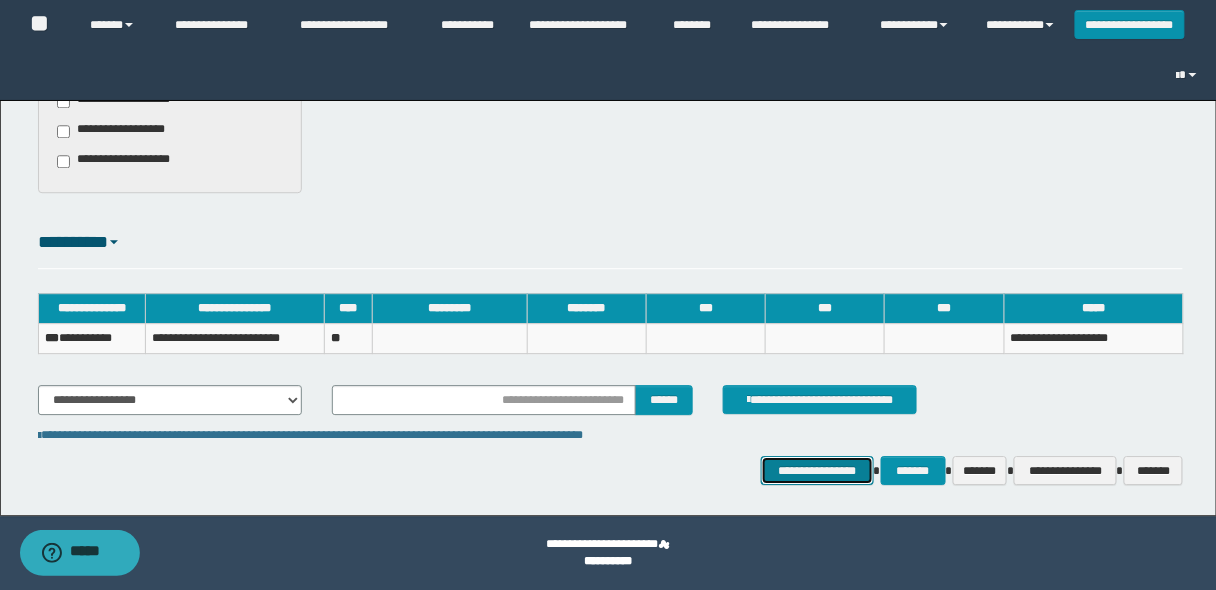 click on "**********" at bounding box center [817, 470] 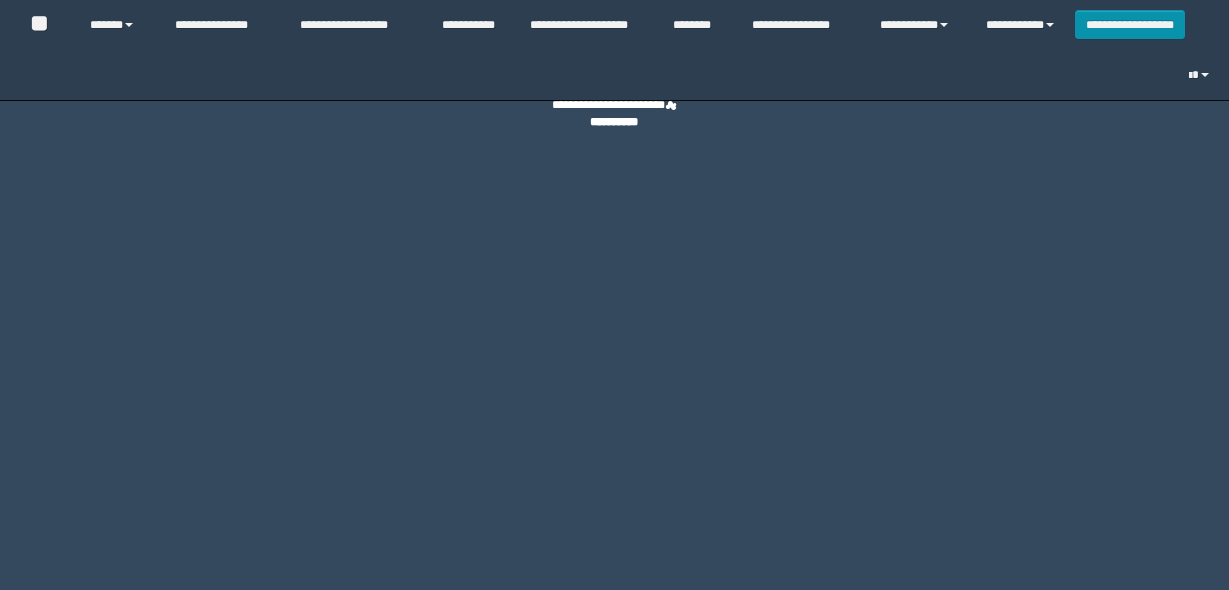 scroll, scrollTop: 0, scrollLeft: 0, axis: both 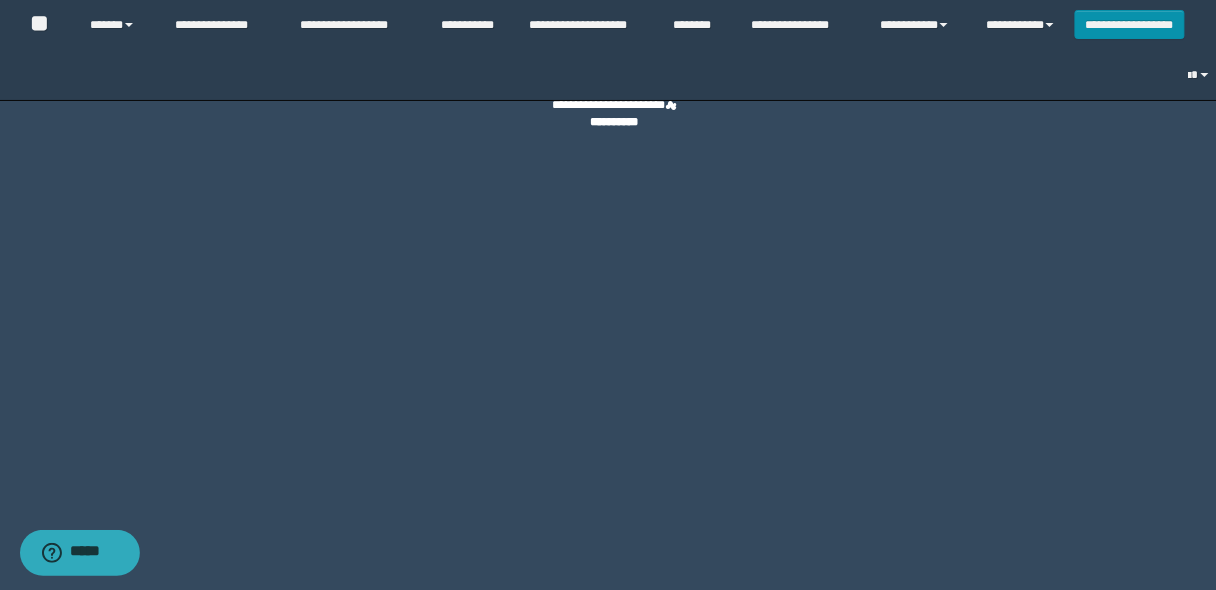 select on "***" 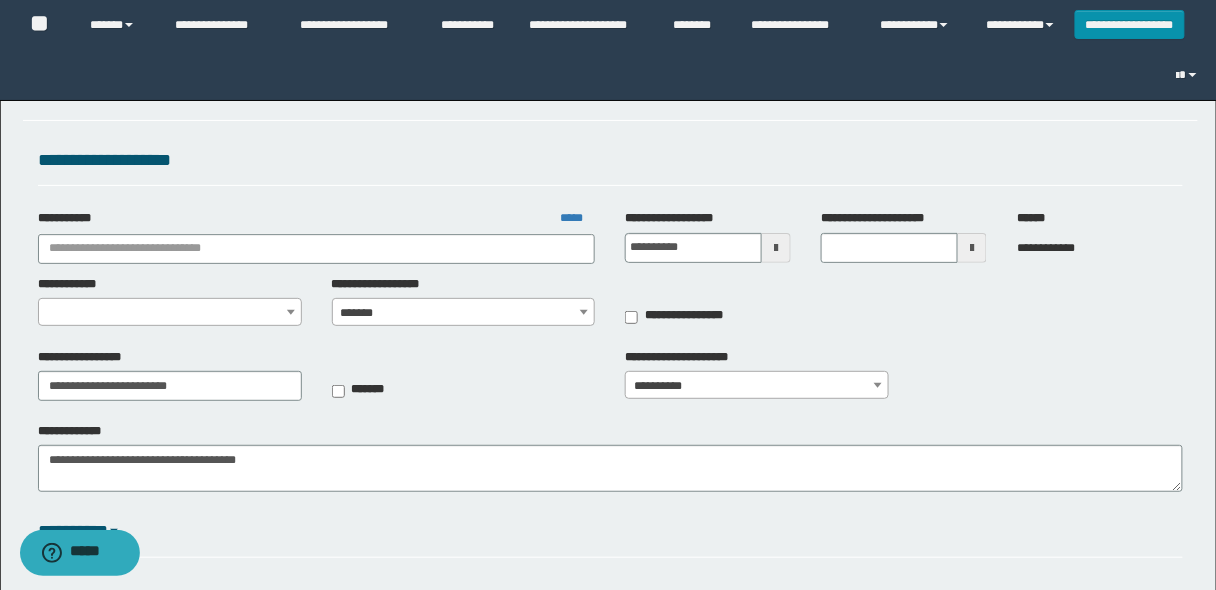 select on "*" 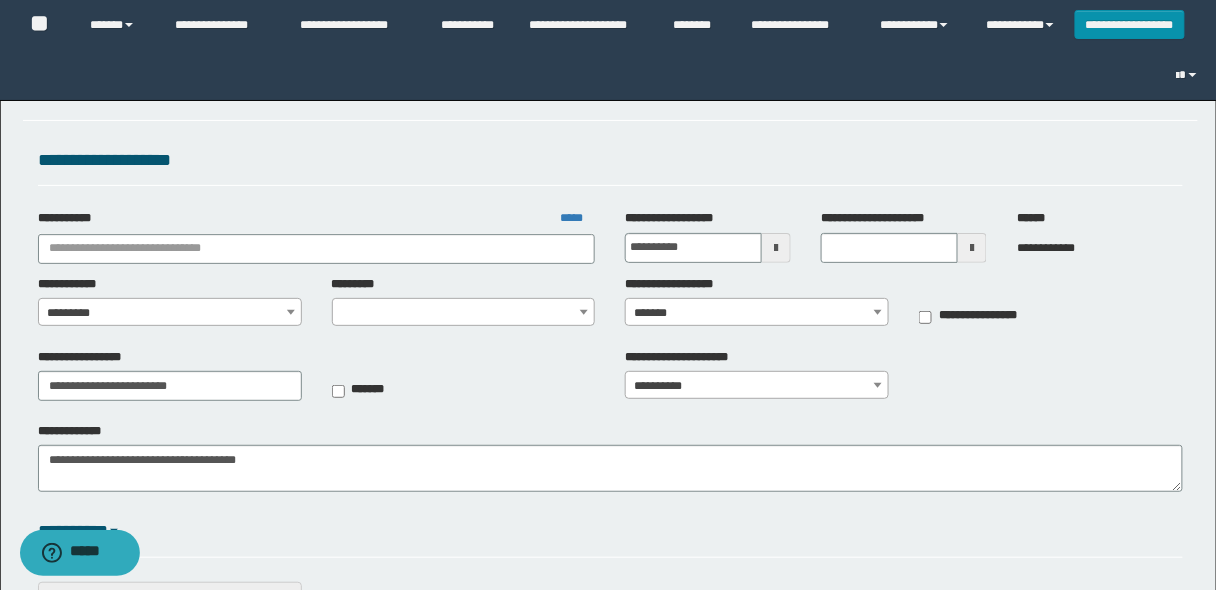 type on "**********" 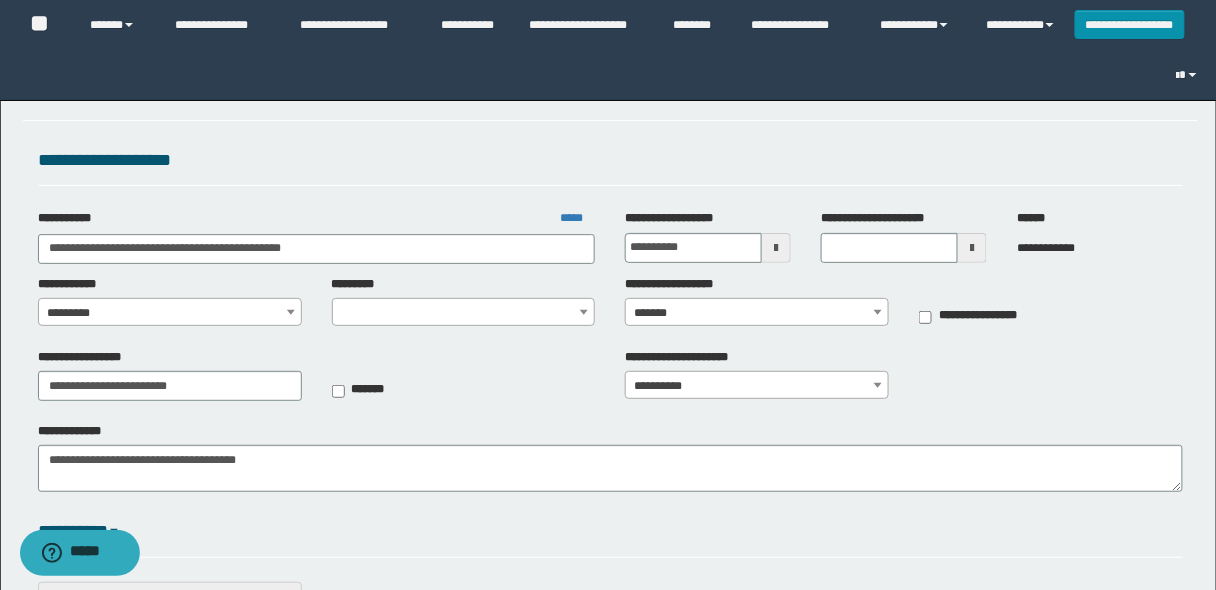 select on "*" 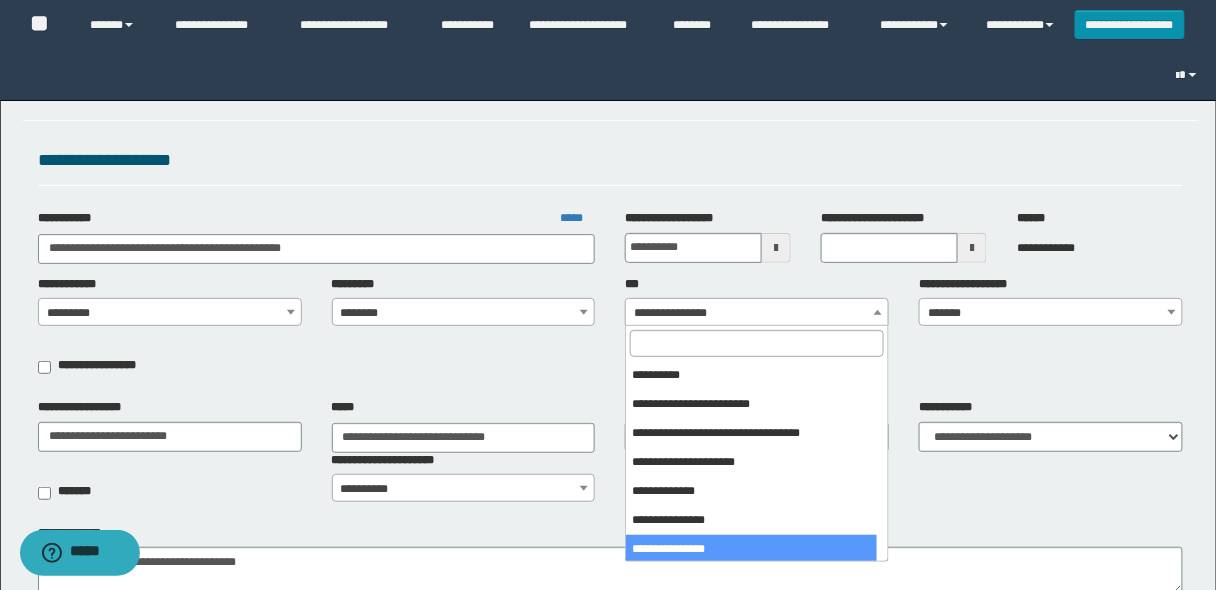 click on "**********" at bounding box center [757, 313] 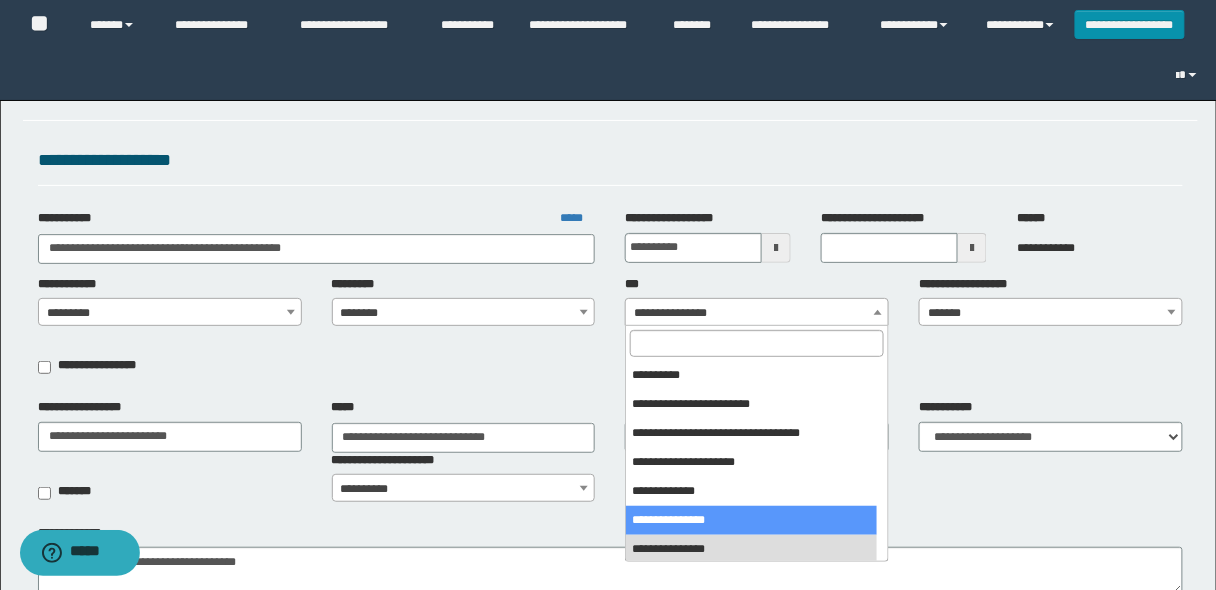 select on "***" 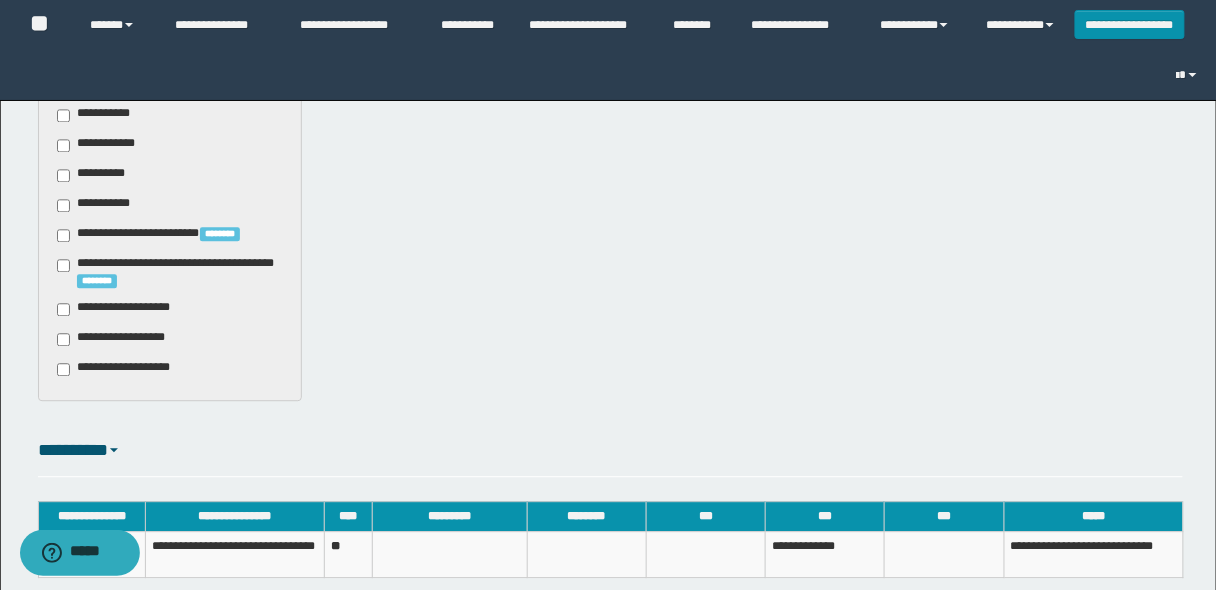scroll, scrollTop: 960, scrollLeft: 0, axis: vertical 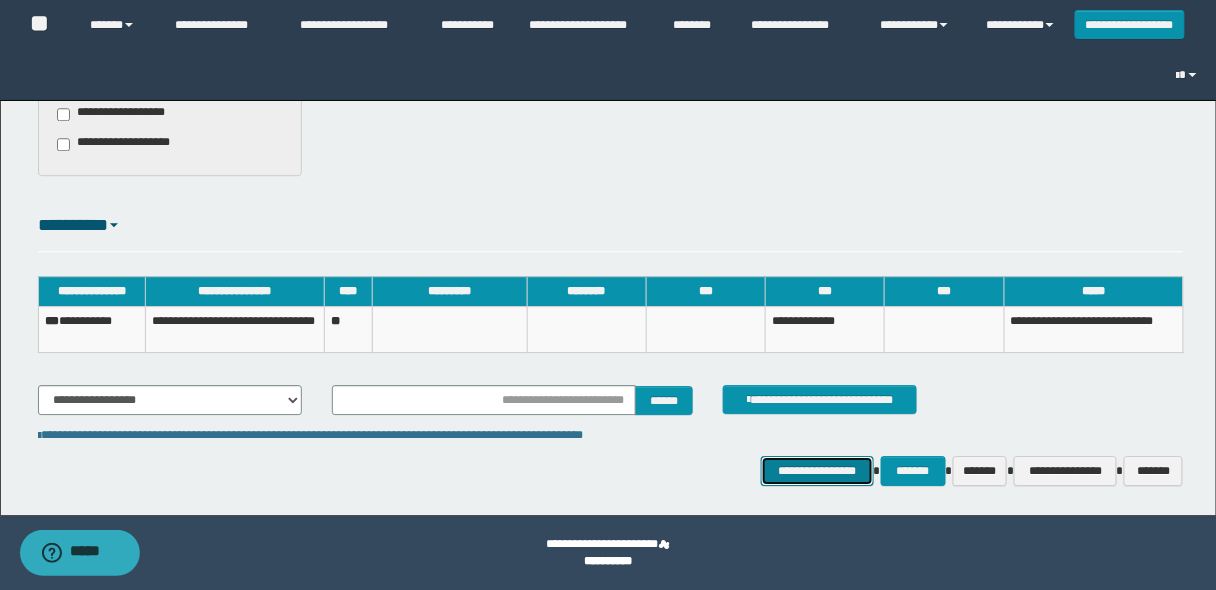 click on "**********" at bounding box center (817, 470) 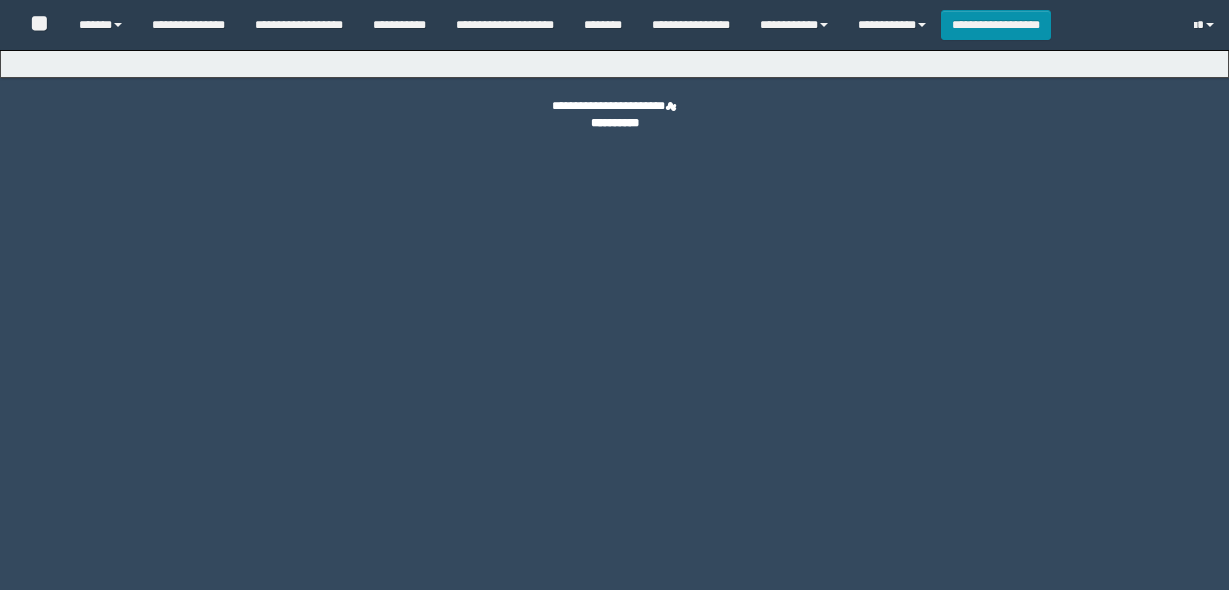 scroll, scrollTop: 0, scrollLeft: 0, axis: both 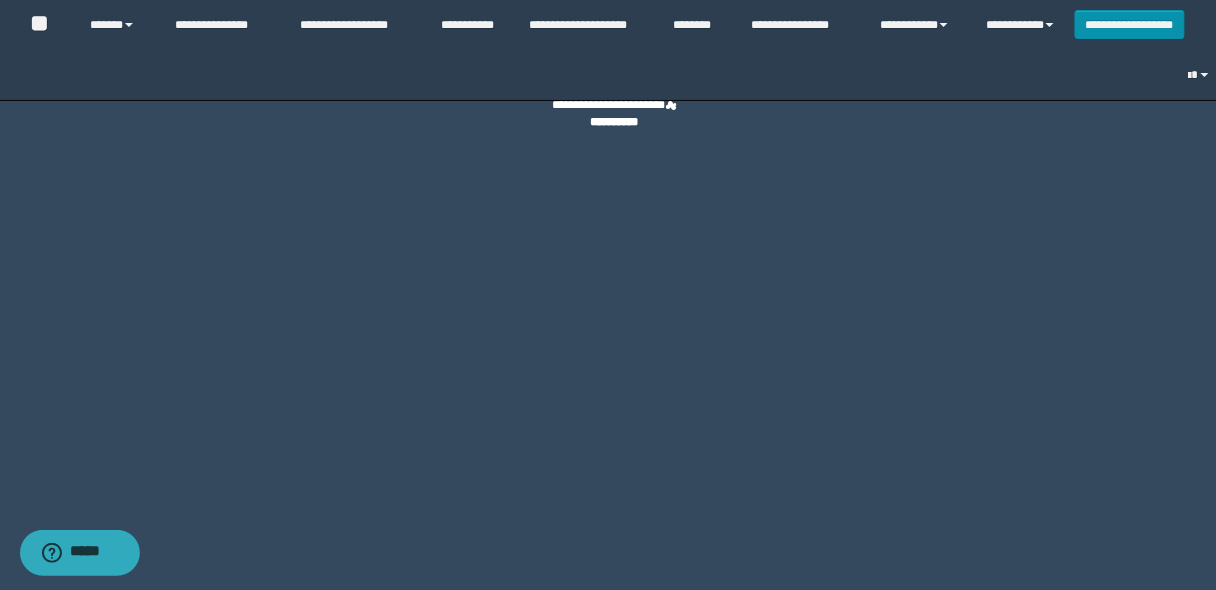 select on "***" 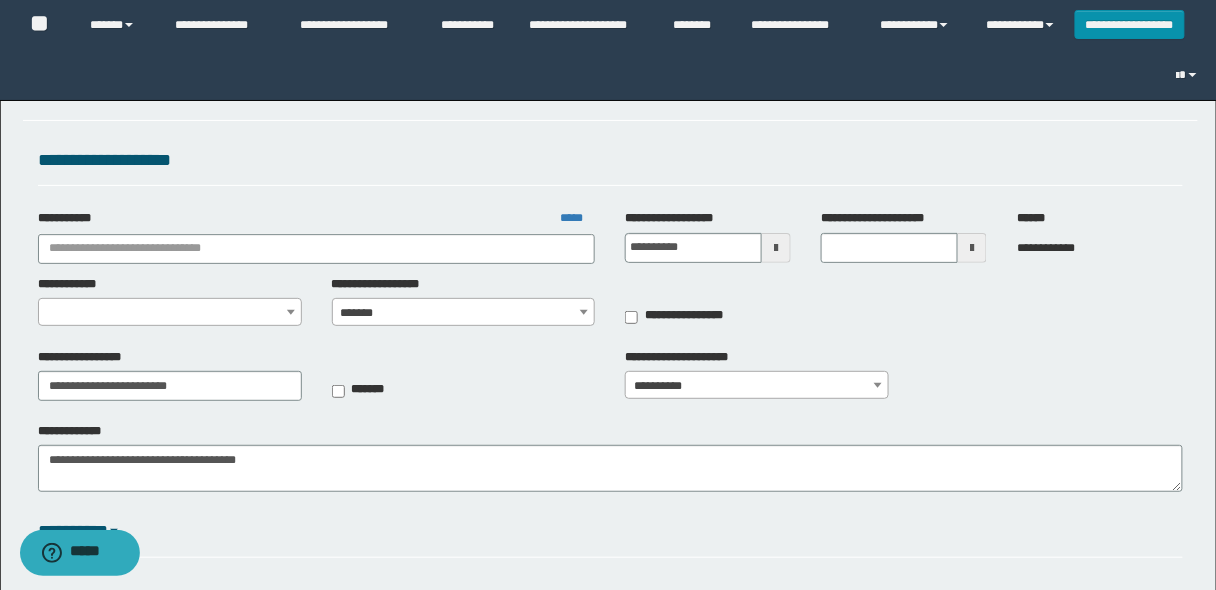 select on "*" 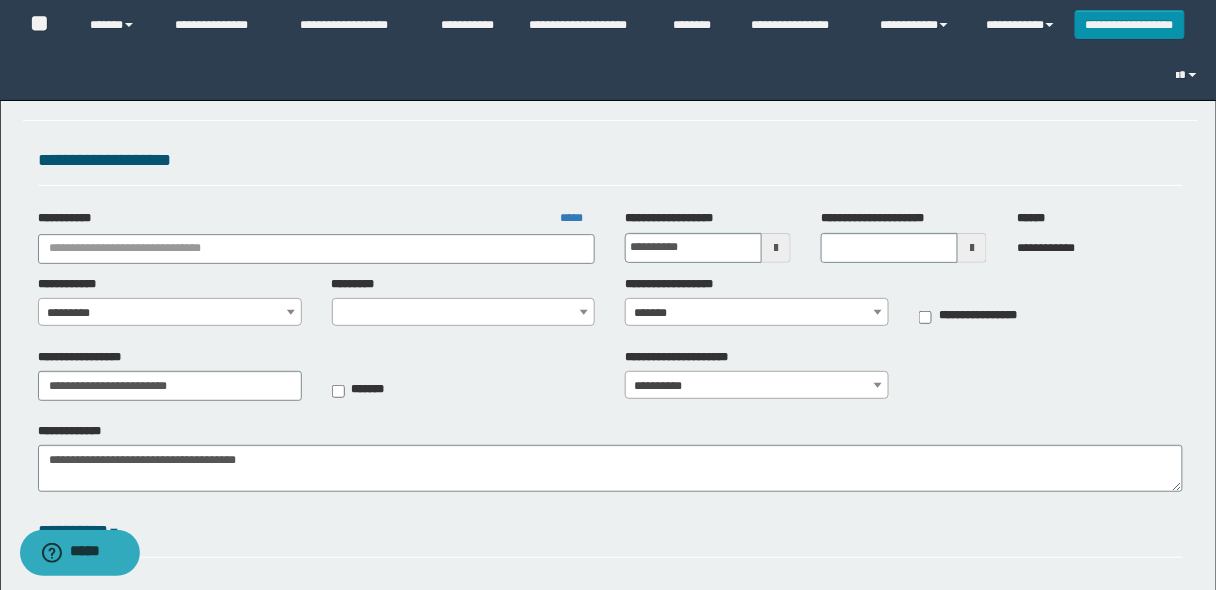 type on "**********" 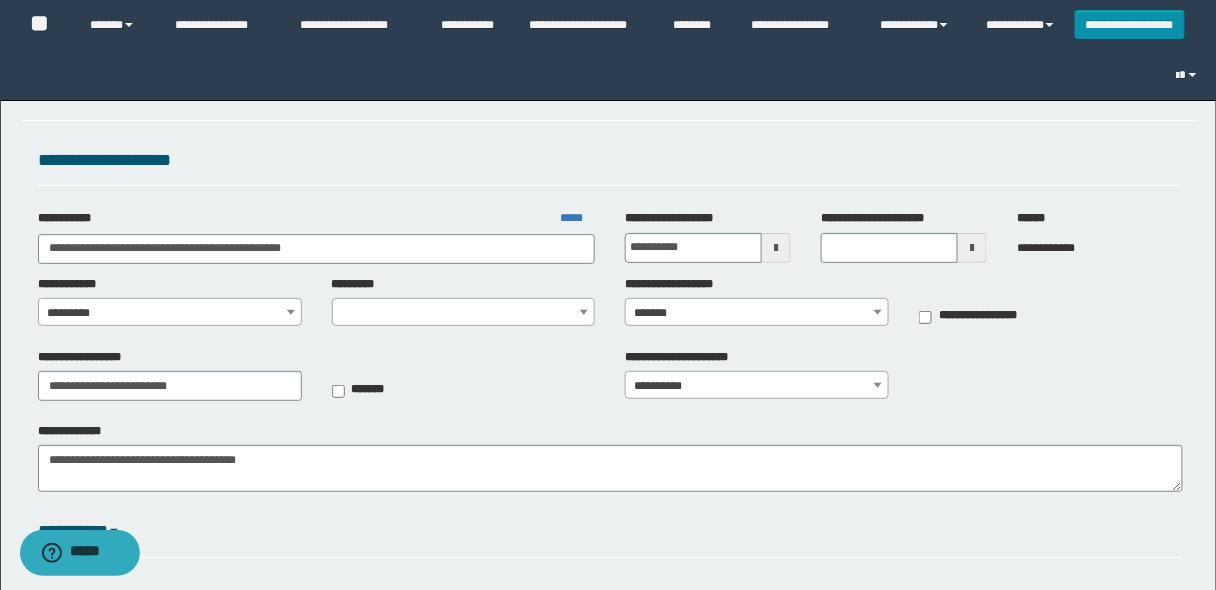 select on "*" 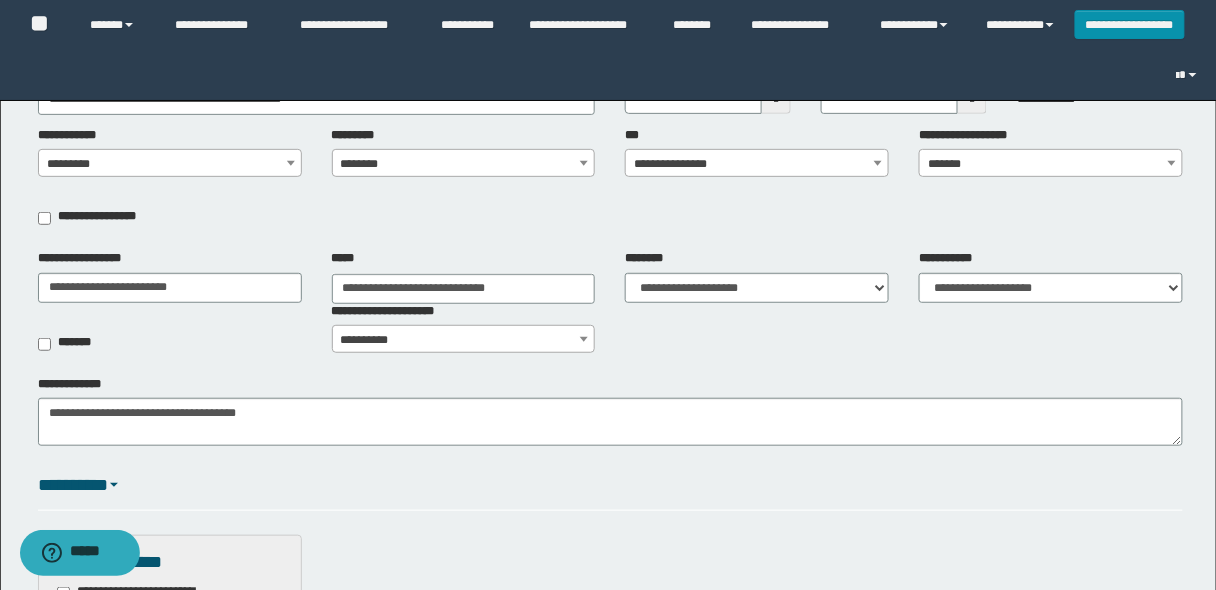scroll, scrollTop: 160, scrollLeft: 0, axis: vertical 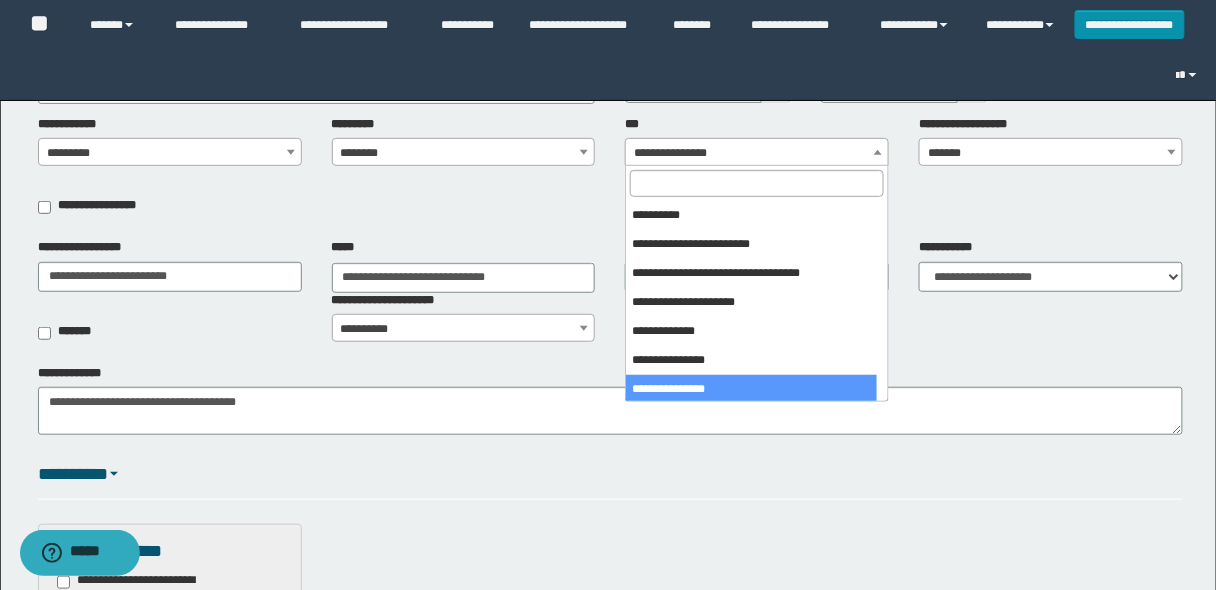 click on "**********" at bounding box center (757, 153) 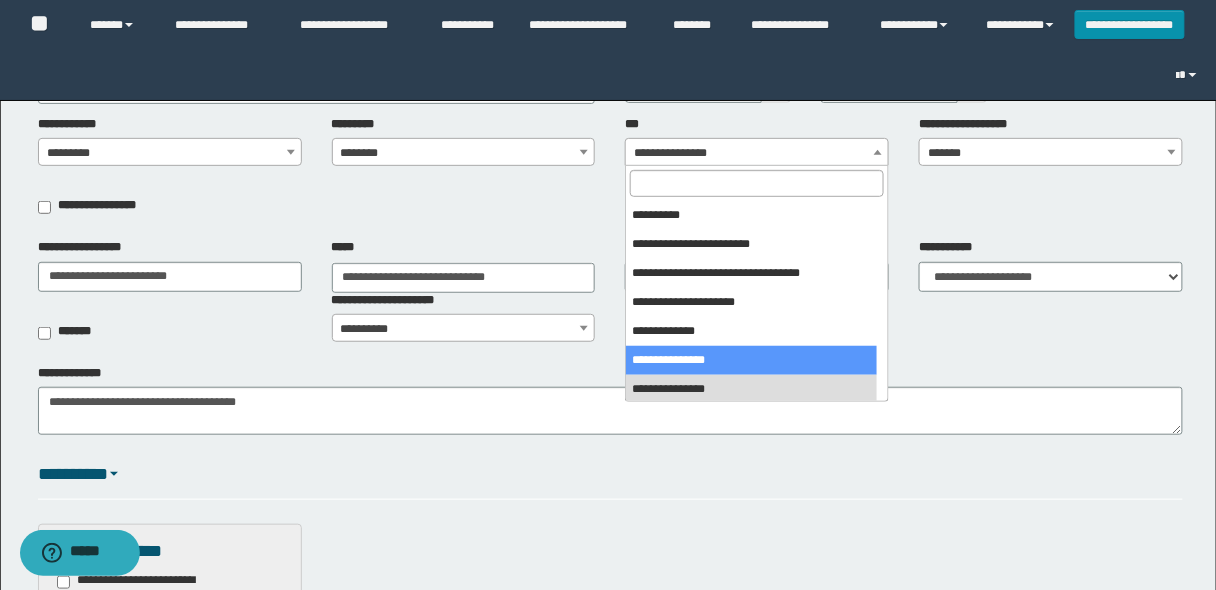 select on "***" 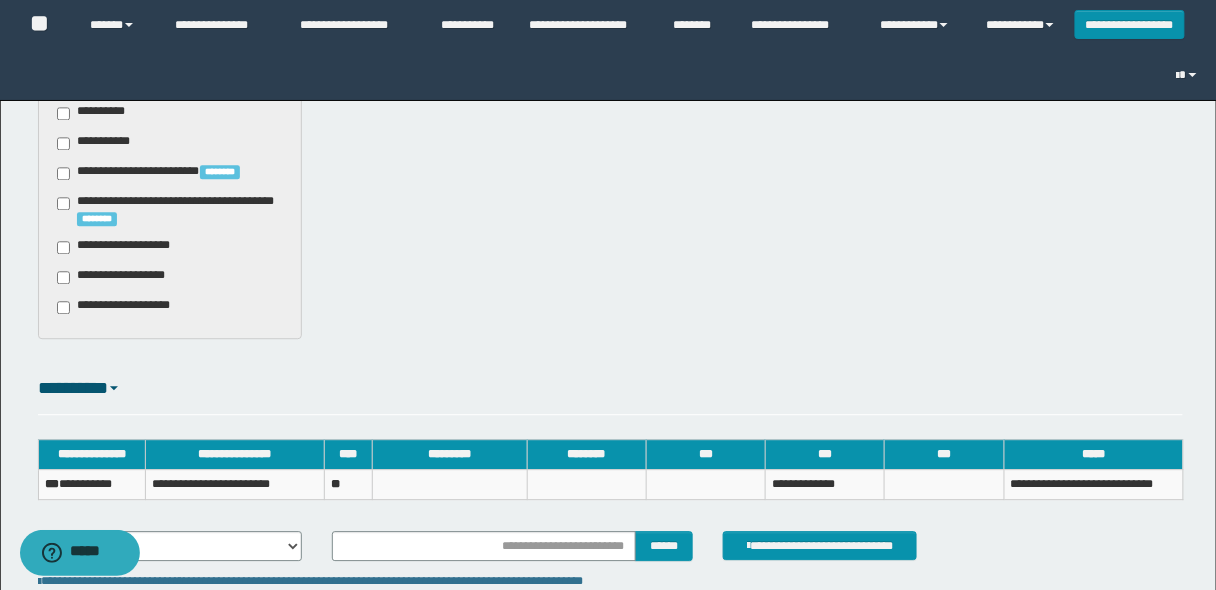 scroll, scrollTop: 1040, scrollLeft: 0, axis: vertical 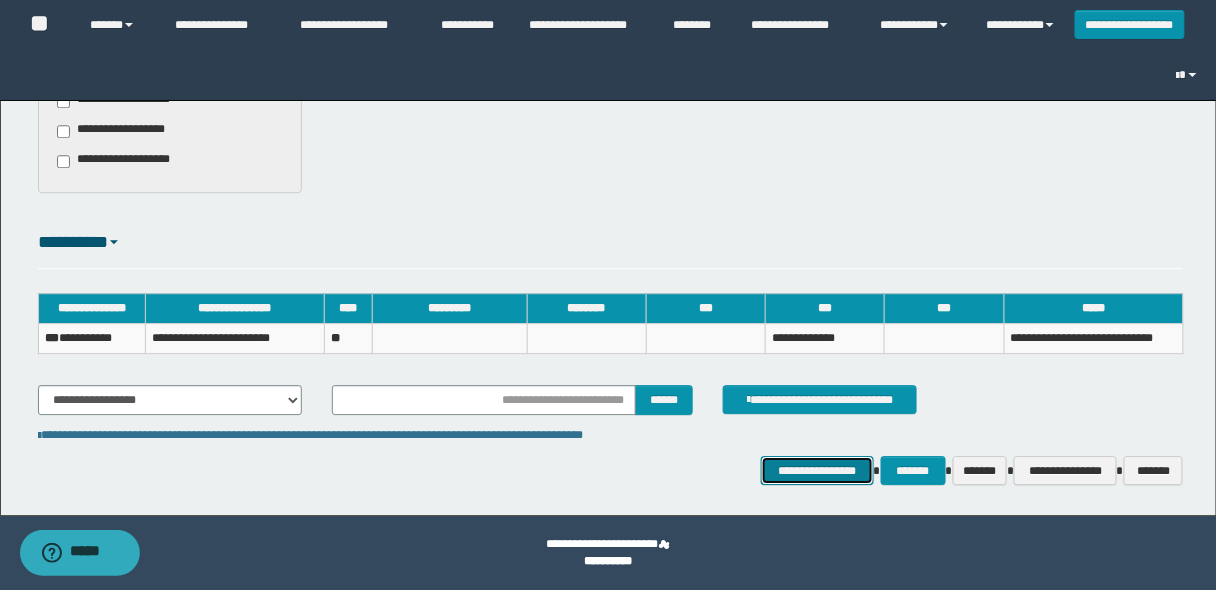 click on "**********" at bounding box center [817, 470] 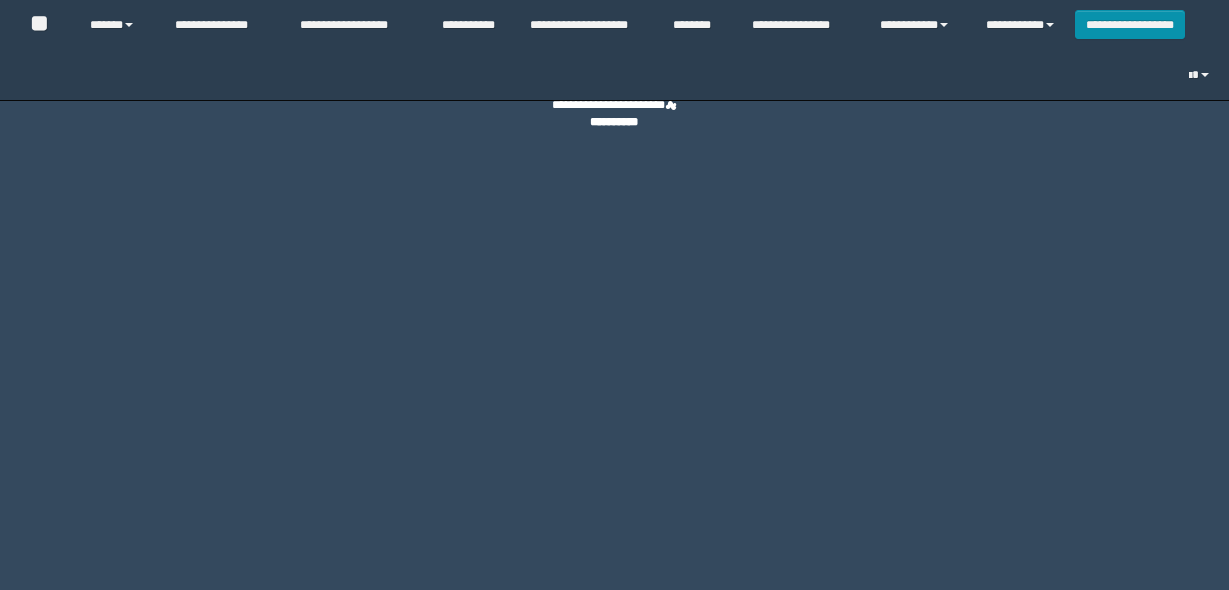 scroll, scrollTop: 0, scrollLeft: 0, axis: both 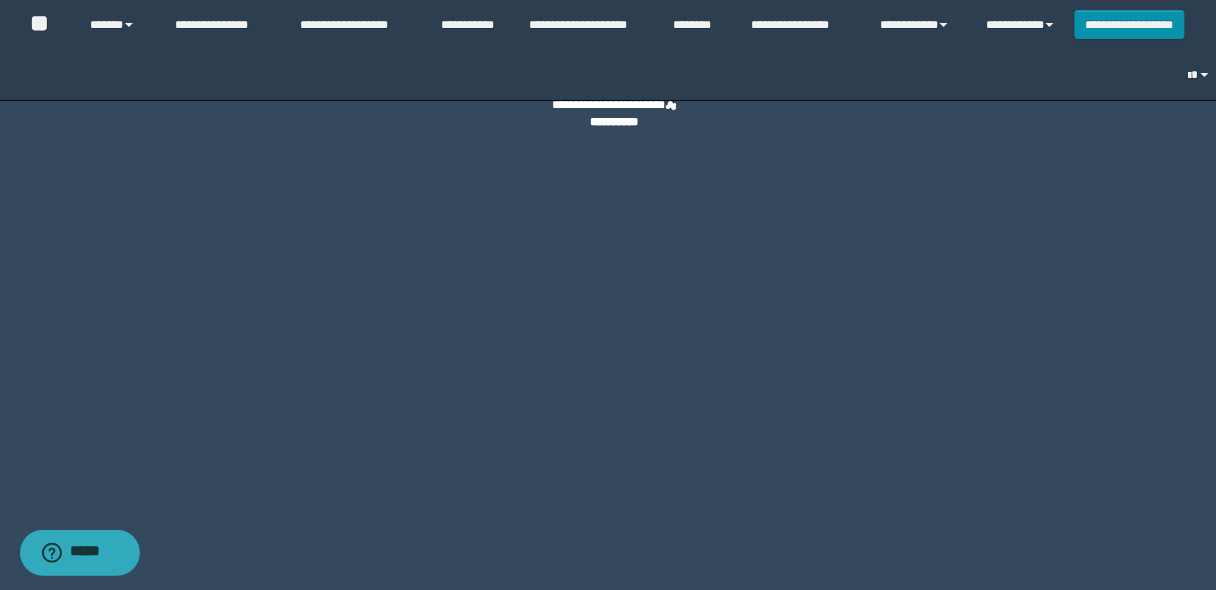 select on "****" 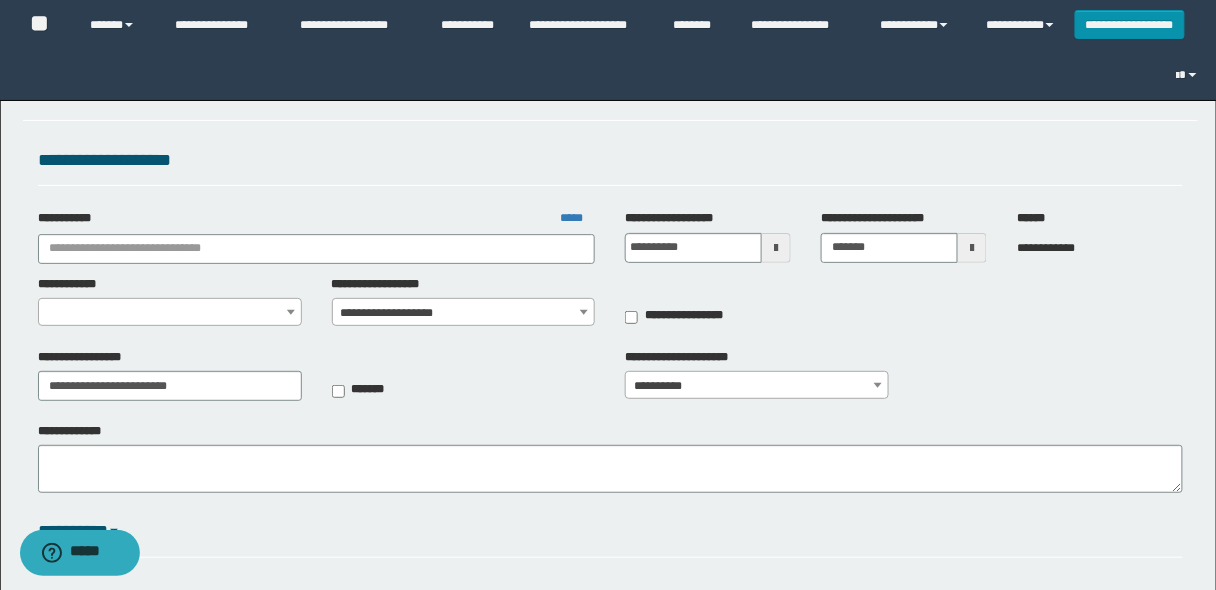 select on "*" 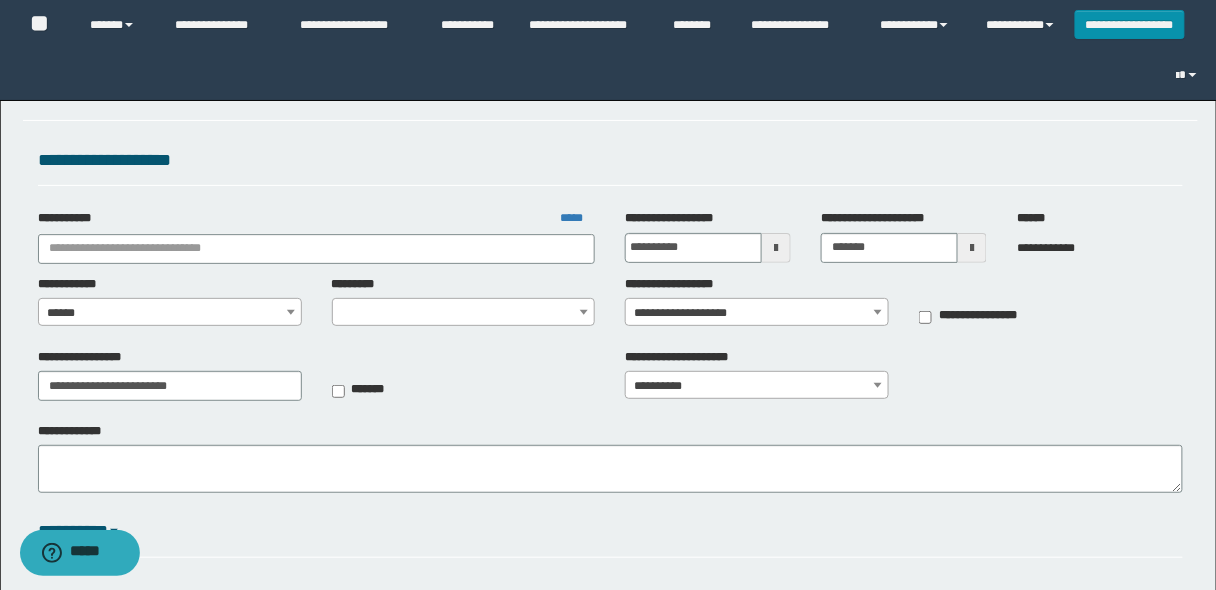 type on "**********" 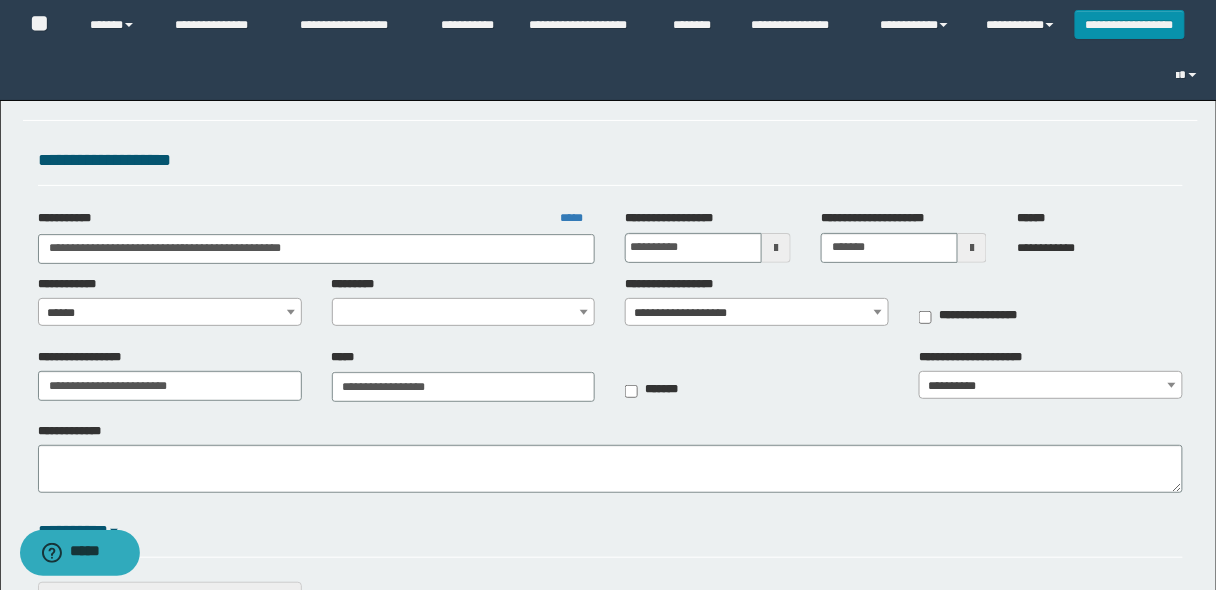 select on "****" 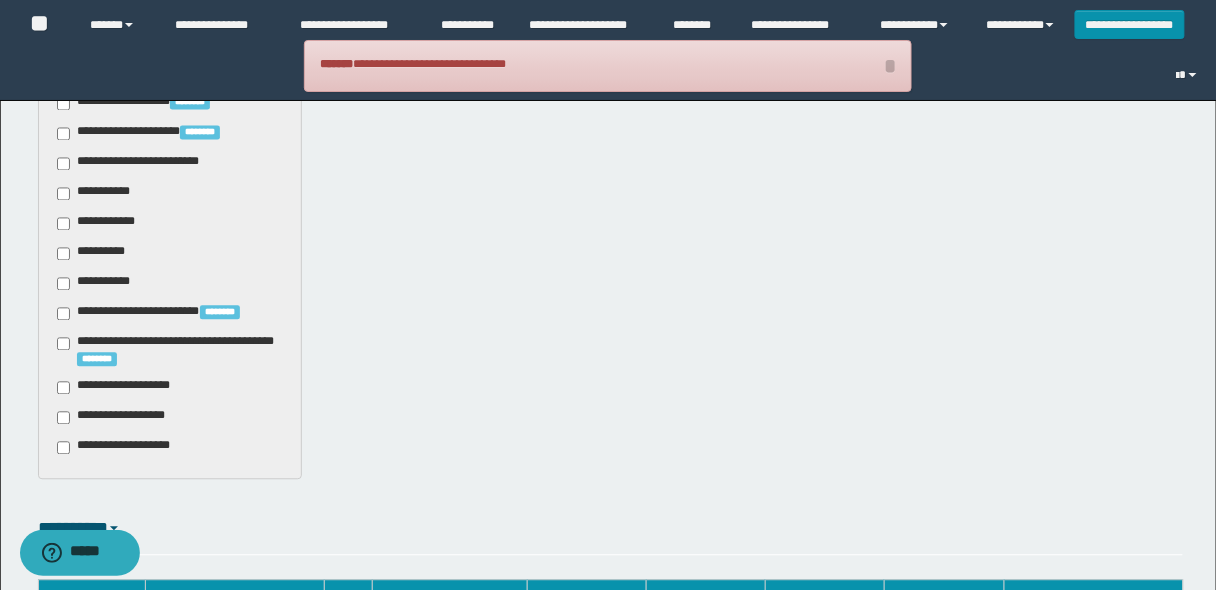 scroll, scrollTop: 880, scrollLeft: 0, axis: vertical 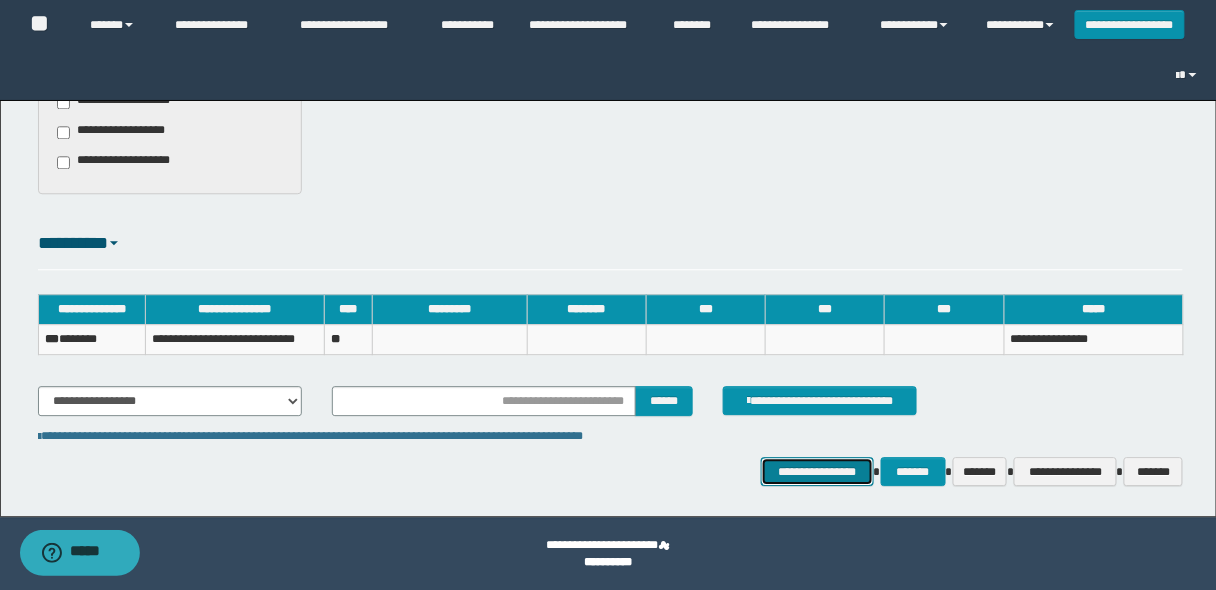 click on "**********" at bounding box center [817, 471] 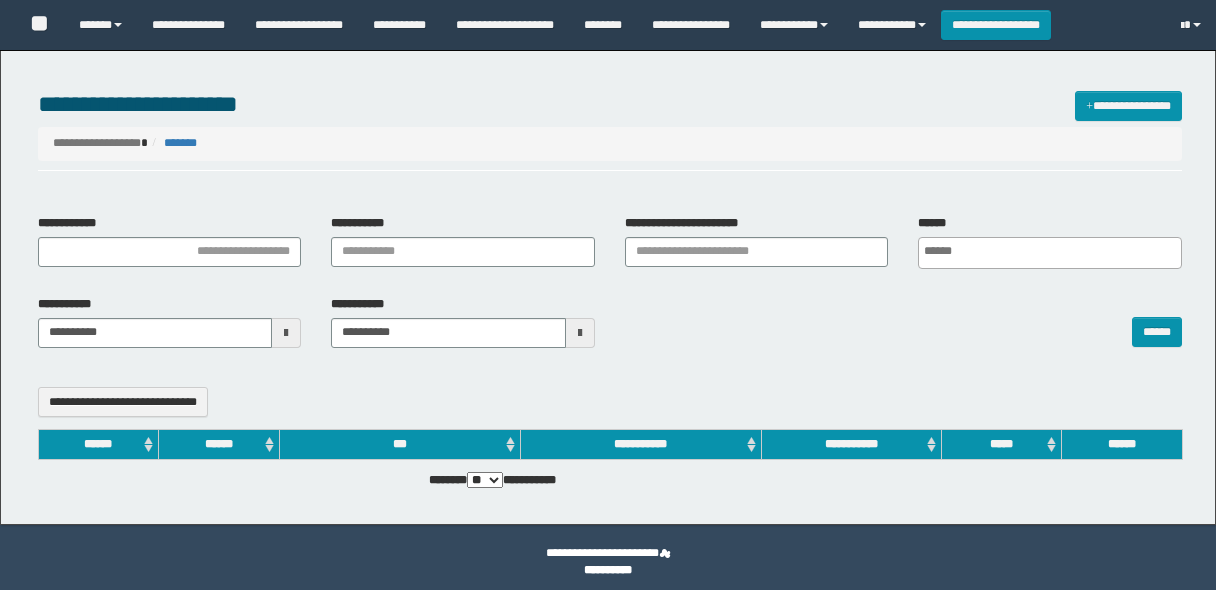 select 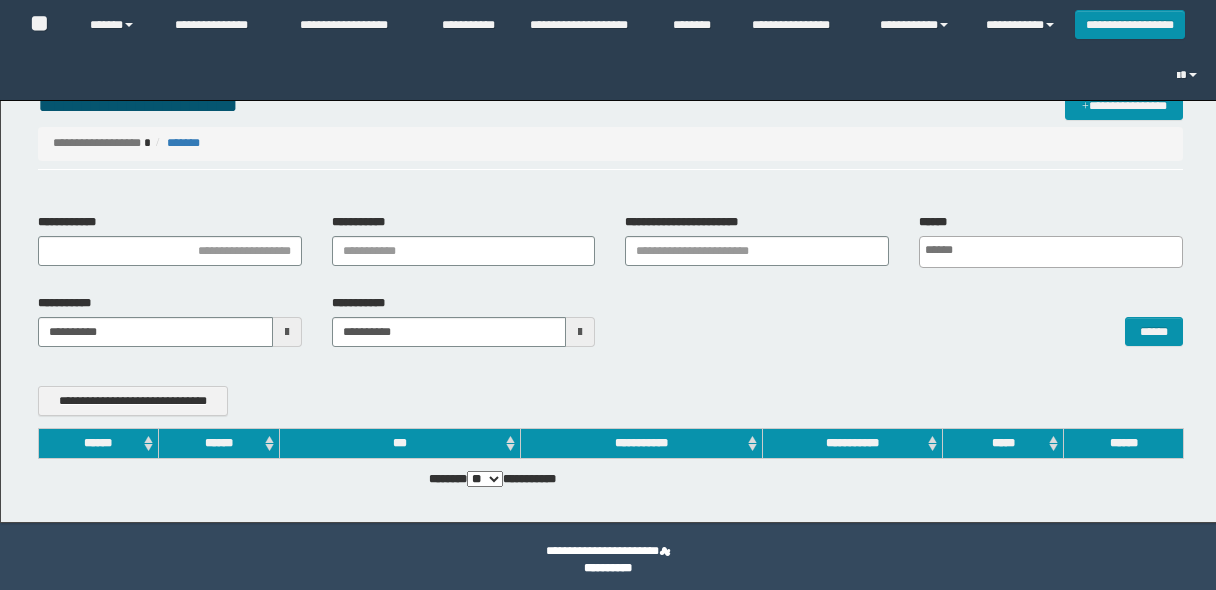 scroll, scrollTop: 0, scrollLeft: 0, axis: both 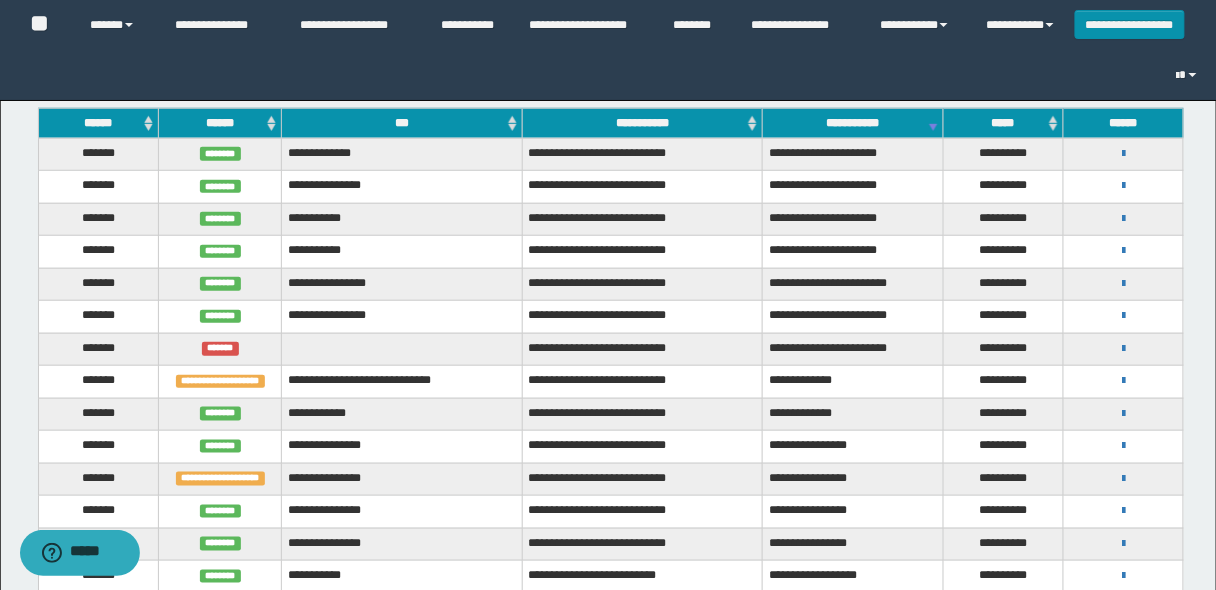 click on "******" at bounding box center (98, 123) 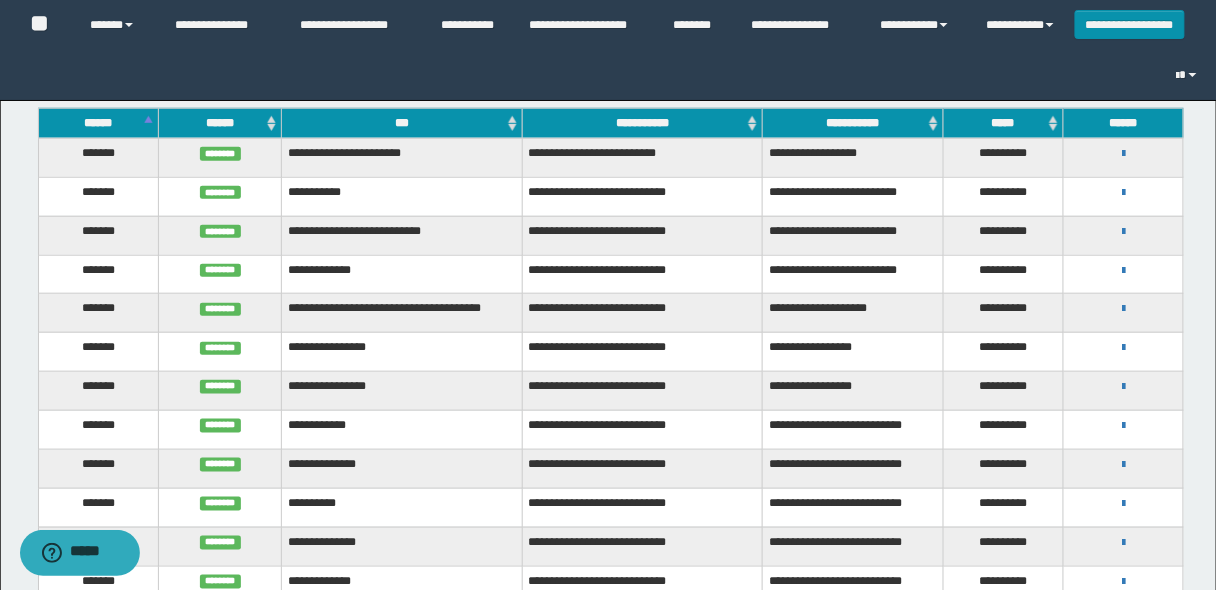 click on "******" at bounding box center [98, 123] 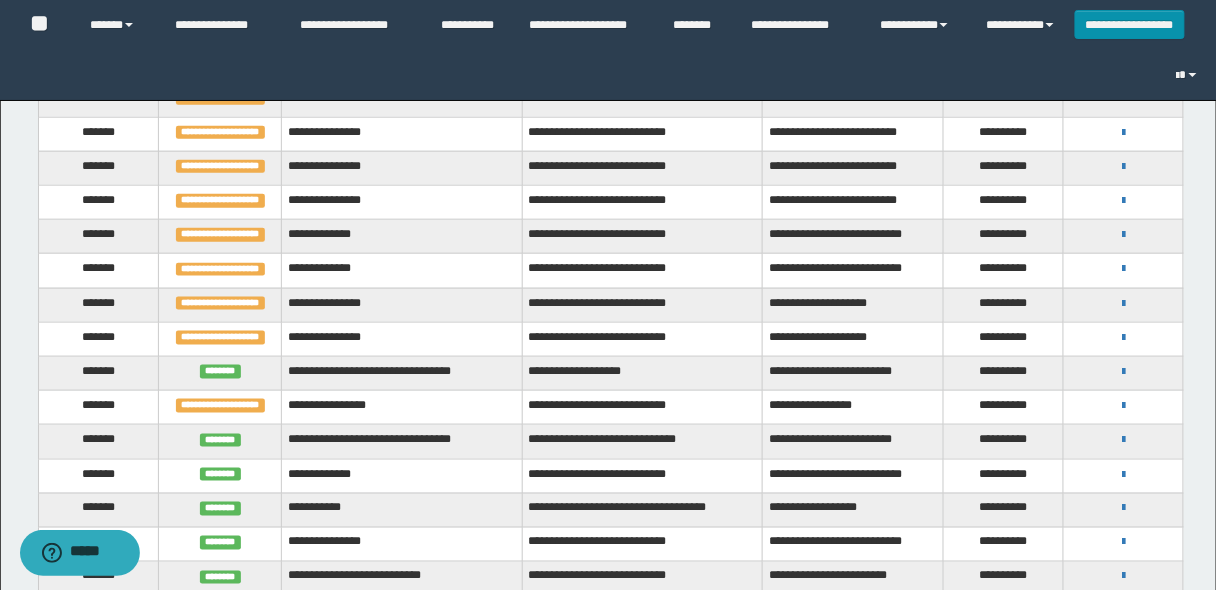 scroll, scrollTop: 480, scrollLeft: 0, axis: vertical 